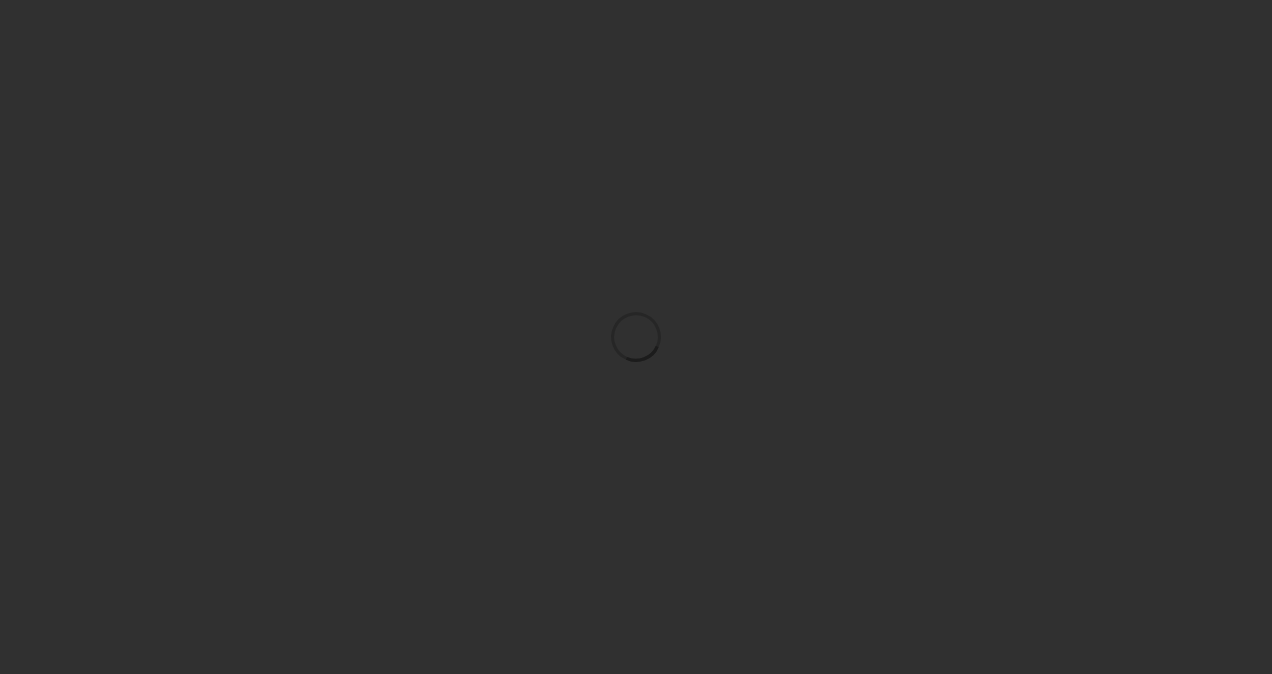 scroll, scrollTop: 0, scrollLeft: 0, axis: both 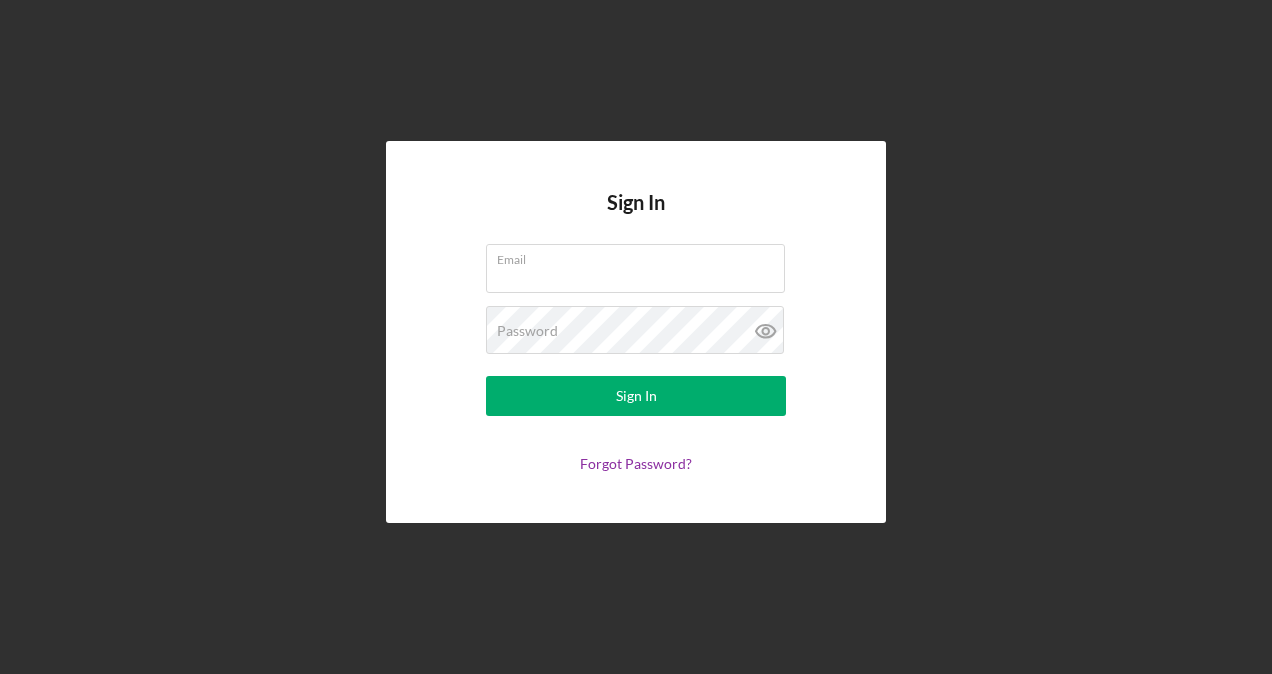 type on "[EMAIL]" 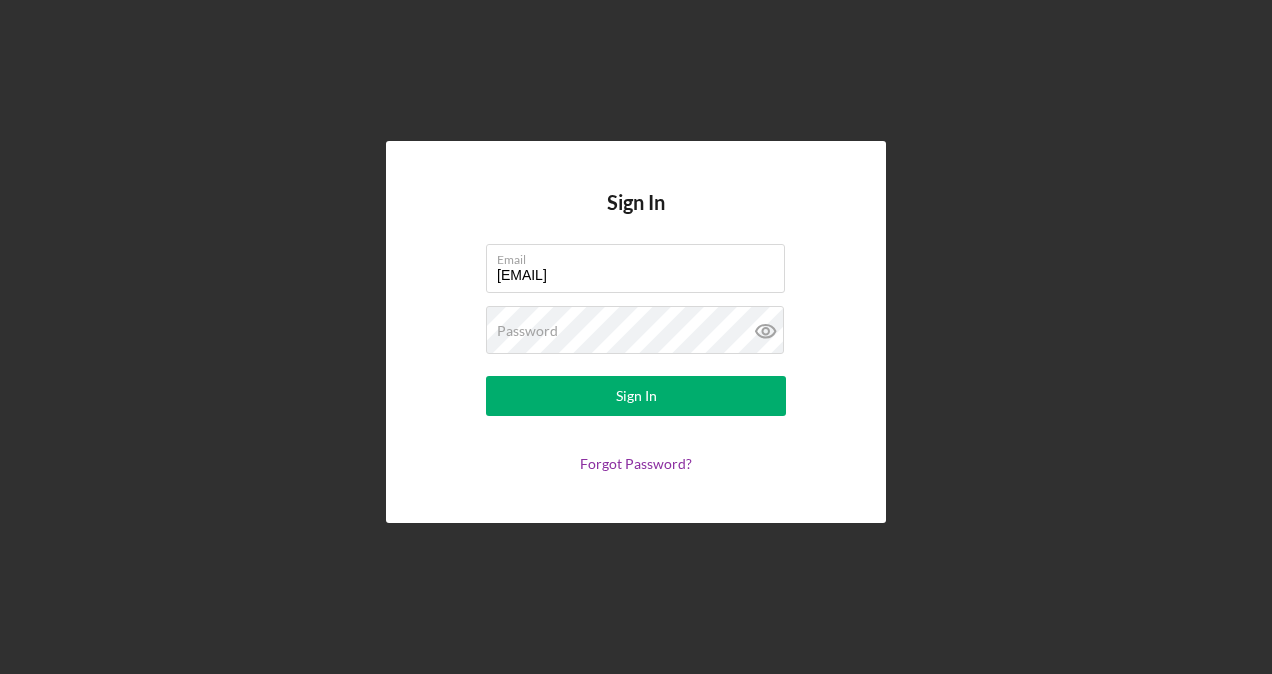 click on "Email [EMAIL] Password Sign In Forgot Password?" at bounding box center (636, 358) 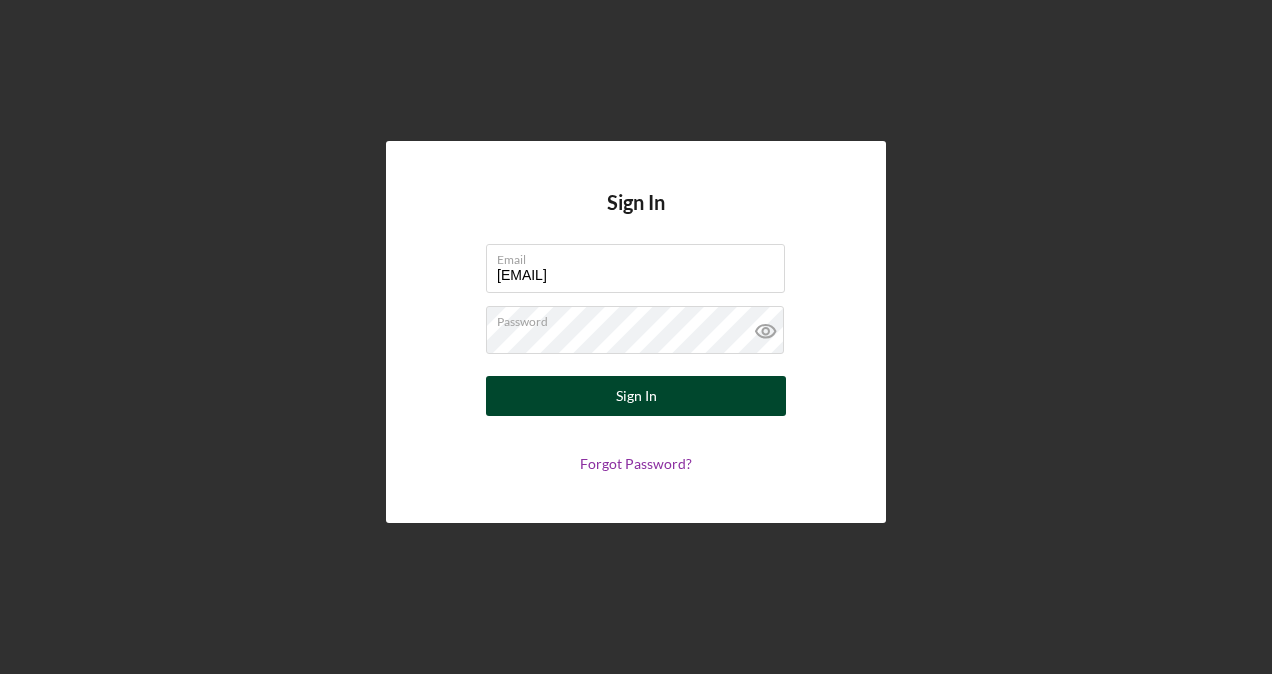 click on "Sign In" at bounding box center [636, 396] 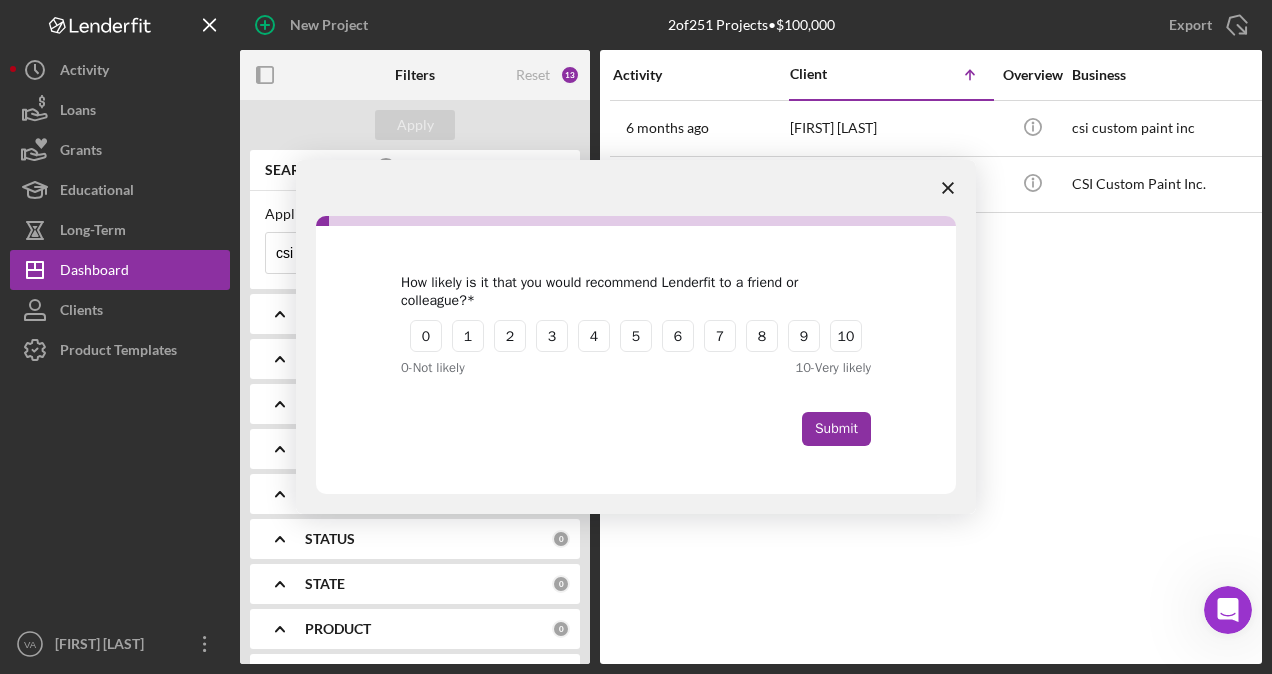 scroll, scrollTop: 0, scrollLeft: 0, axis: both 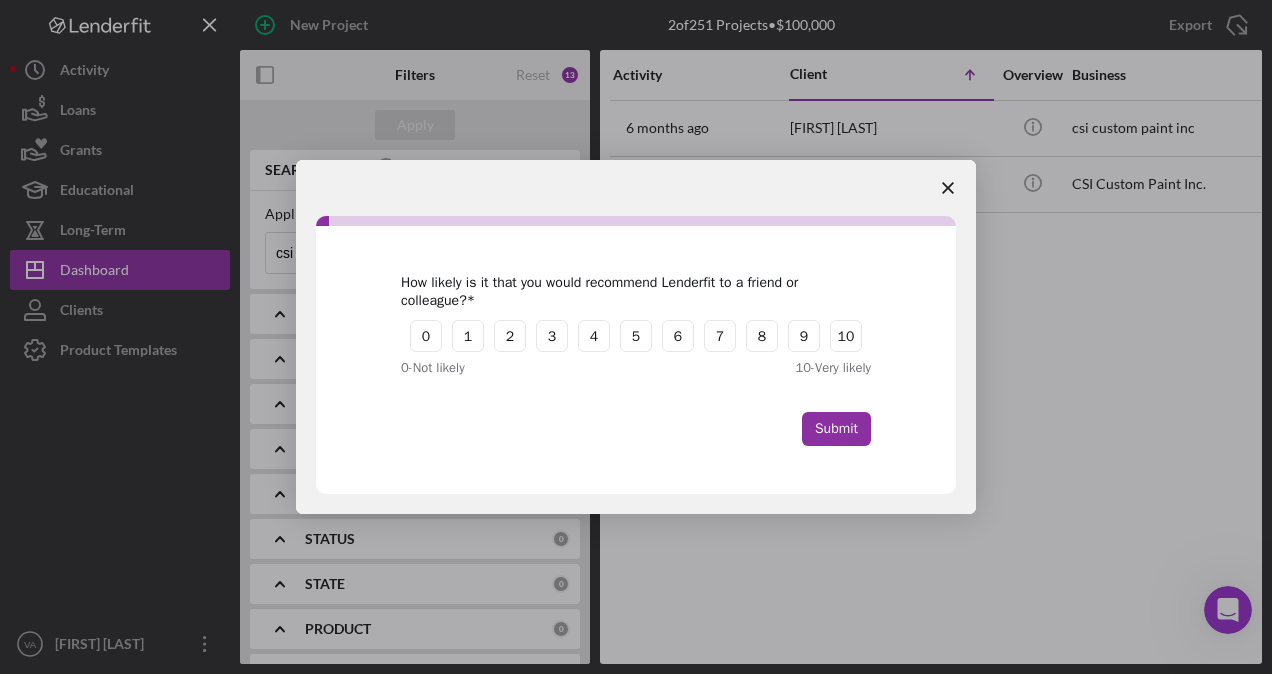 click 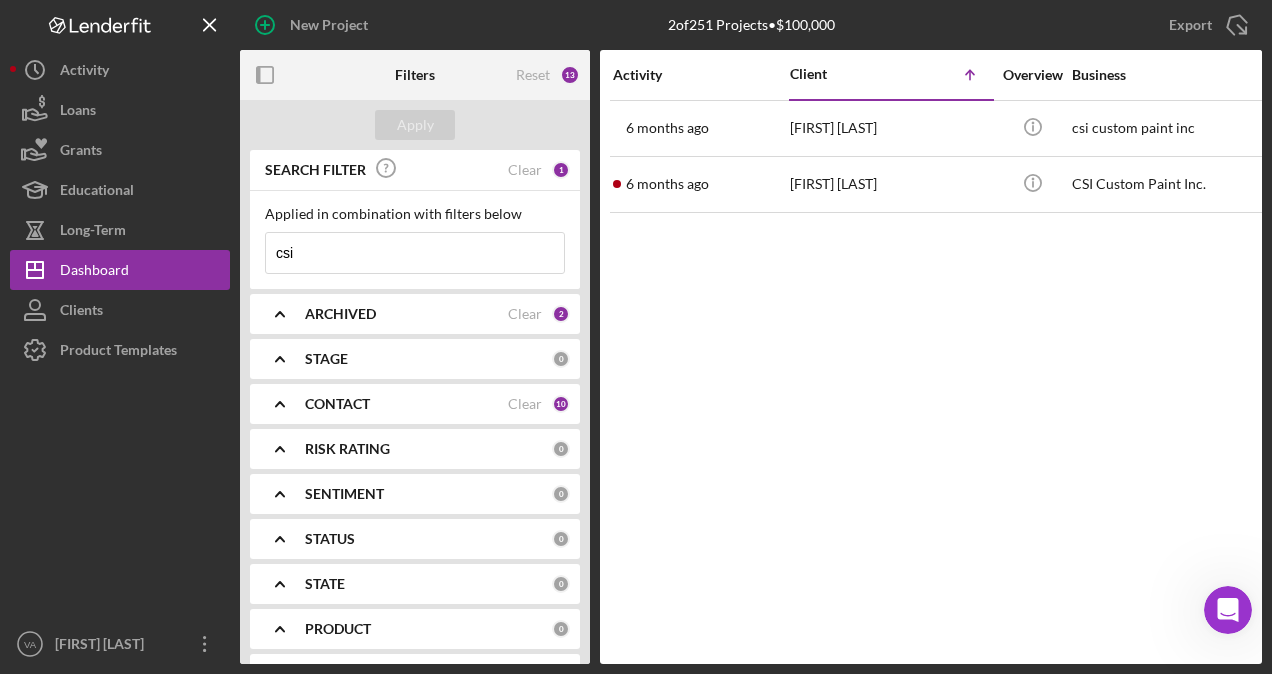 click on "csi" at bounding box center [415, 253] 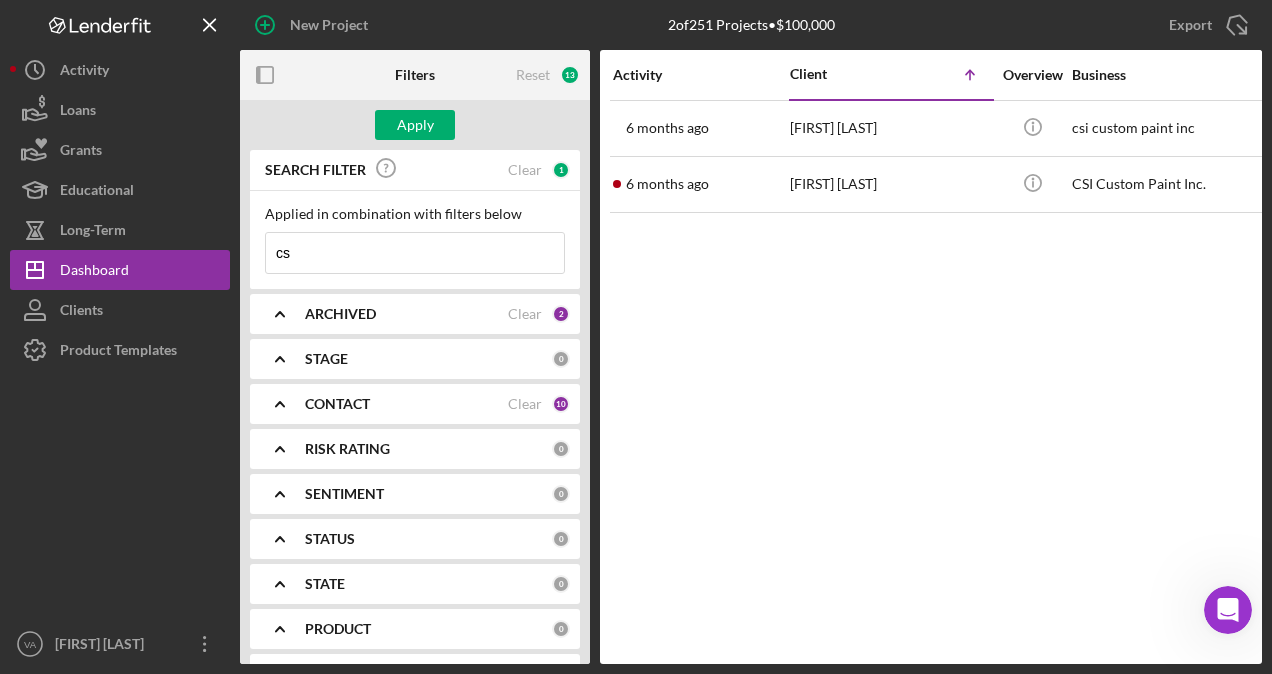 type on "c" 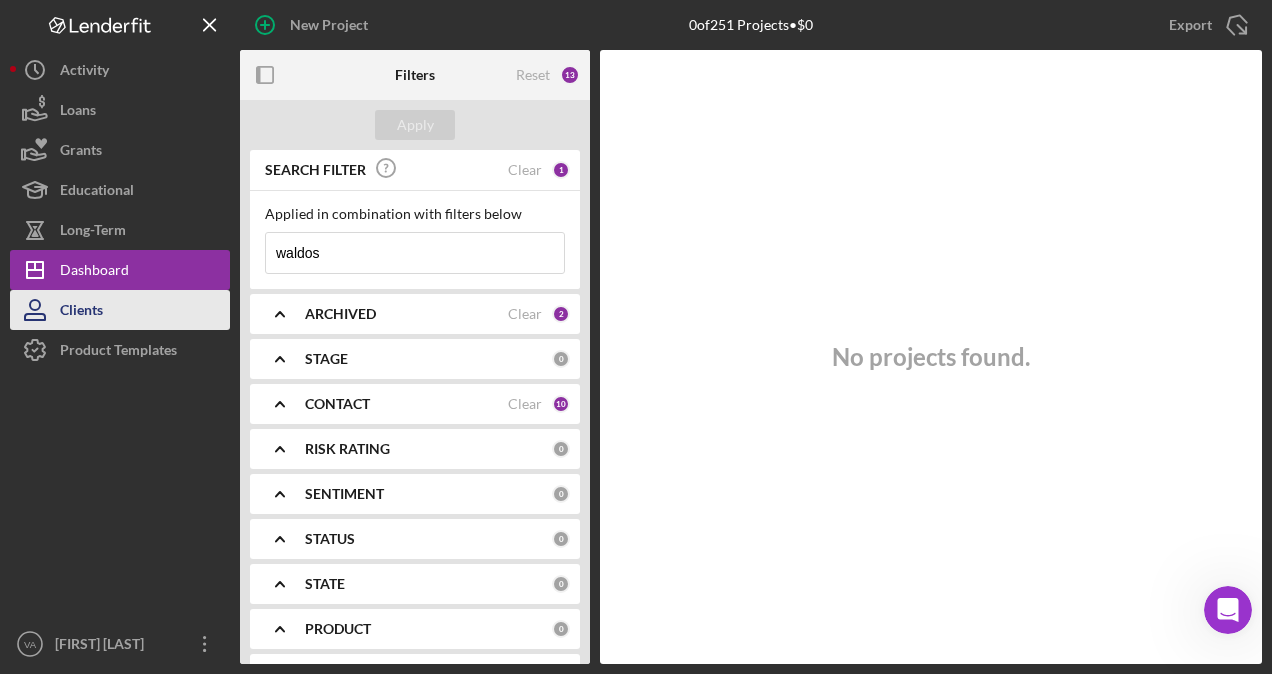 type on "waldos" 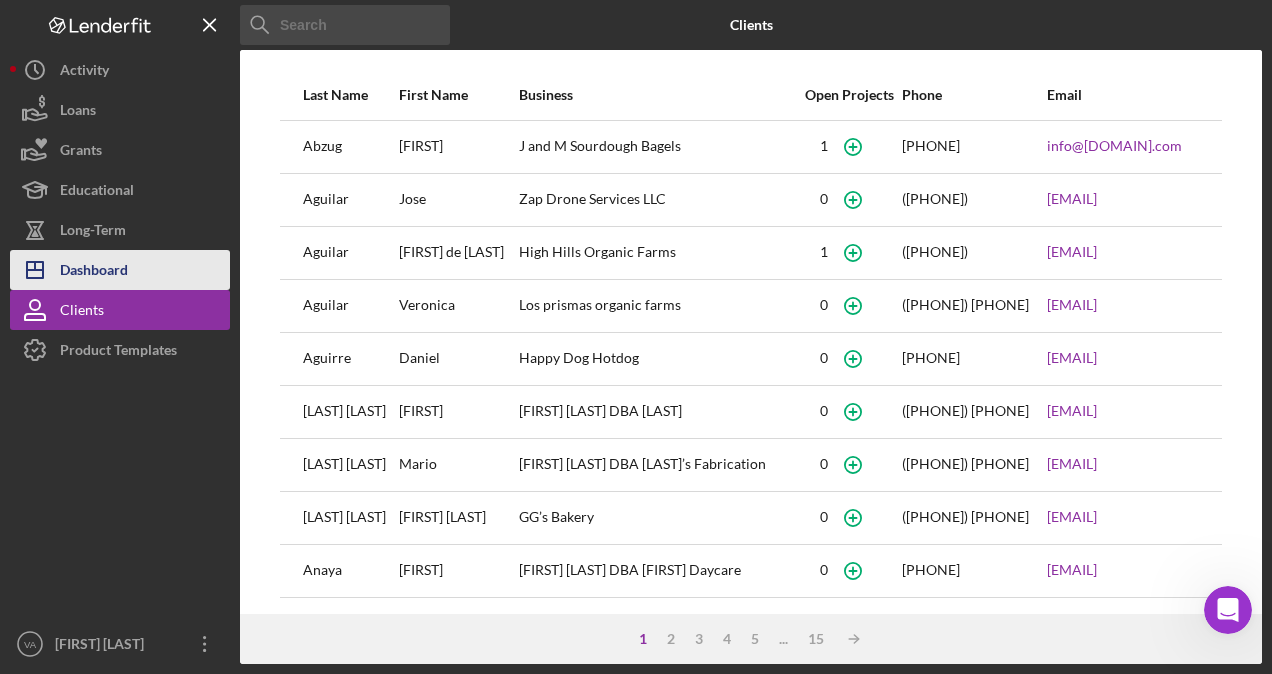 click on "Dashboard" at bounding box center (94, 272) 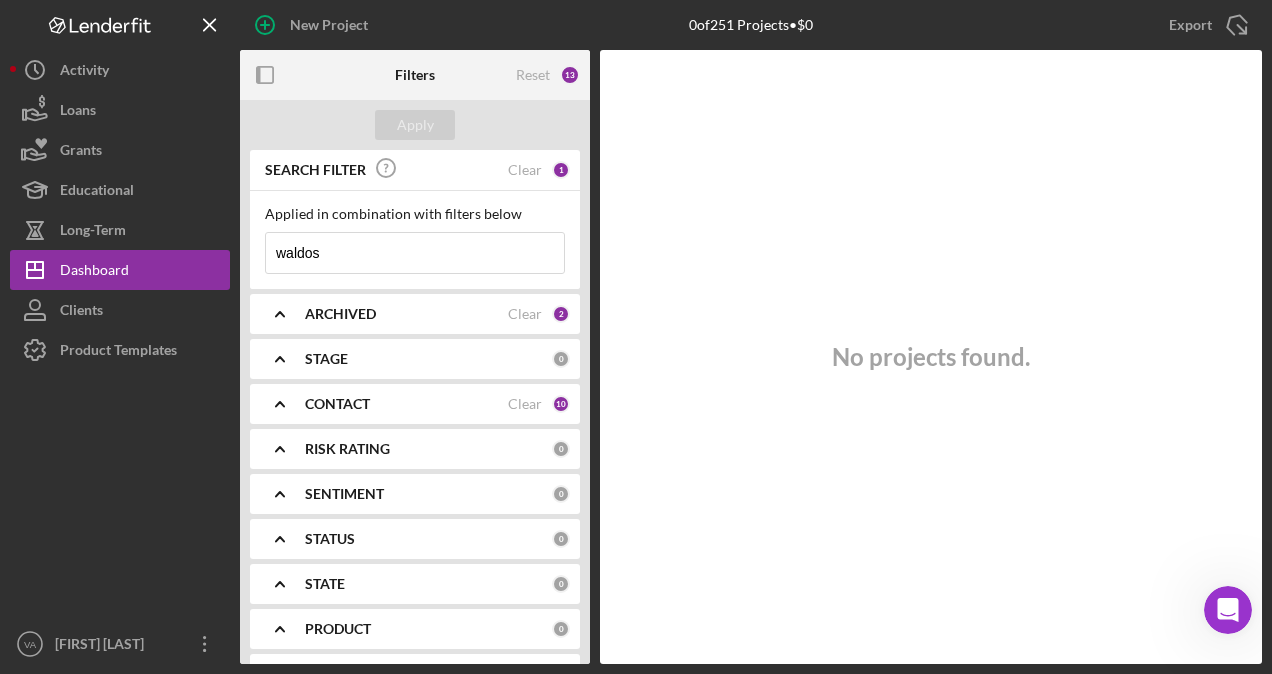 click on "waldos" at bounding box center [415, 253] 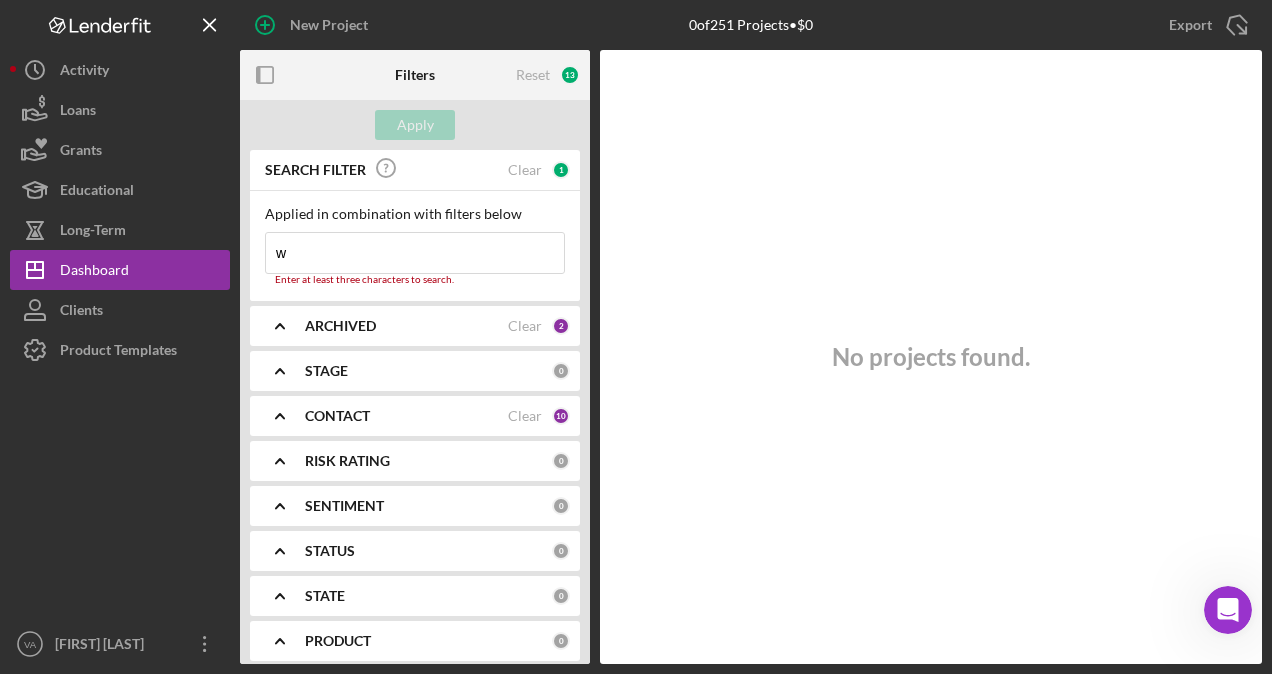 type on "wild plum cafe" 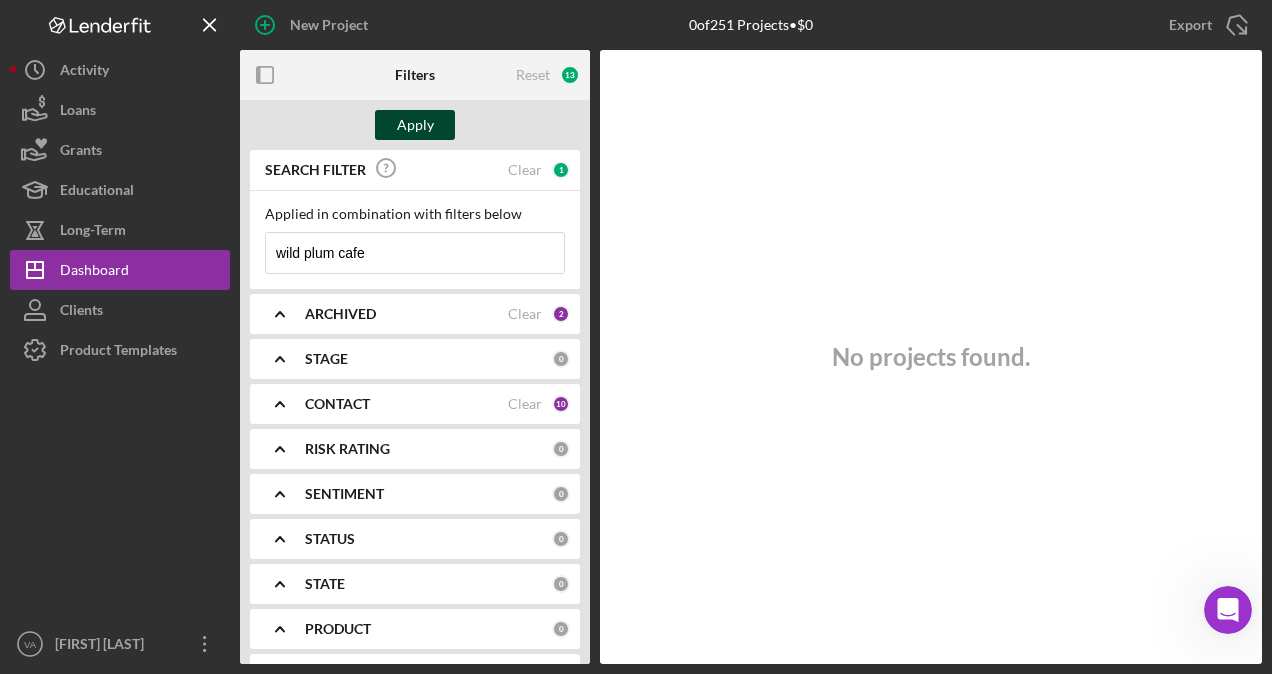 click on "Apply" at bounding box center (415, 125) 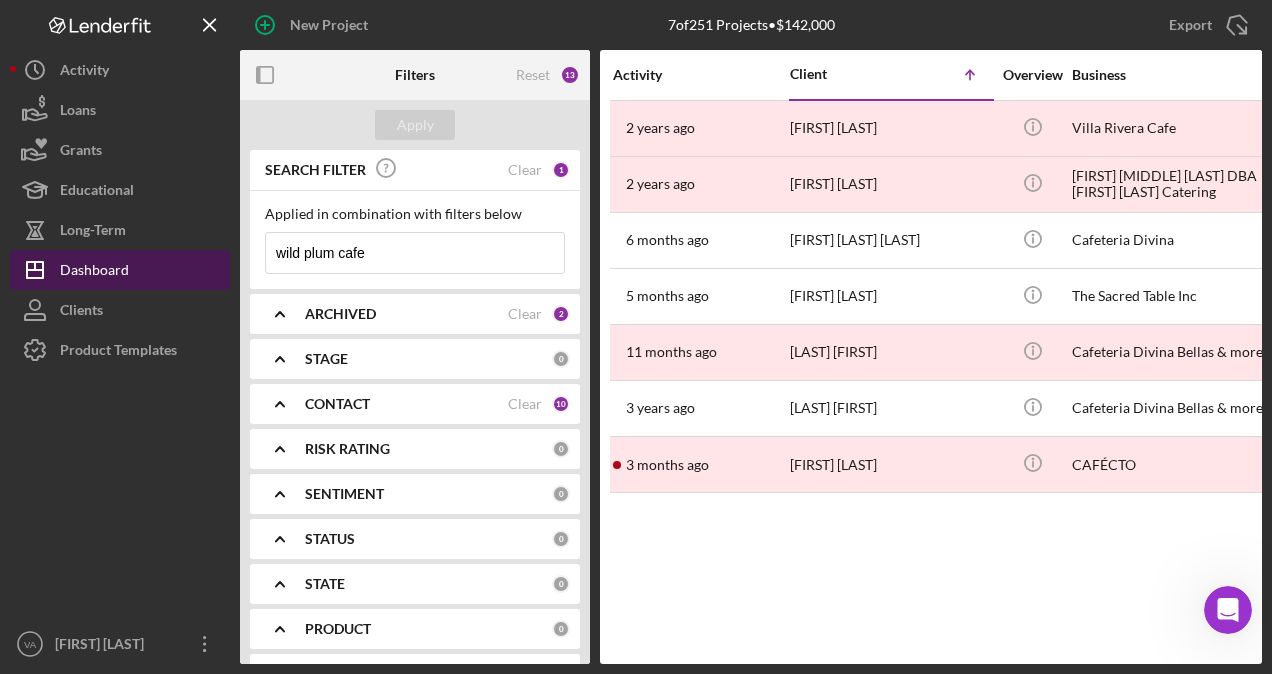 drag, startPoint x: 414, startPoint y: 262, endPoint x: 168, endPoint y: 257, distance: 246.05081 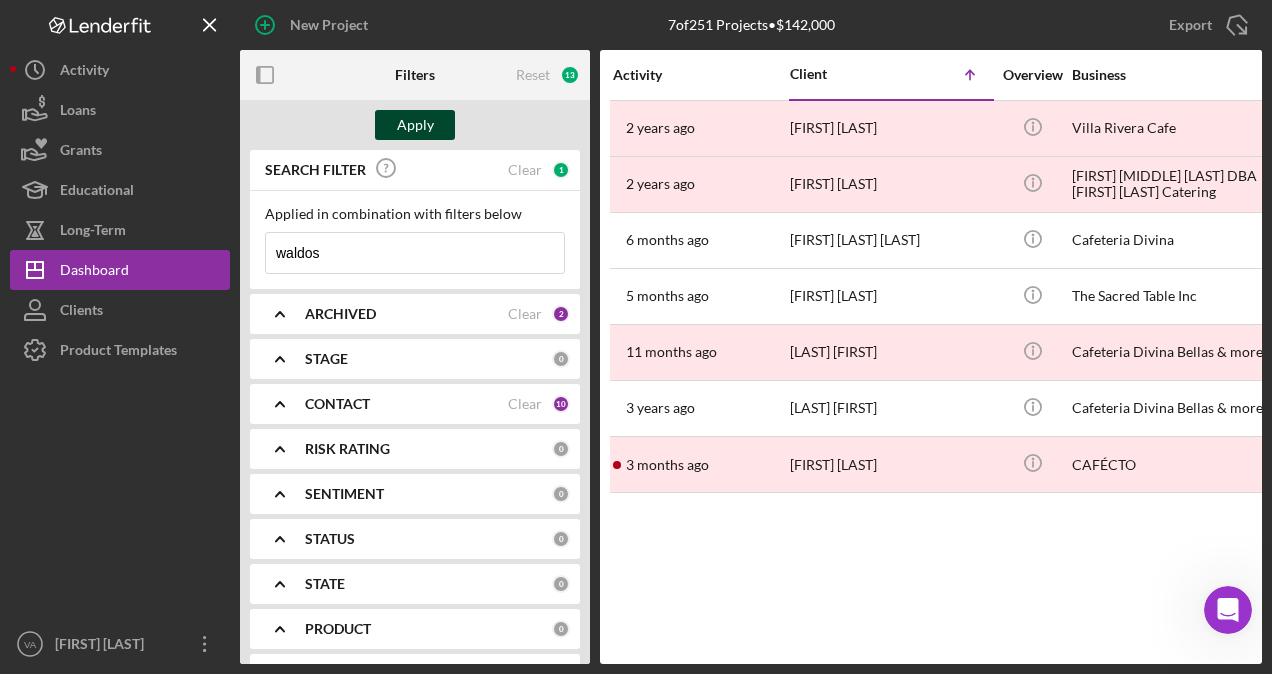 type on "waldos" 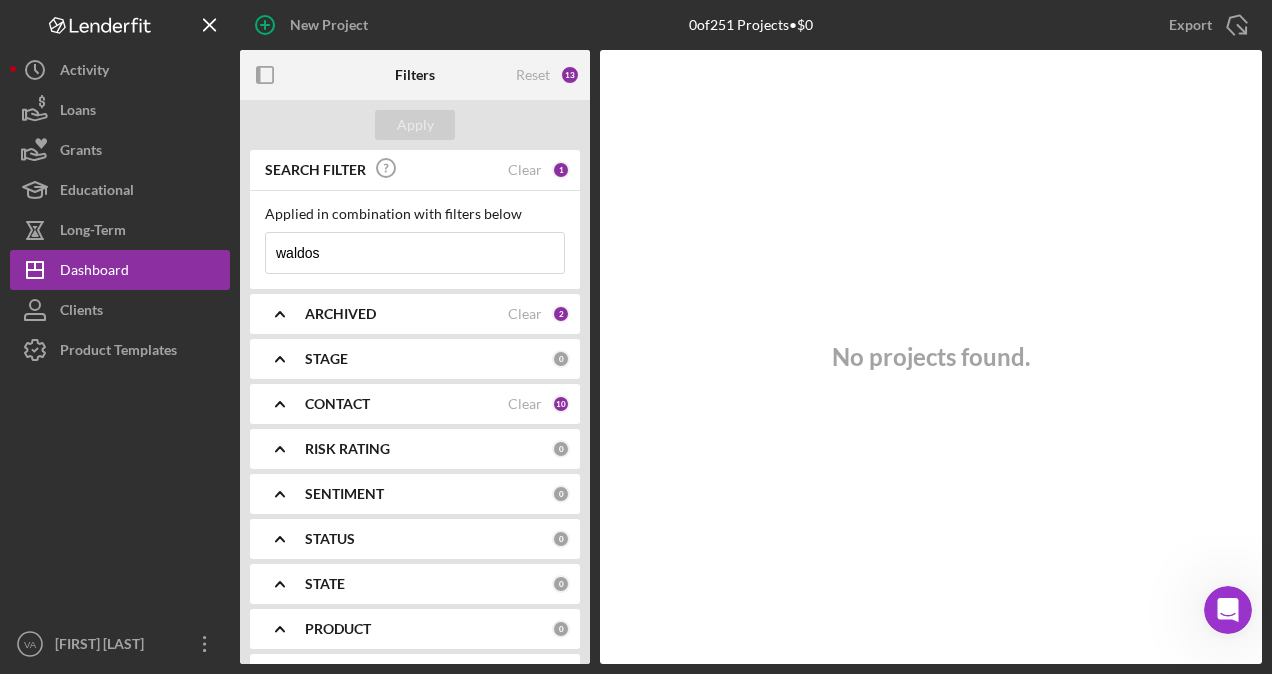 drag, startPoint x: 386, startPoint y: 268, endPoint x: 260, endPoint y: 252, distance: 127.01181 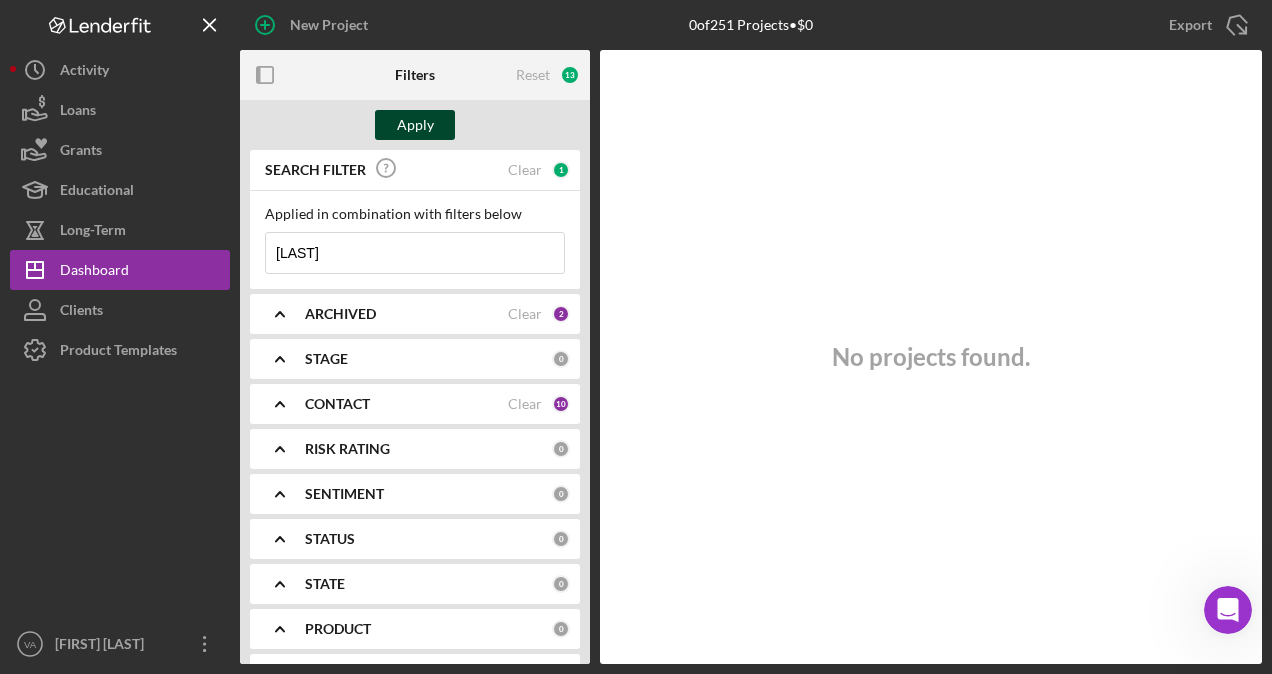 type on "[LAST]" 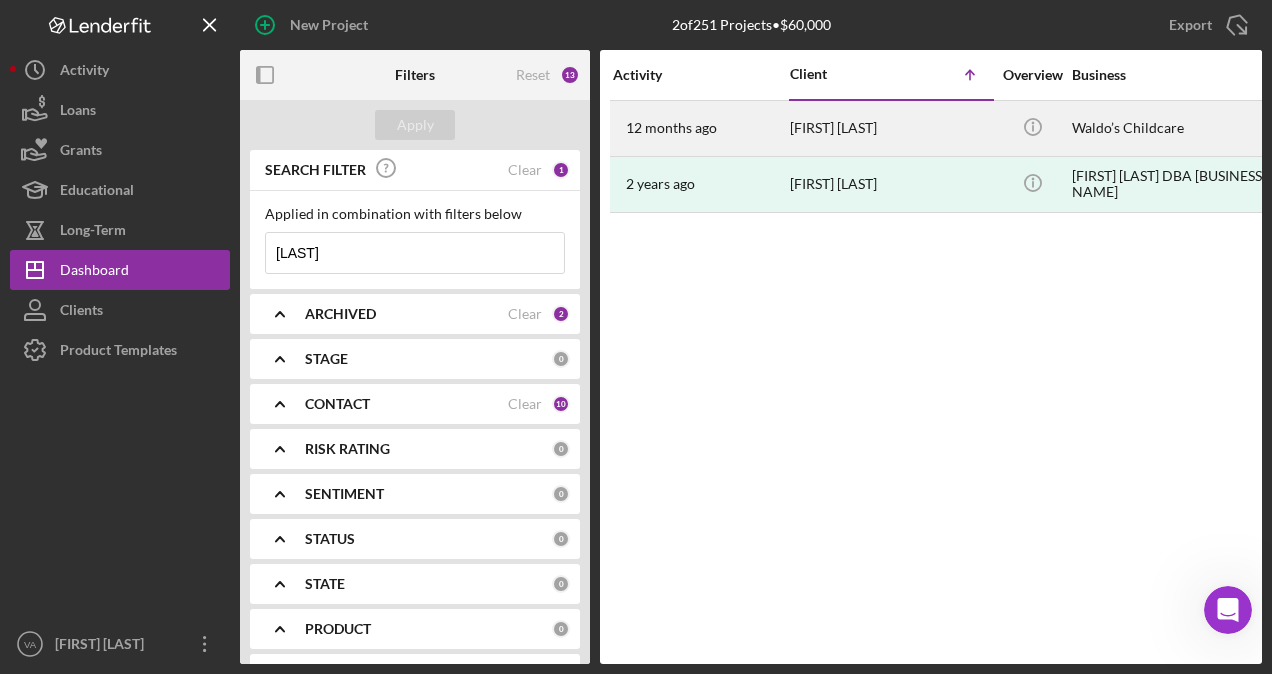 click on "Waldo’s Childcare" at bounding box center [1172, 128] 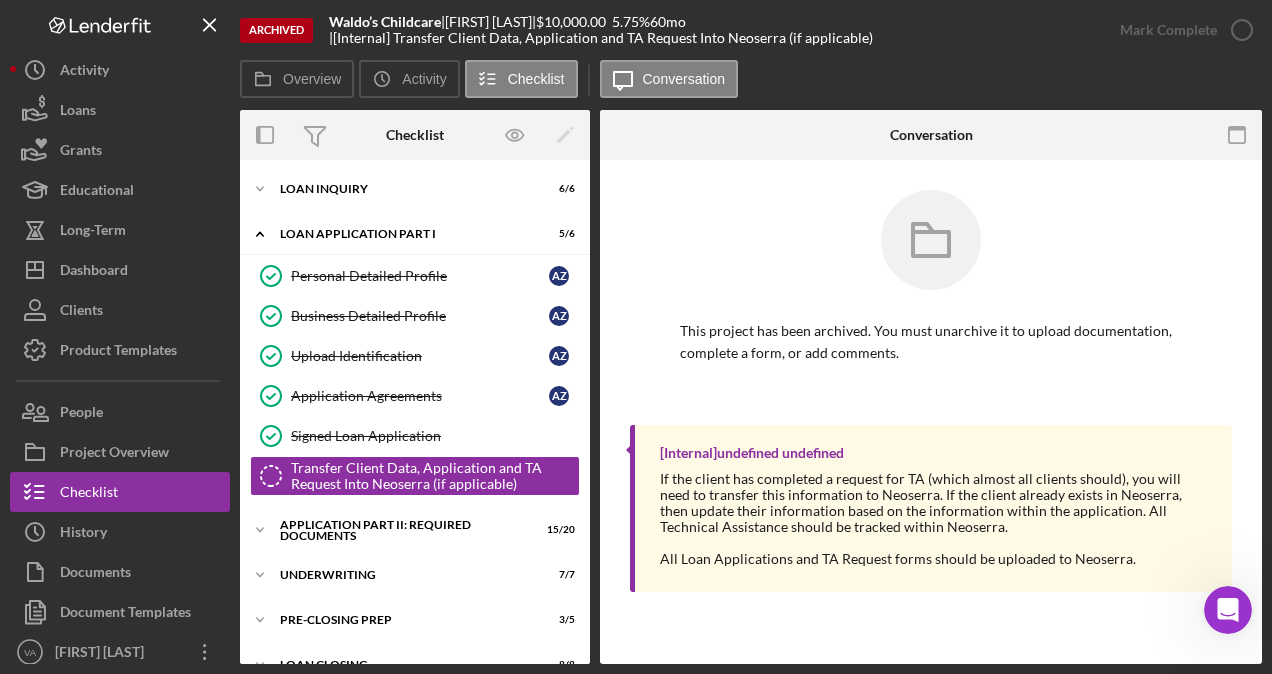 scroll, scrollTop: 60, scrollLeft: 0, axis: vertical 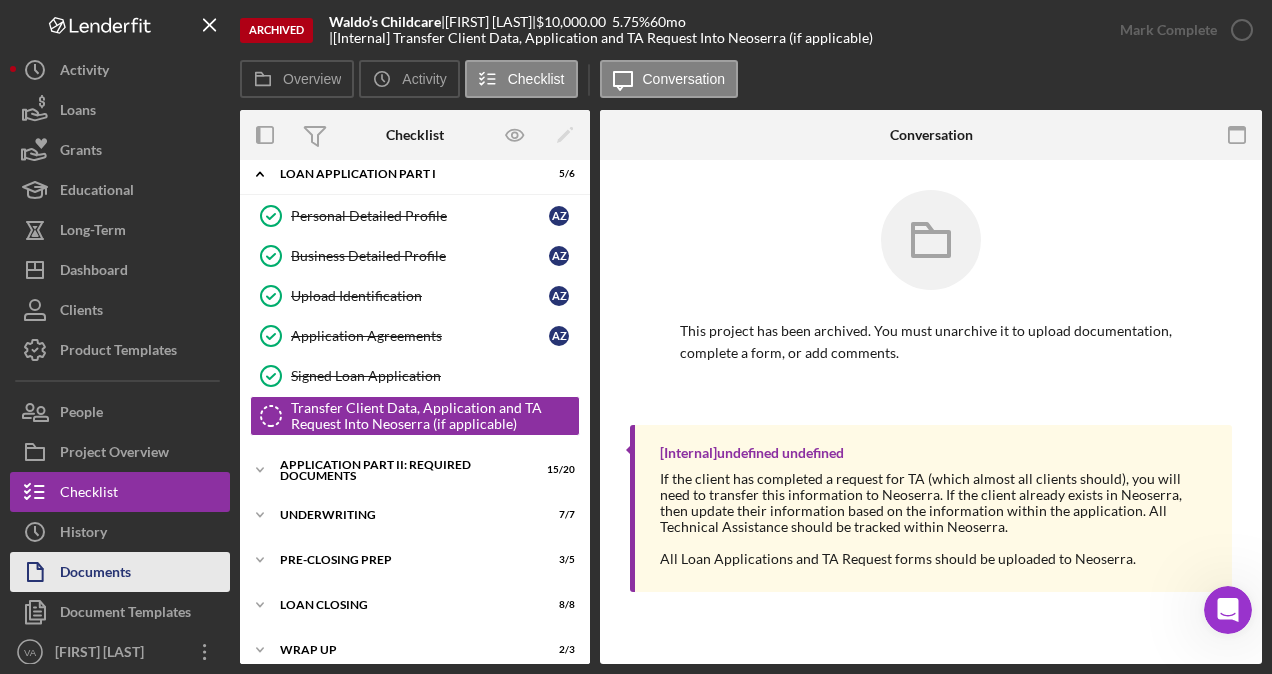 click on "Documents" at bounding box center [120, 572] 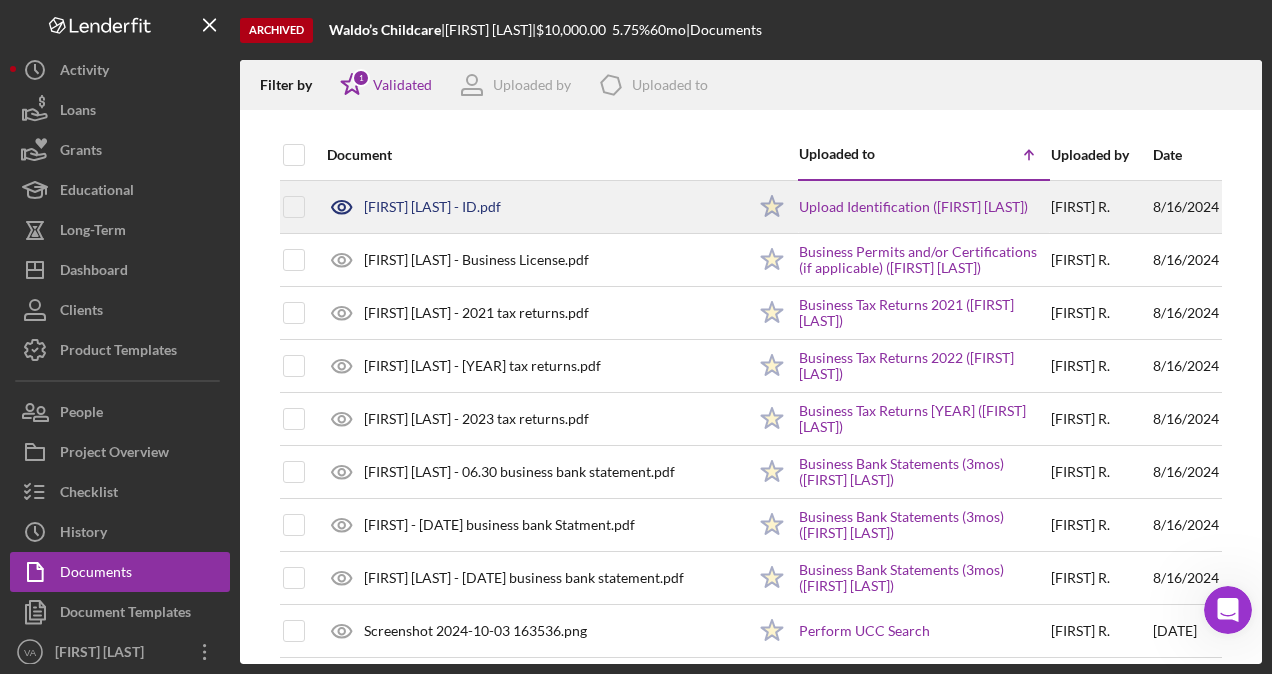 click on "[FIRST] [LAST] - ID.pdf" at bounding box center [531, 207] 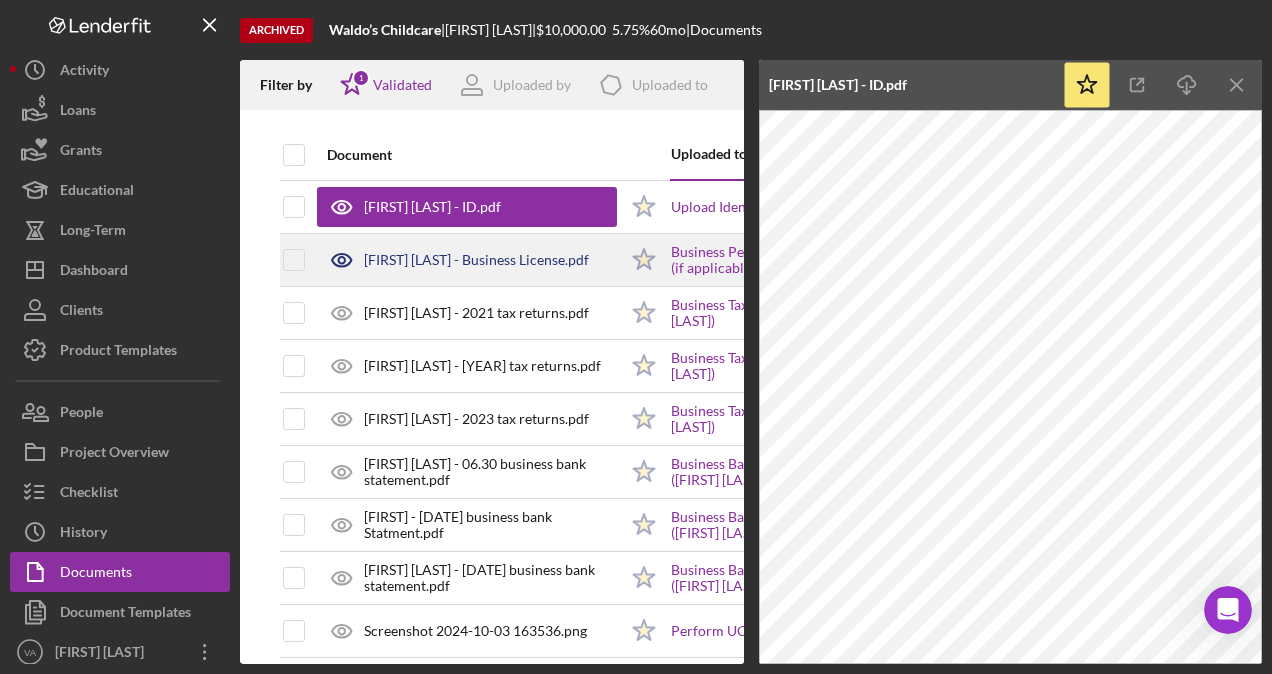 click on "[FIRST] [LAST] - Business License.pdf" at bounding box center [476, 260] 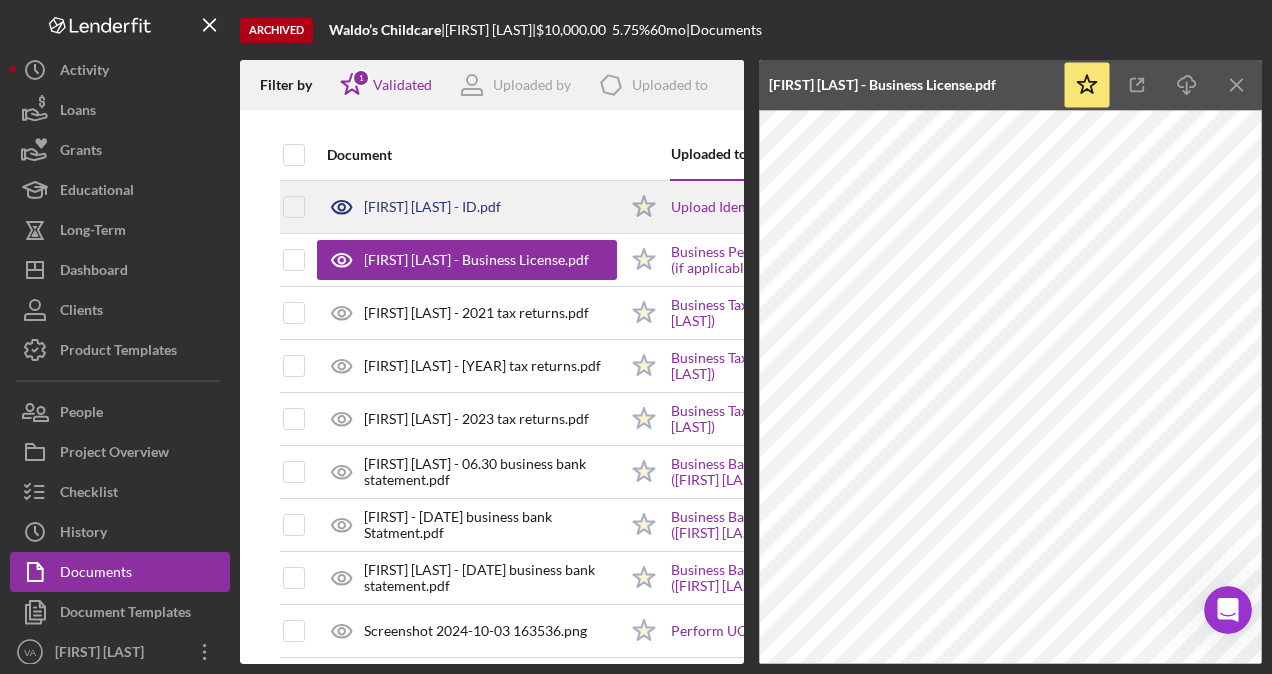 click on "[FIRST] [LAST] - ID.pdf" at bounding box center [467, 207] 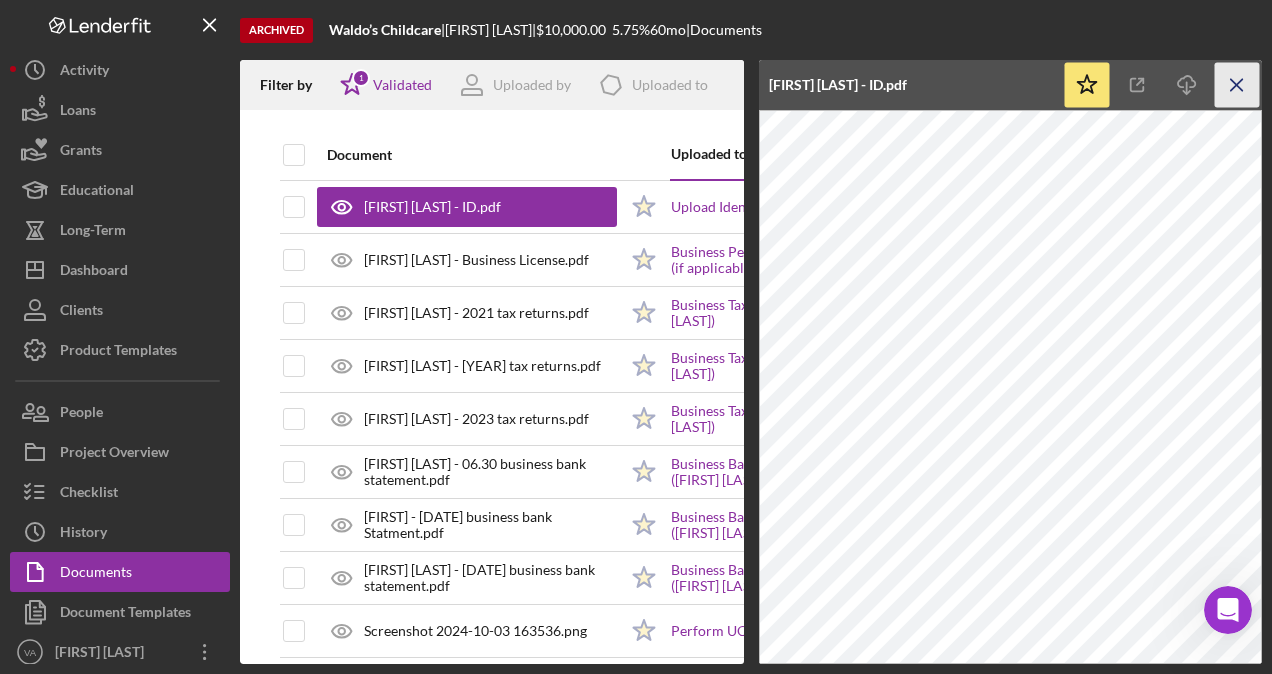 click on "Icon/Menu Close" 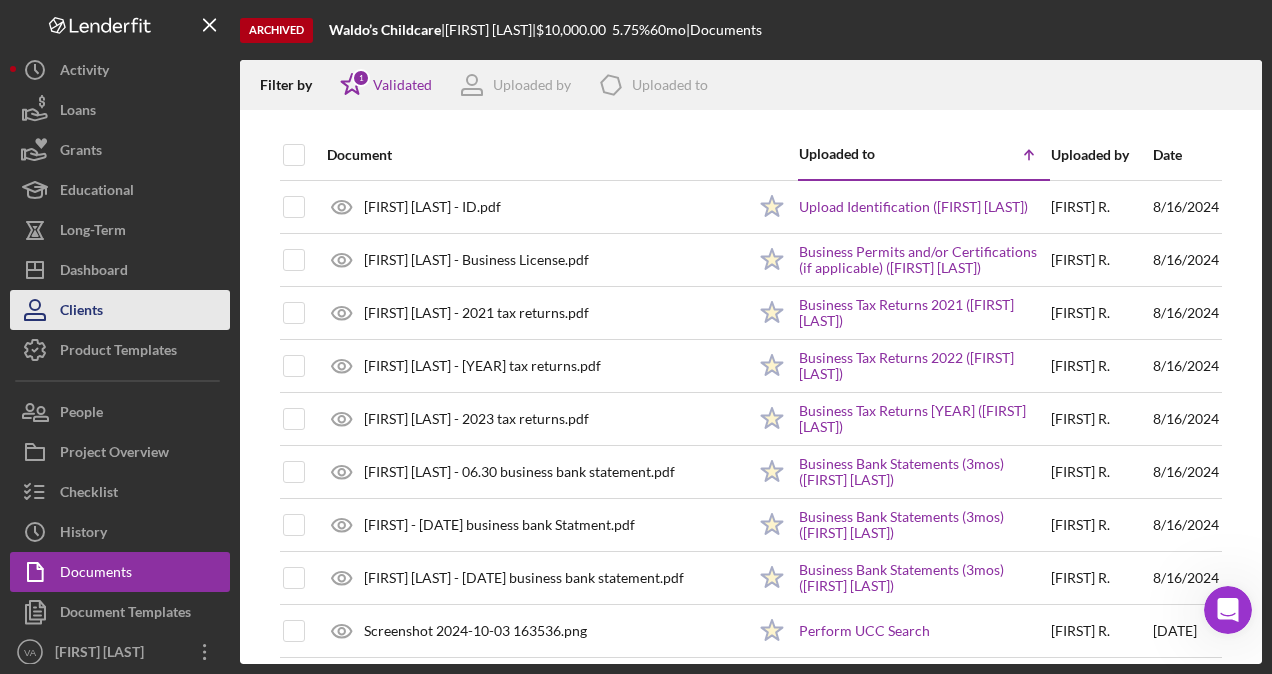 click on "Clients" at bounding box center (81, 312) 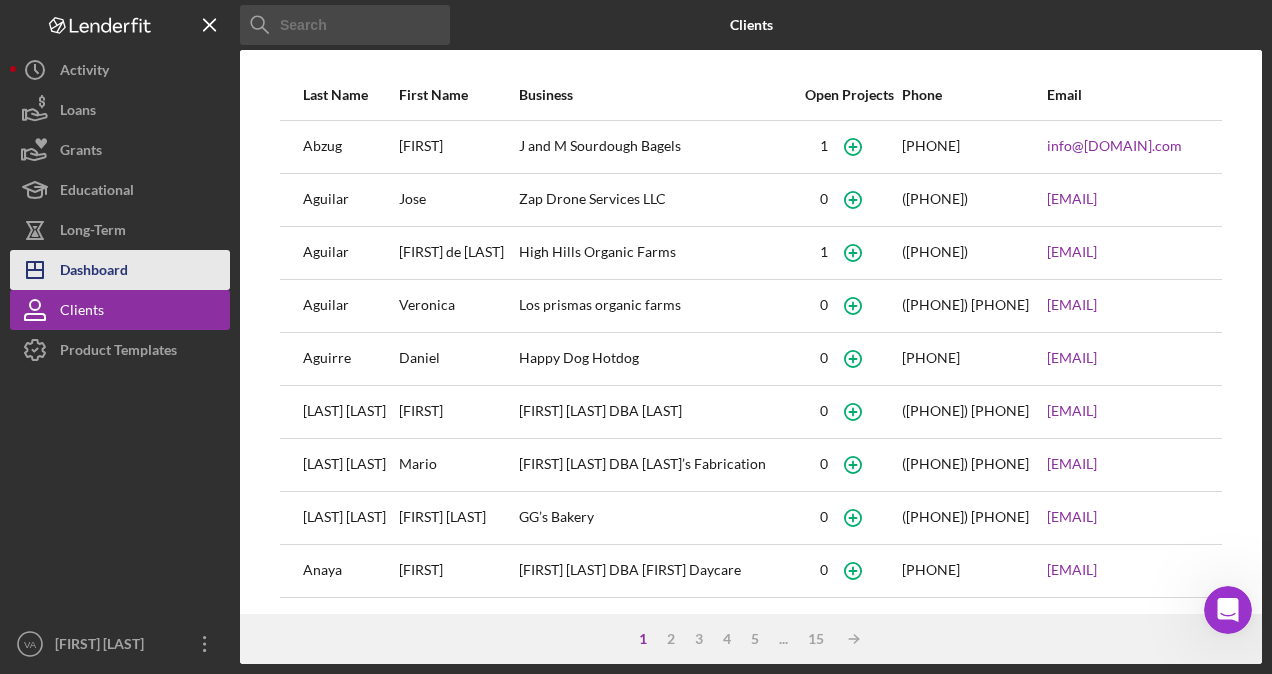 click on "Icon/Dashboard Dashboard" at bounding box center (120, 270) 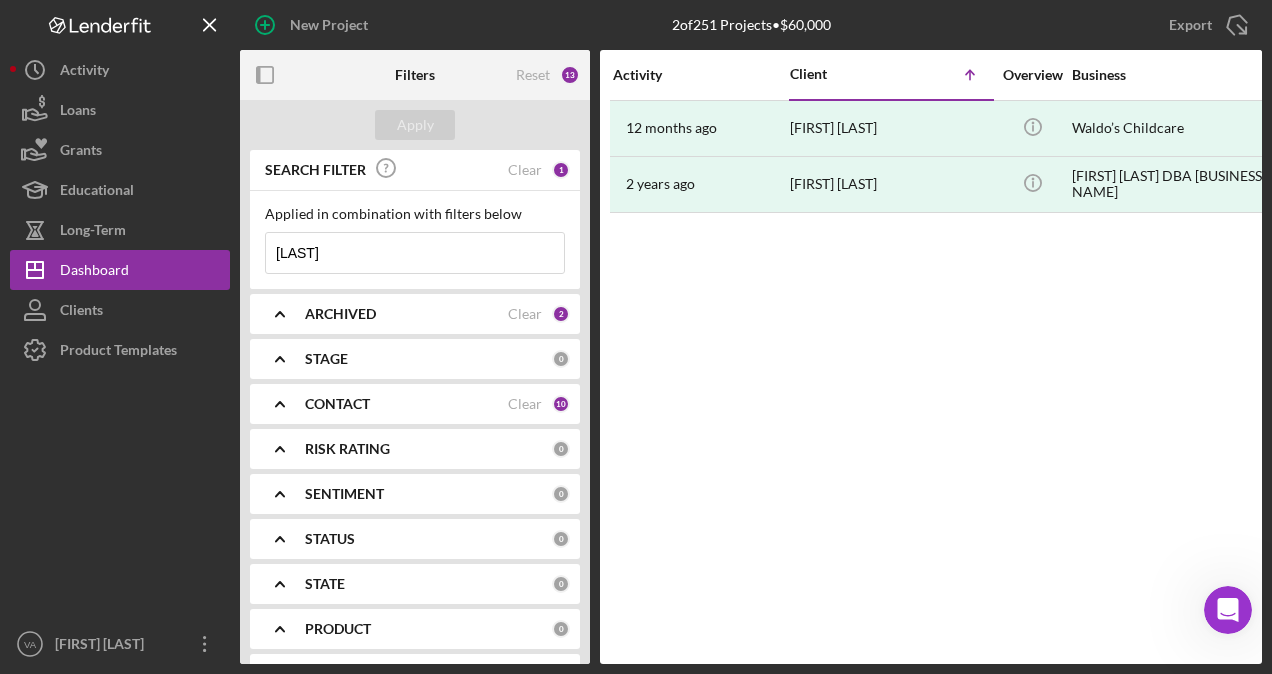 click on "[LAST]" at bounding box center (415, 253) 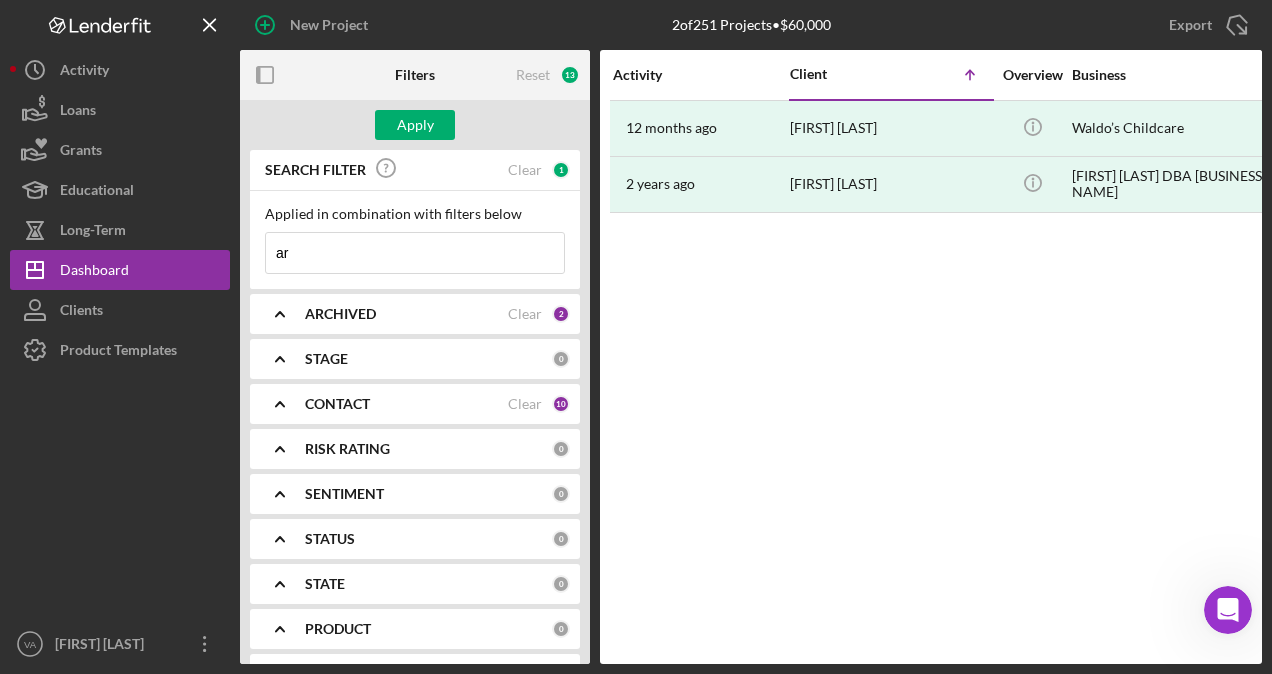 type on "a" 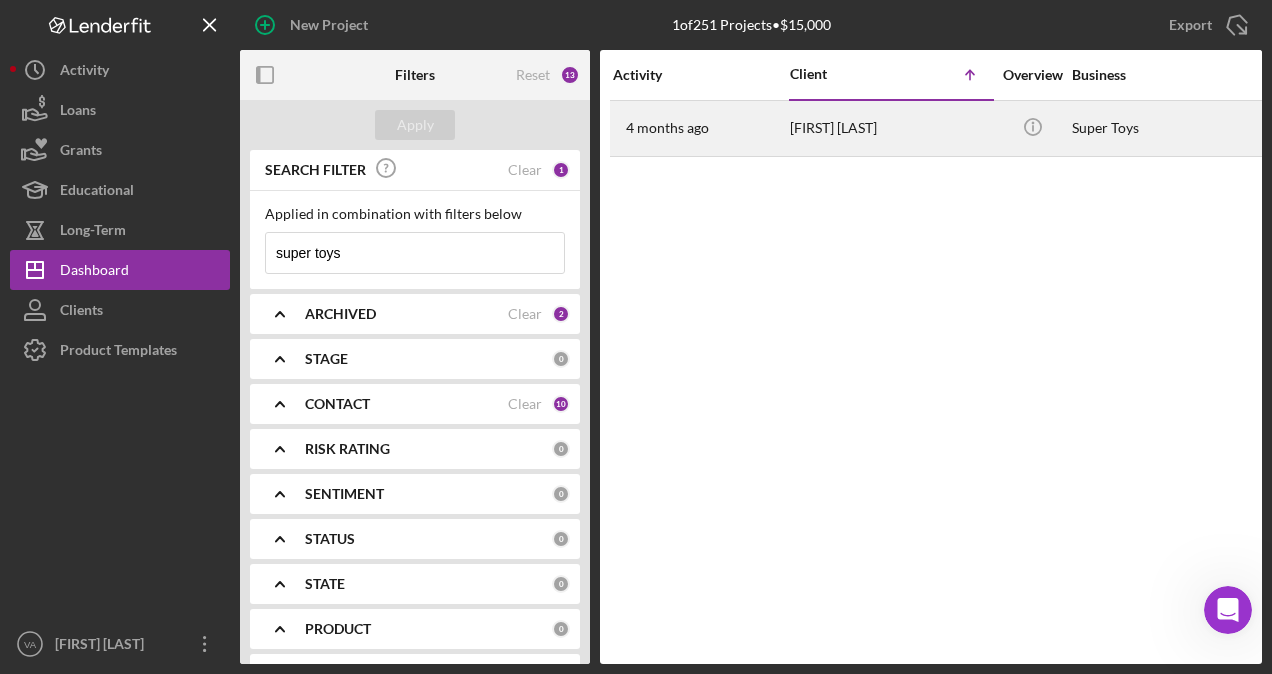 type on "super toys" 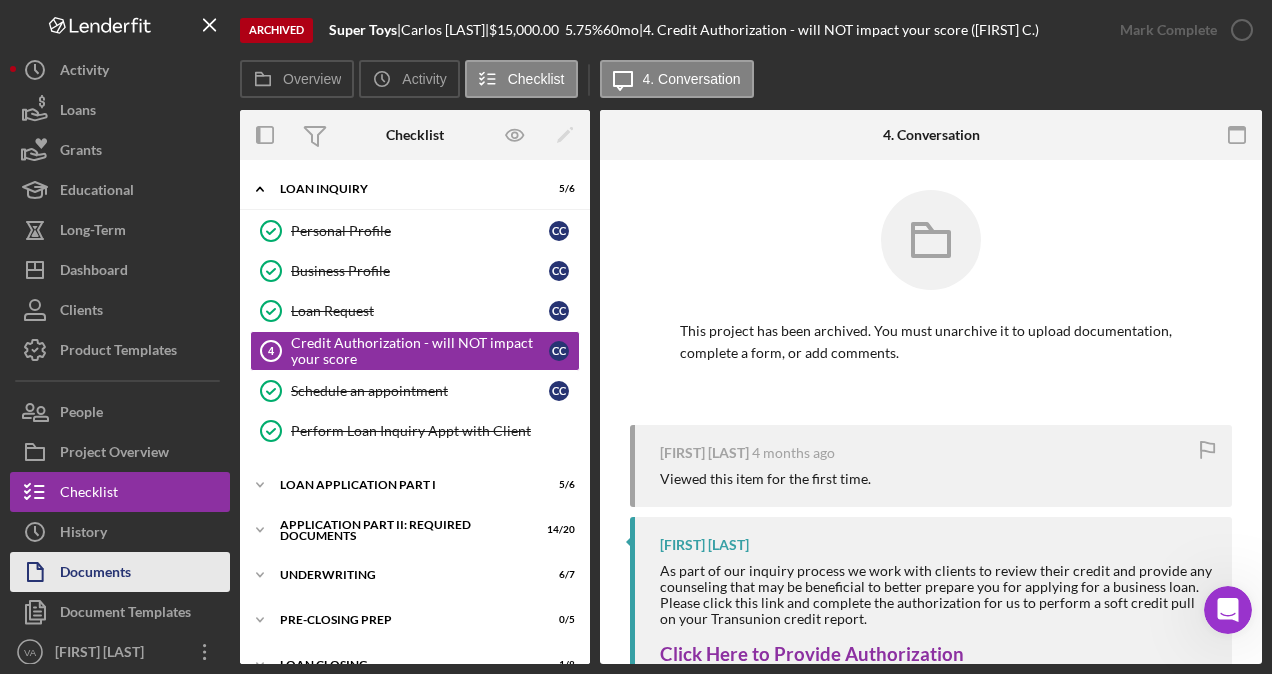 click on "Documents" at bounding box center [95, 574] 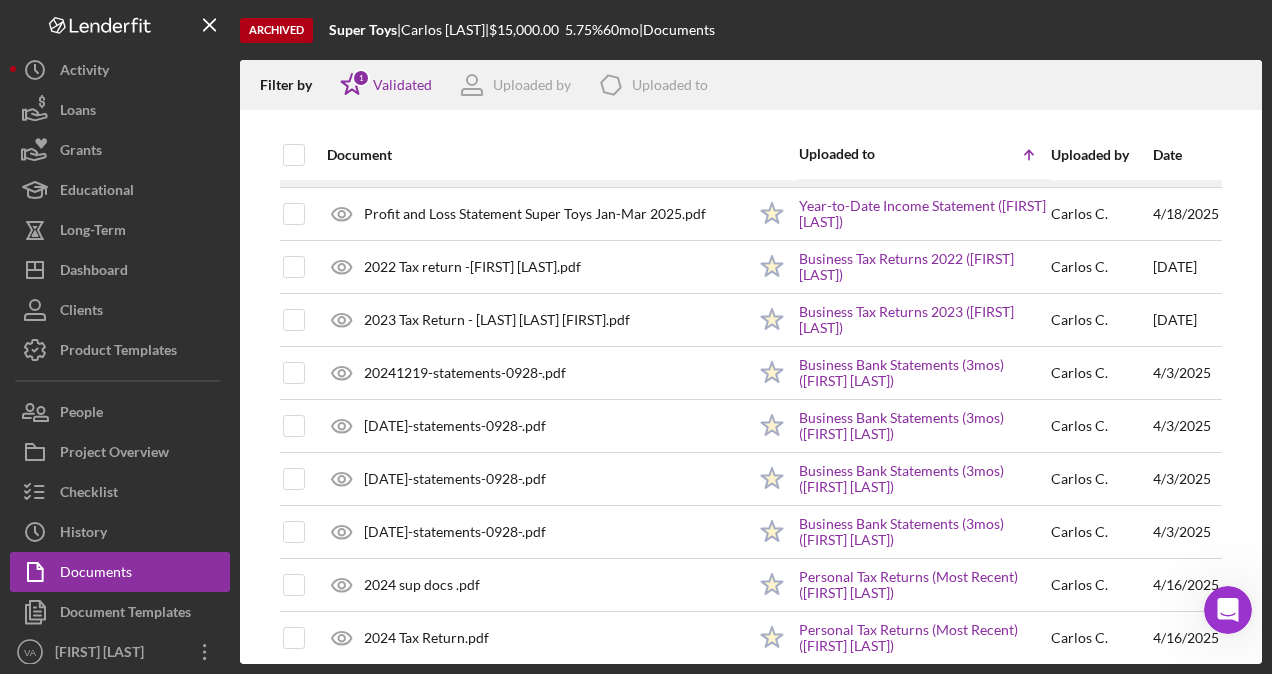 scroll, scrollTop: 0, scrollLeft: 0, axis: both 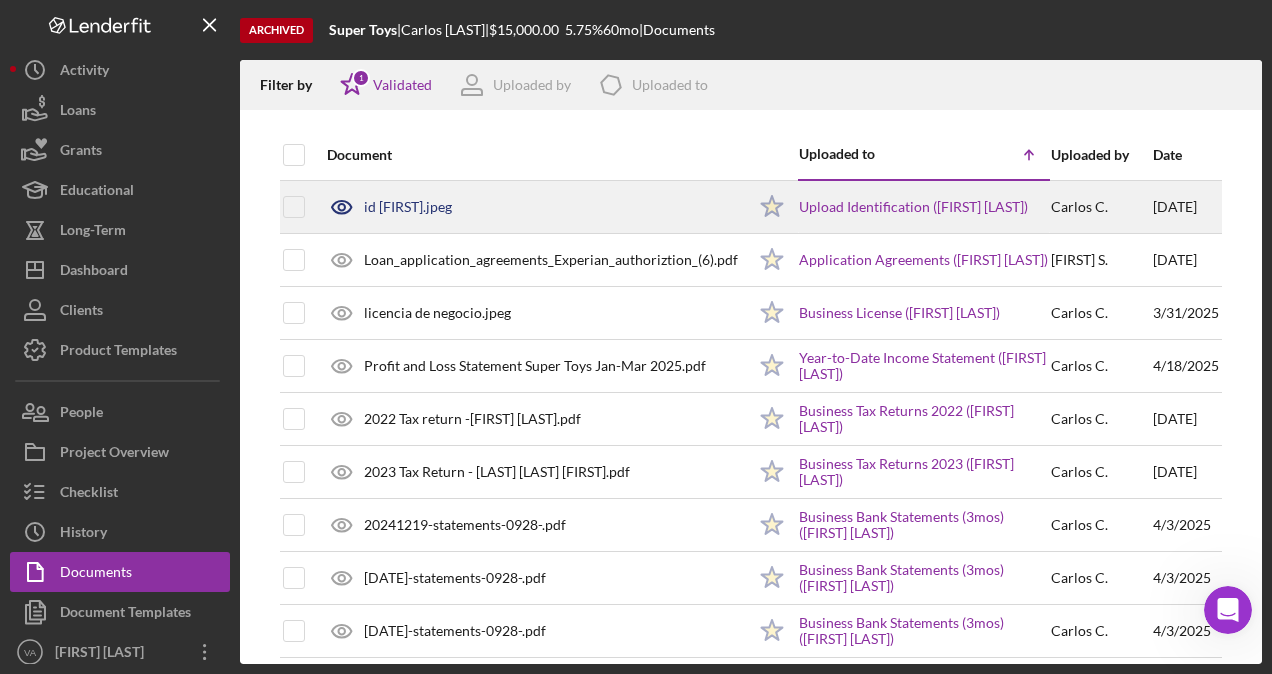 click on "Upload Identification ([FIRST] [LAST])" at bounding box center [924, 207] 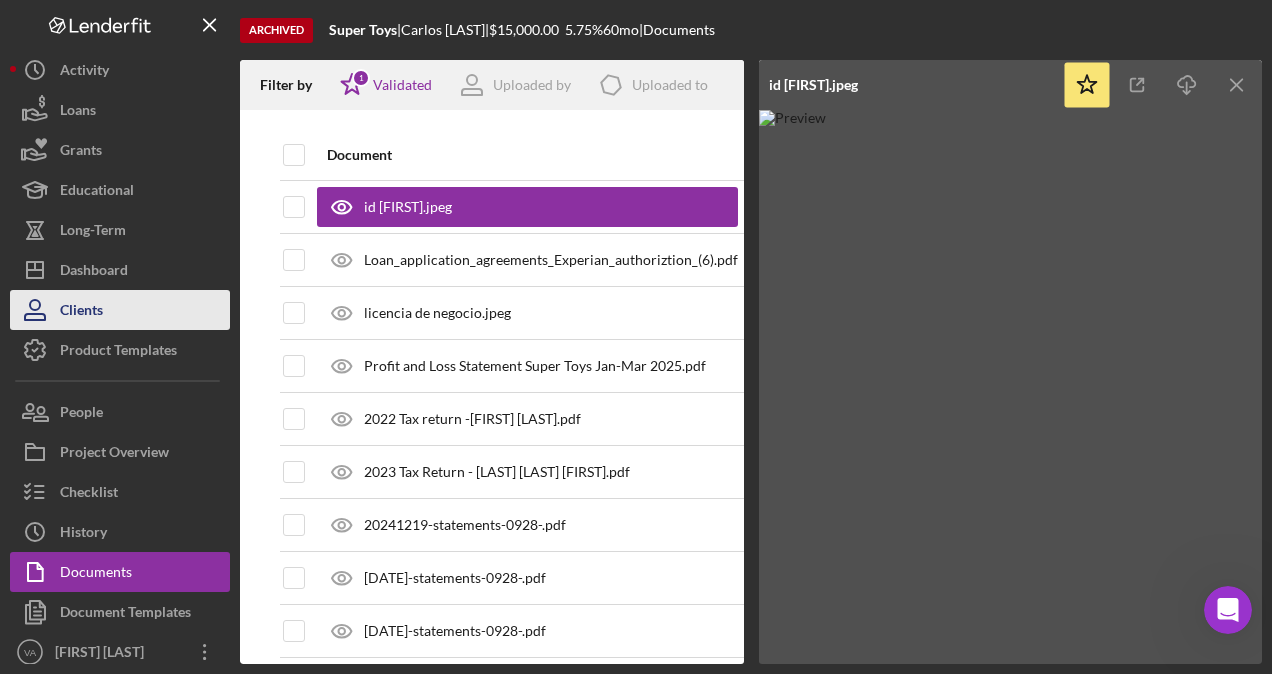 click on "Clients" at bounding box center (120, 310) 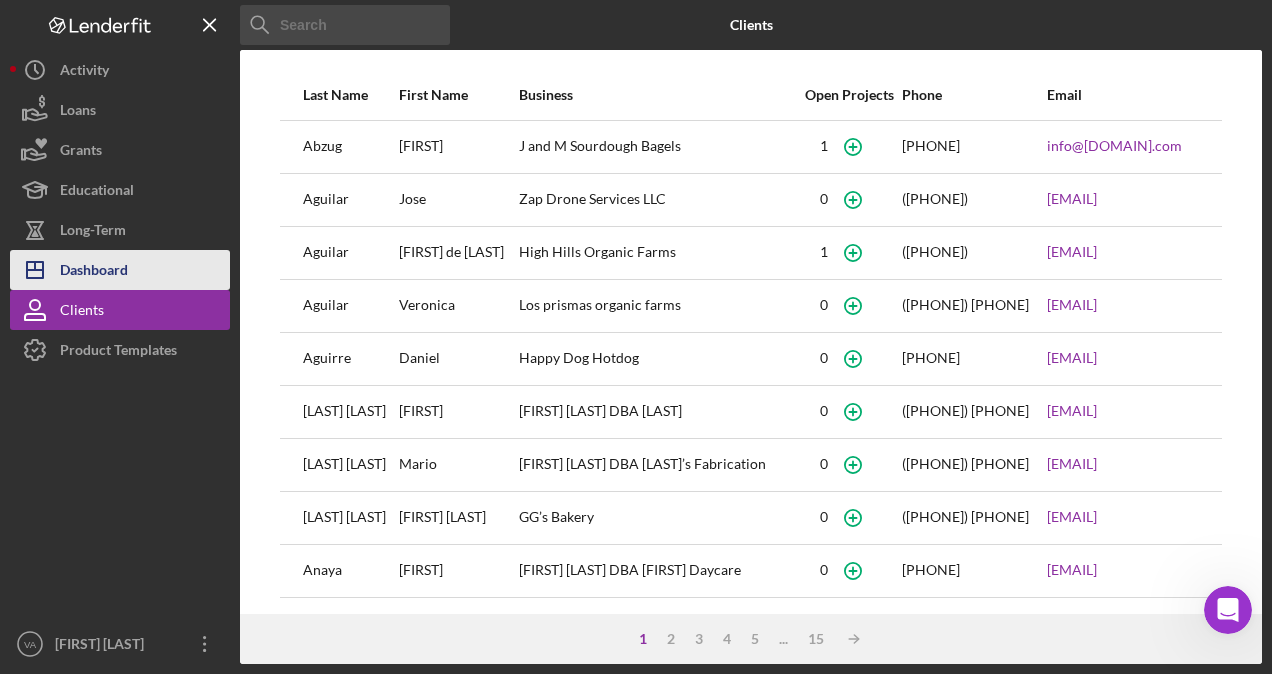click on "Icon/Dashboard Dashboard" at bounding box center (120, 270) 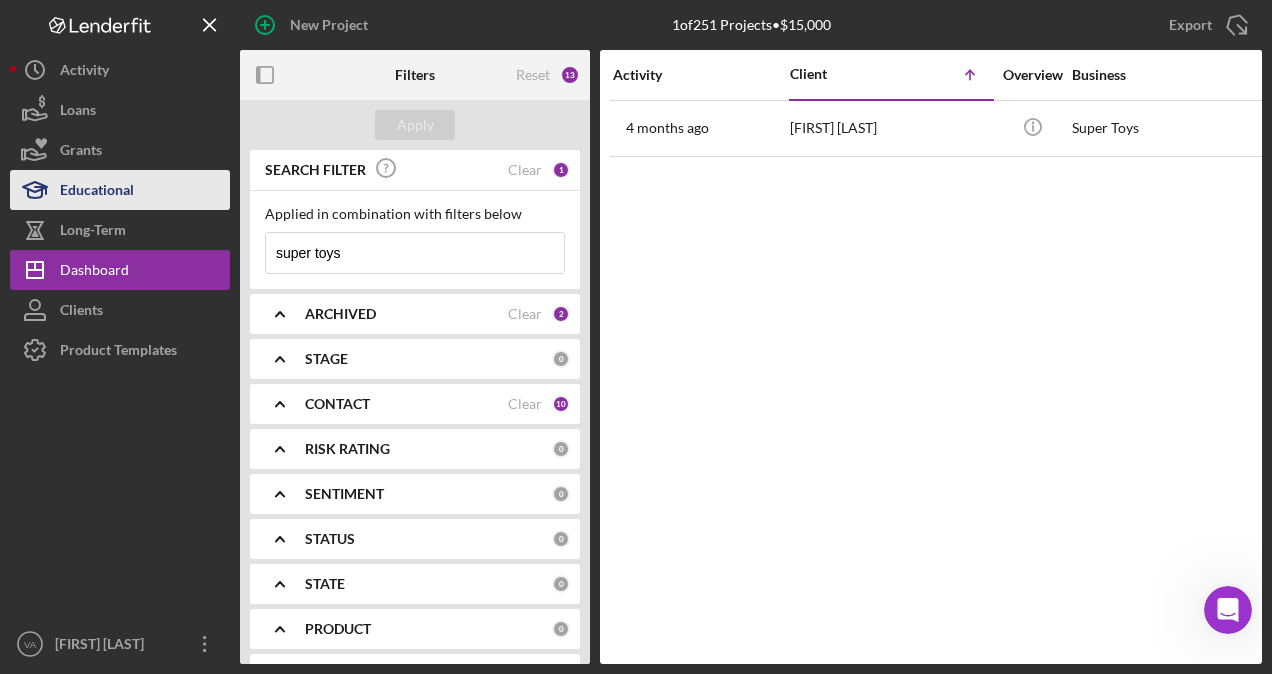 drag, startPoint x: 432, startPoint y: 252, endPoint x: 163, endPoint y: 200, distance: 273.97992 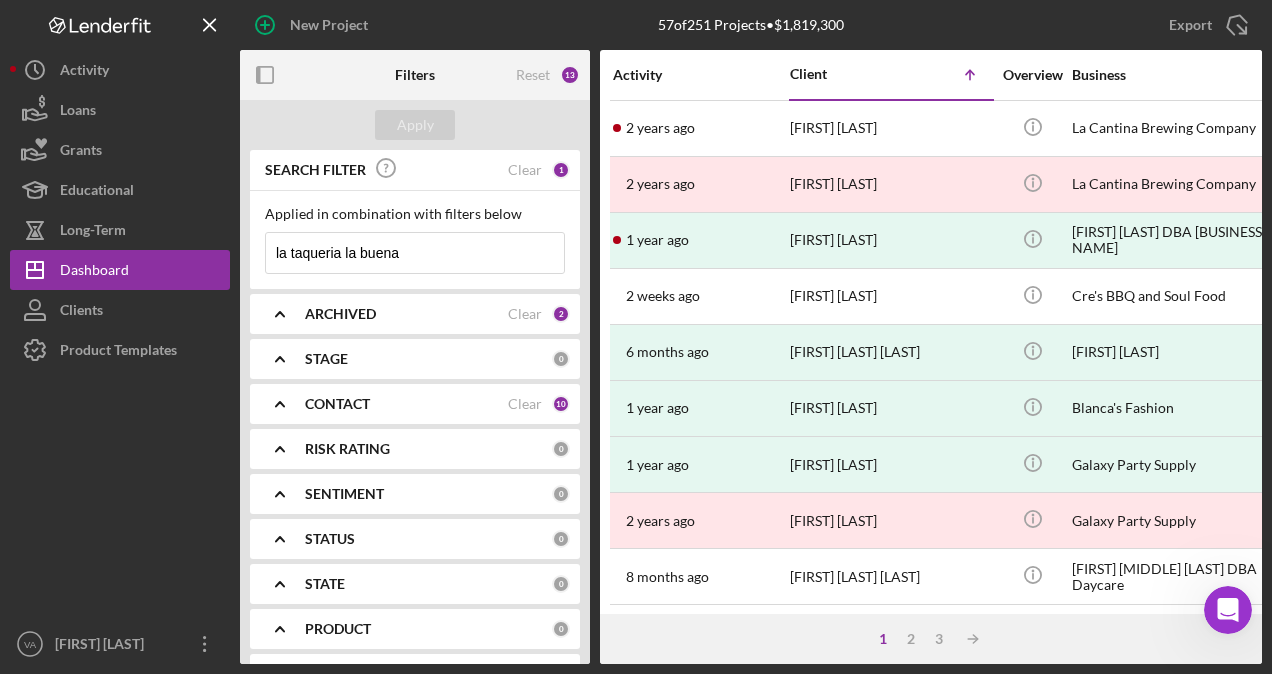 type on "la taqueria la buena" 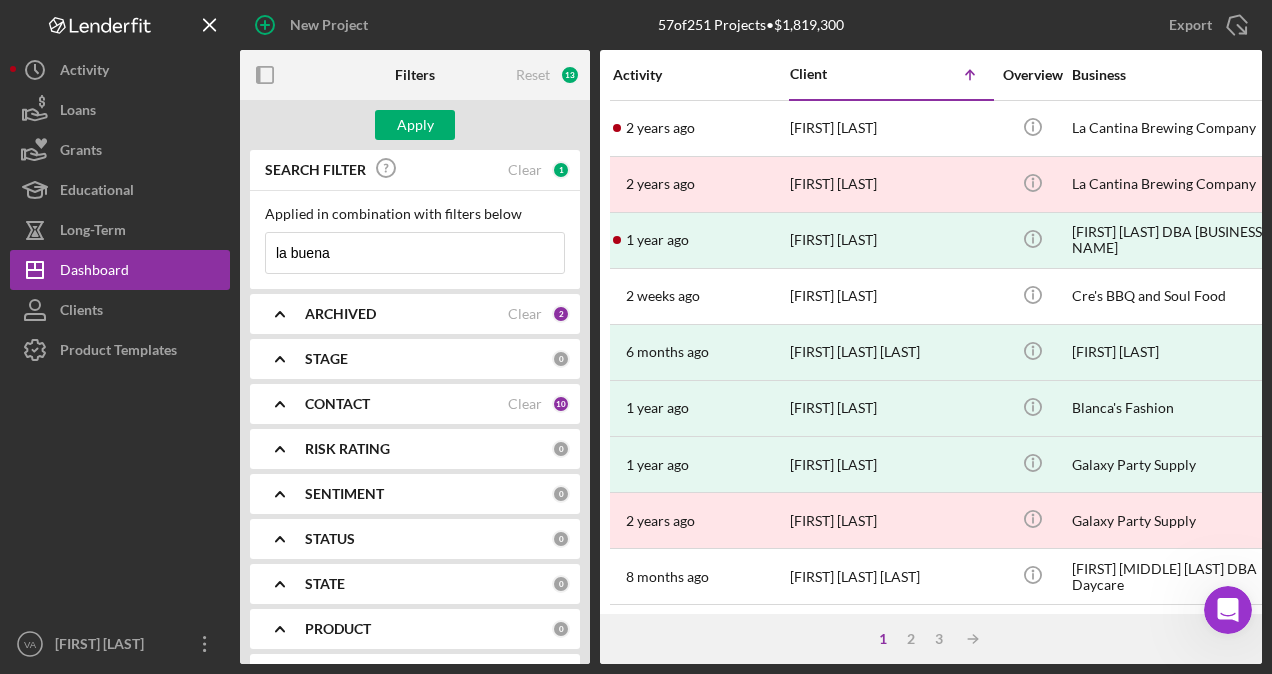 type on "la buena taqueria" 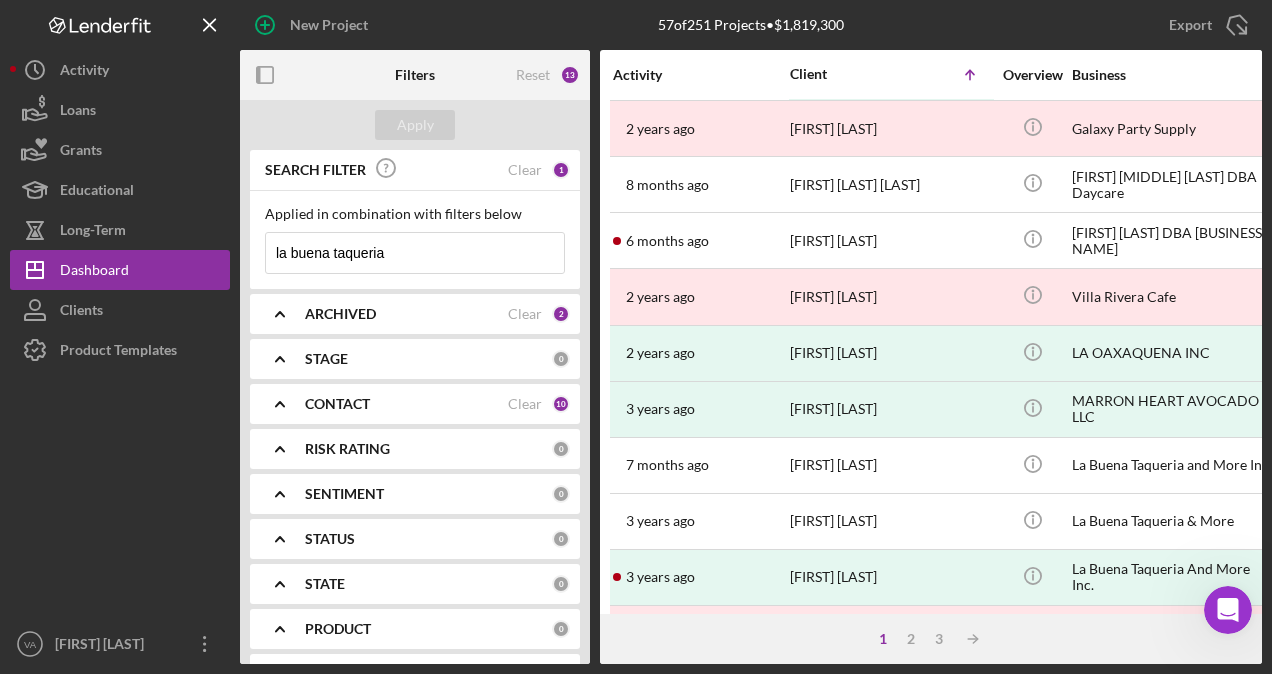 scroll, scrollTop: 393, scrollLeft: 0, axis: vertical 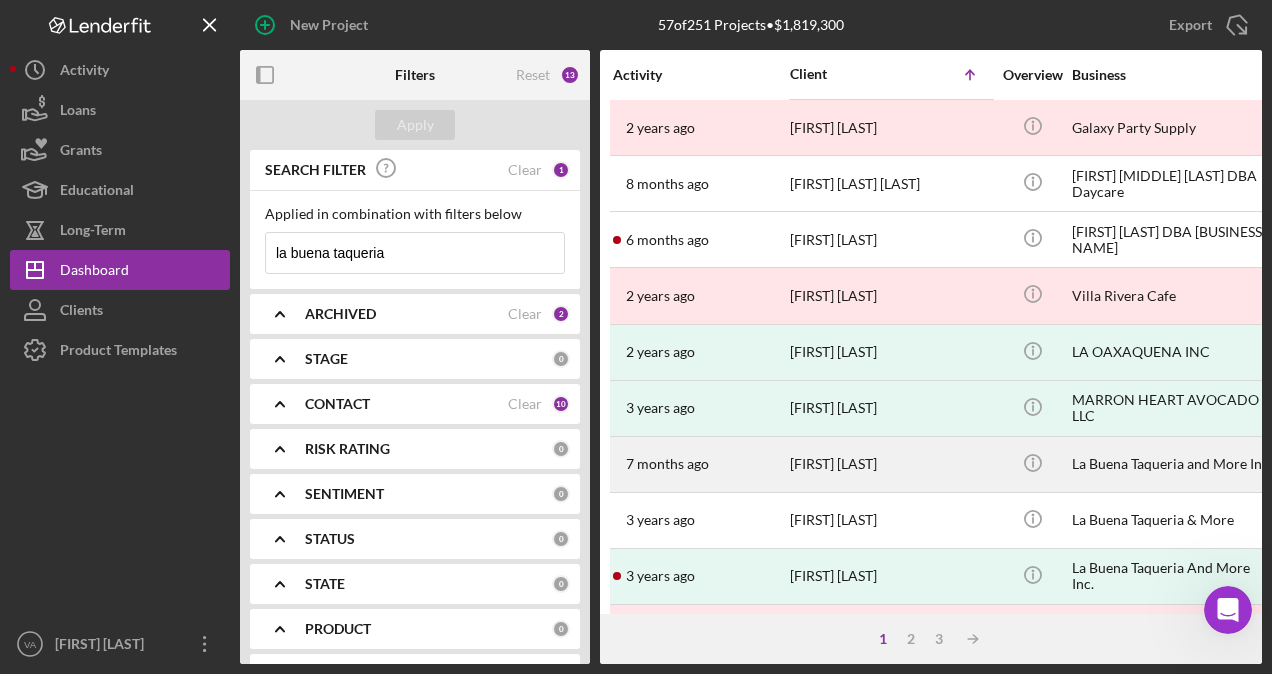 click on "[FIRST] [LAST]" at bounding box center (890, 464) 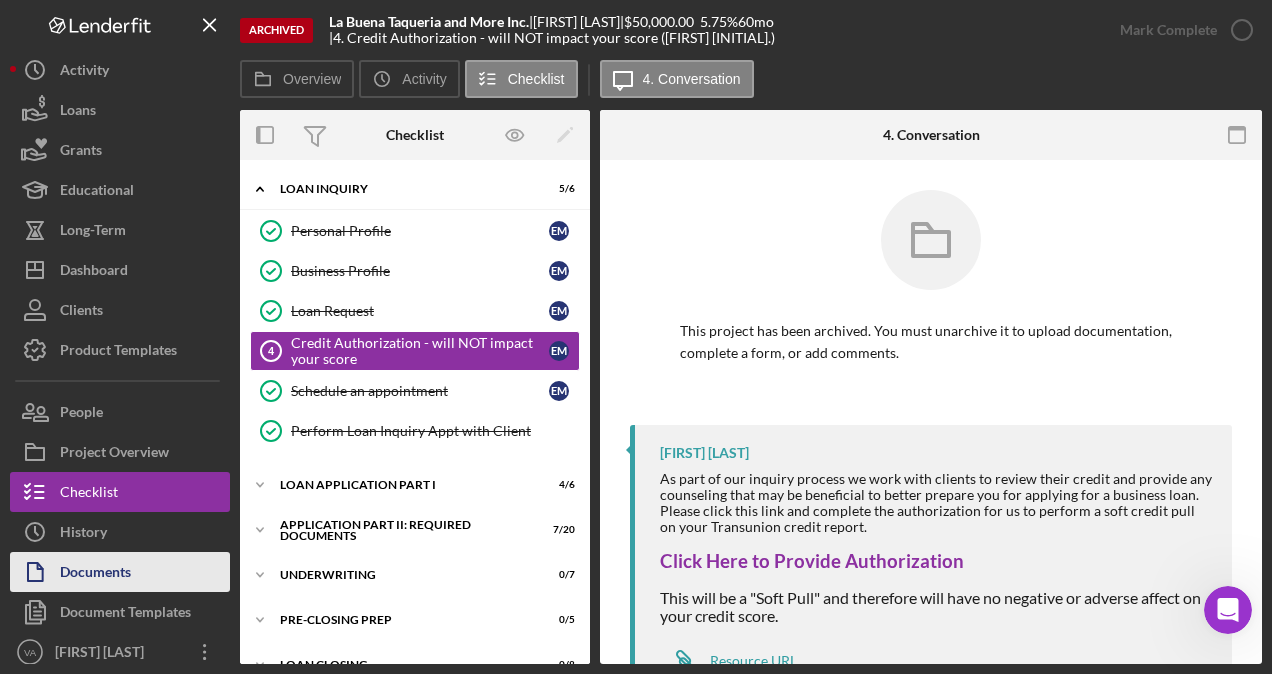 click on "Documents" at bounding box center (95, 574) 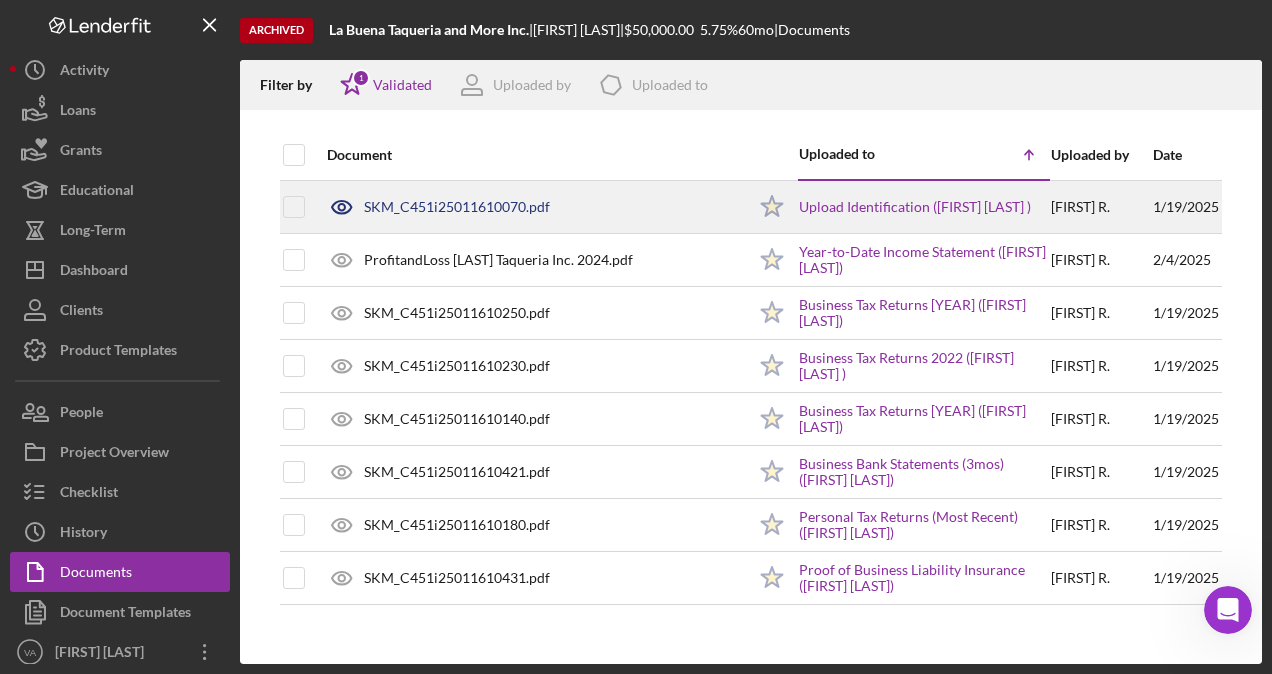 click on "SKM_C451i25011610070.pdf" at bounding box center [531, 207] 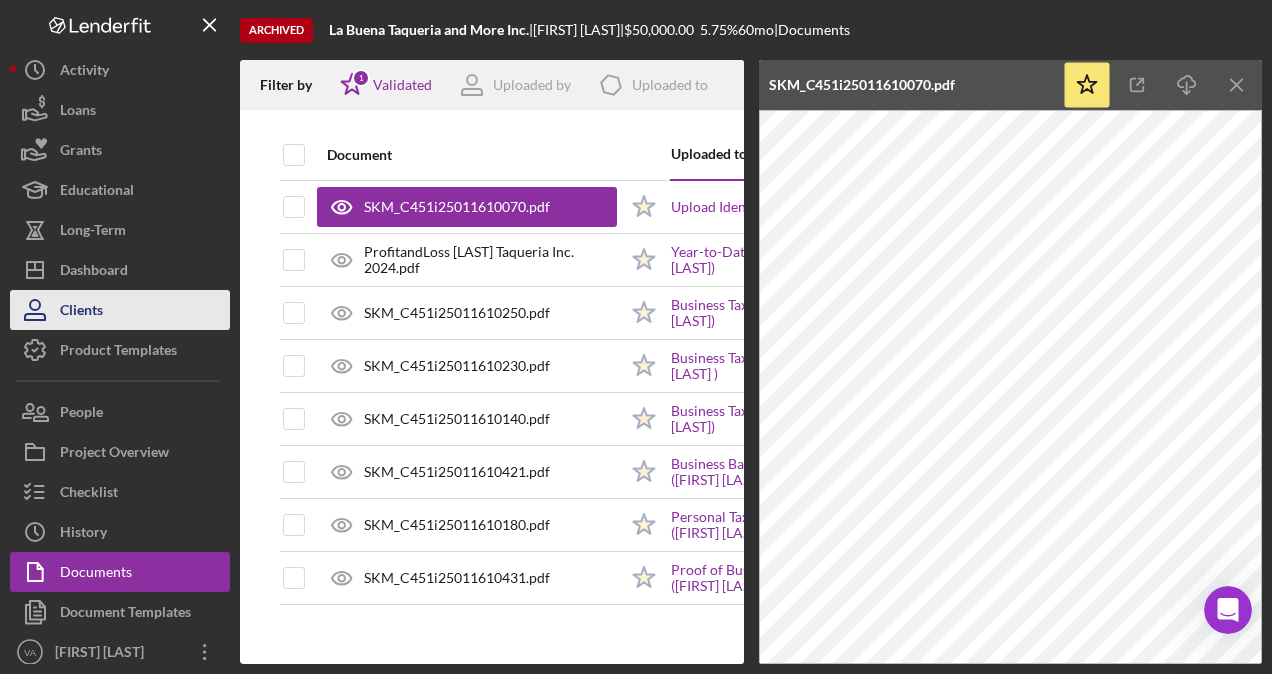 click on "Clients" at bounding box center [81, 312] 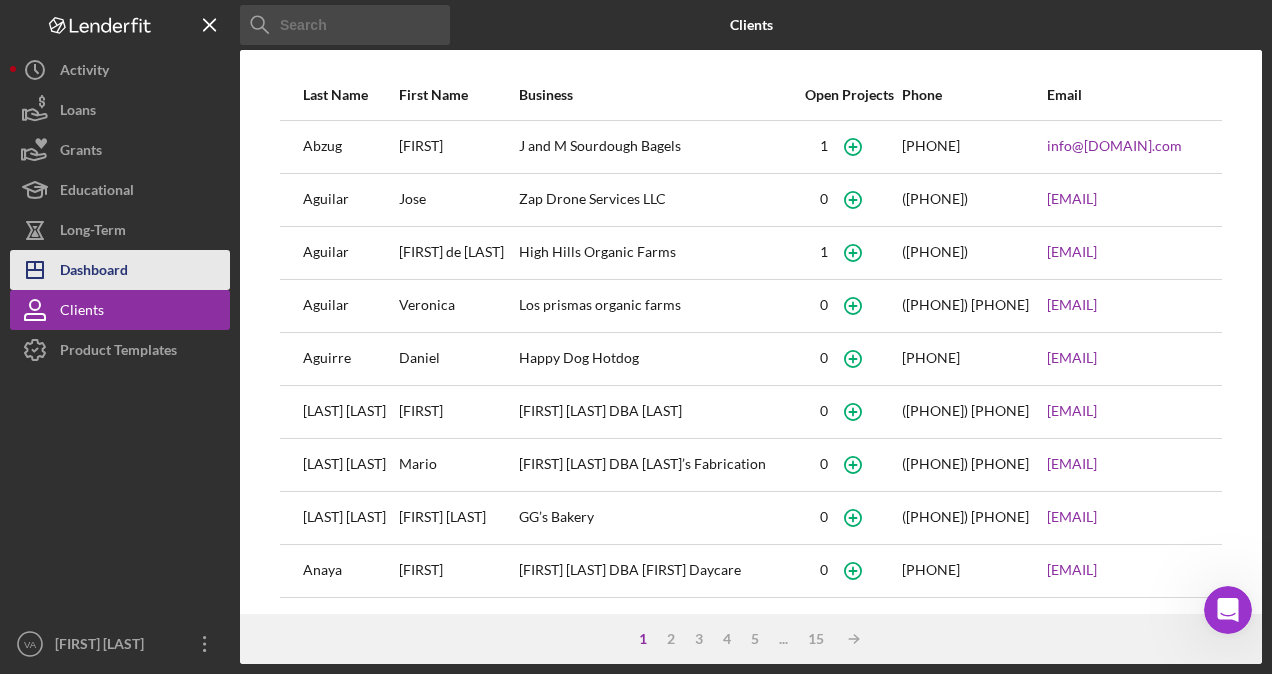 click on "Dashboard" at bounding box center [94, 272] 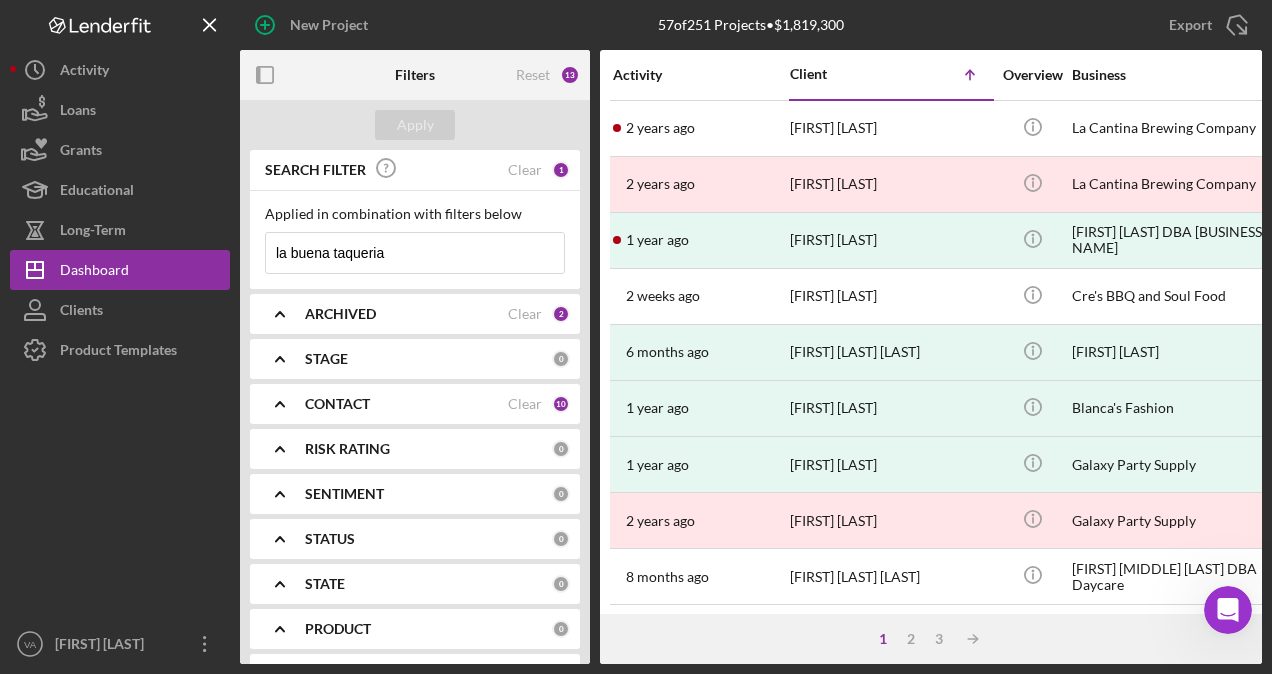 drag, startPoint x: 426, startPoint y: 254, endPoint x: 282, endPoint y: 260, distance: 144.12494 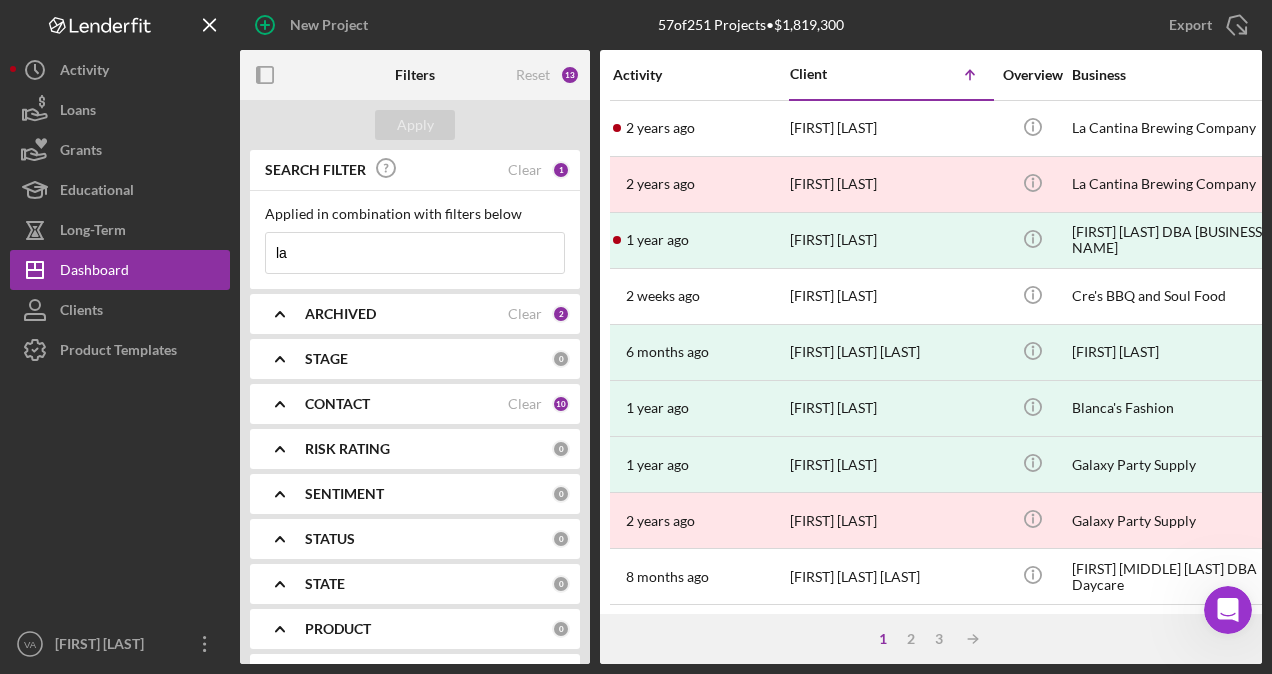 type on "l" 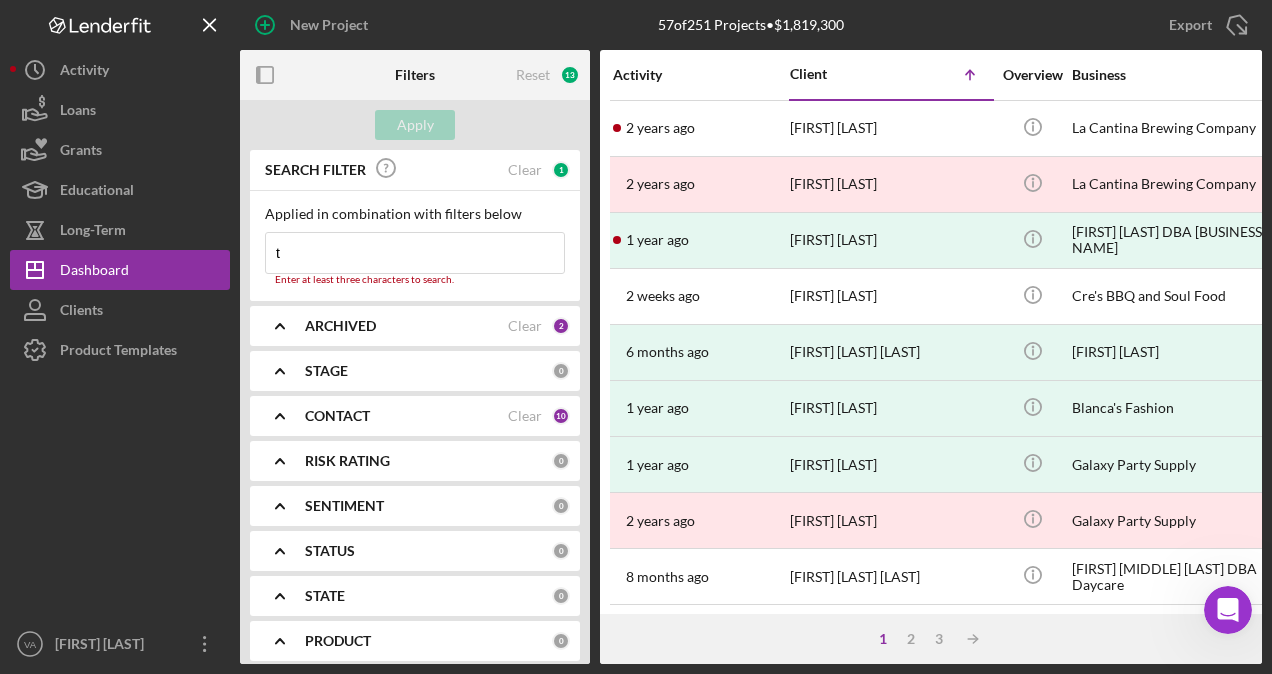 click on "t" at bounding box center (415, 253) 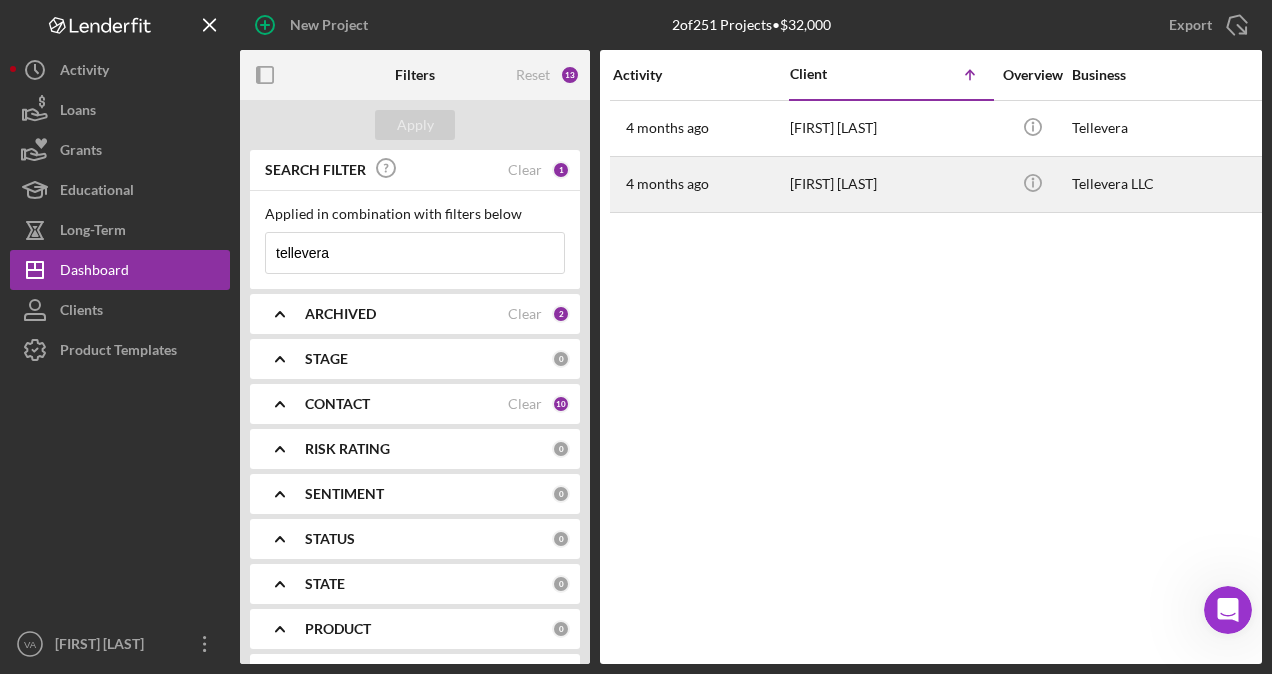 type on "tellevera" 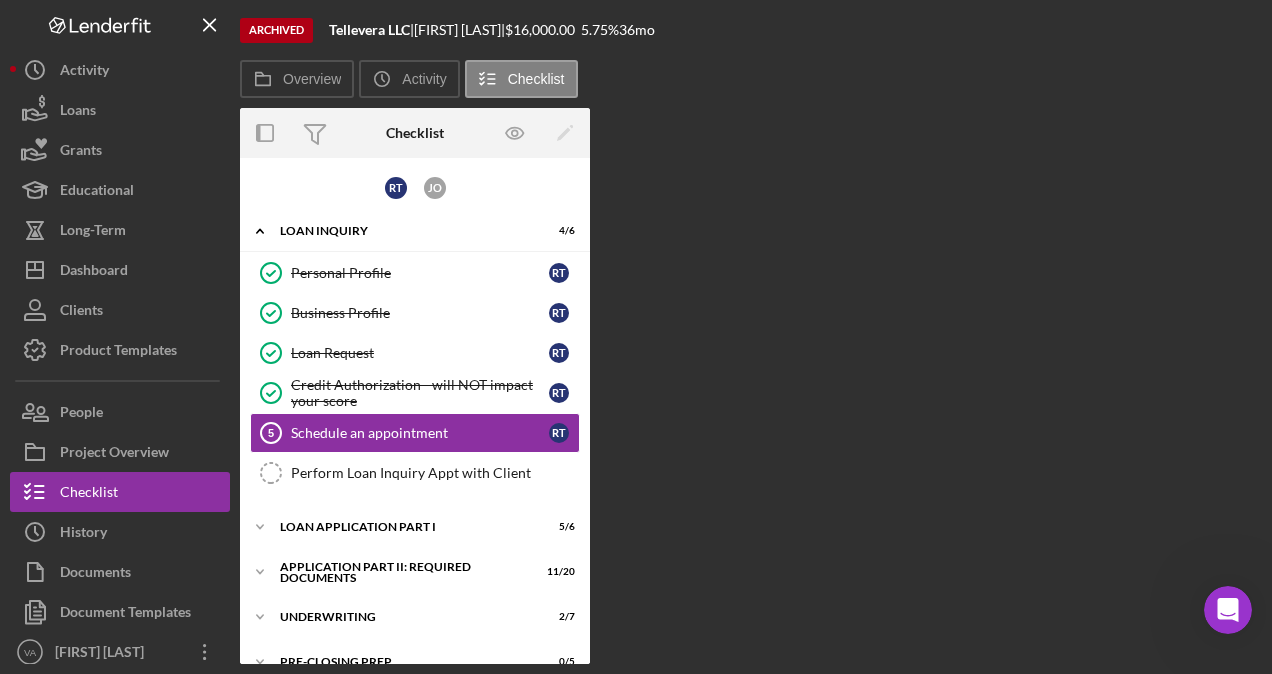 scroll, scrollTop: 18, scrollLeft: 0, axis: vertical 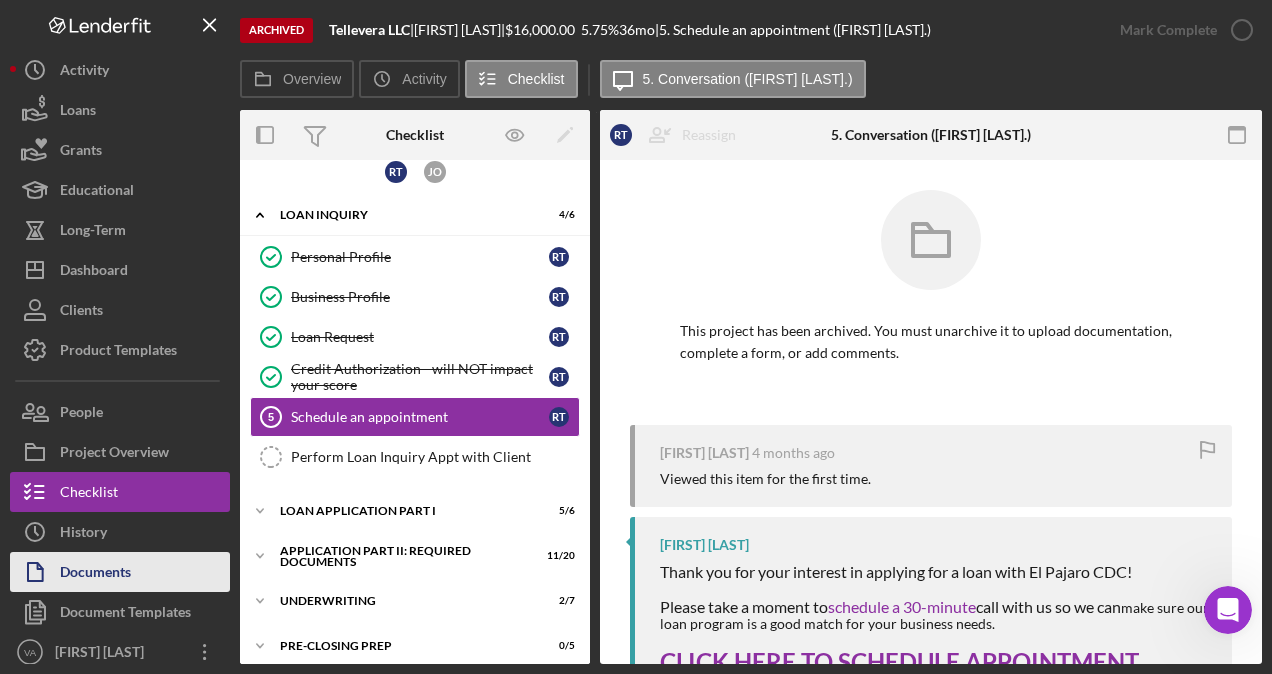 click on "Documents" at bounding box center (95, 574) 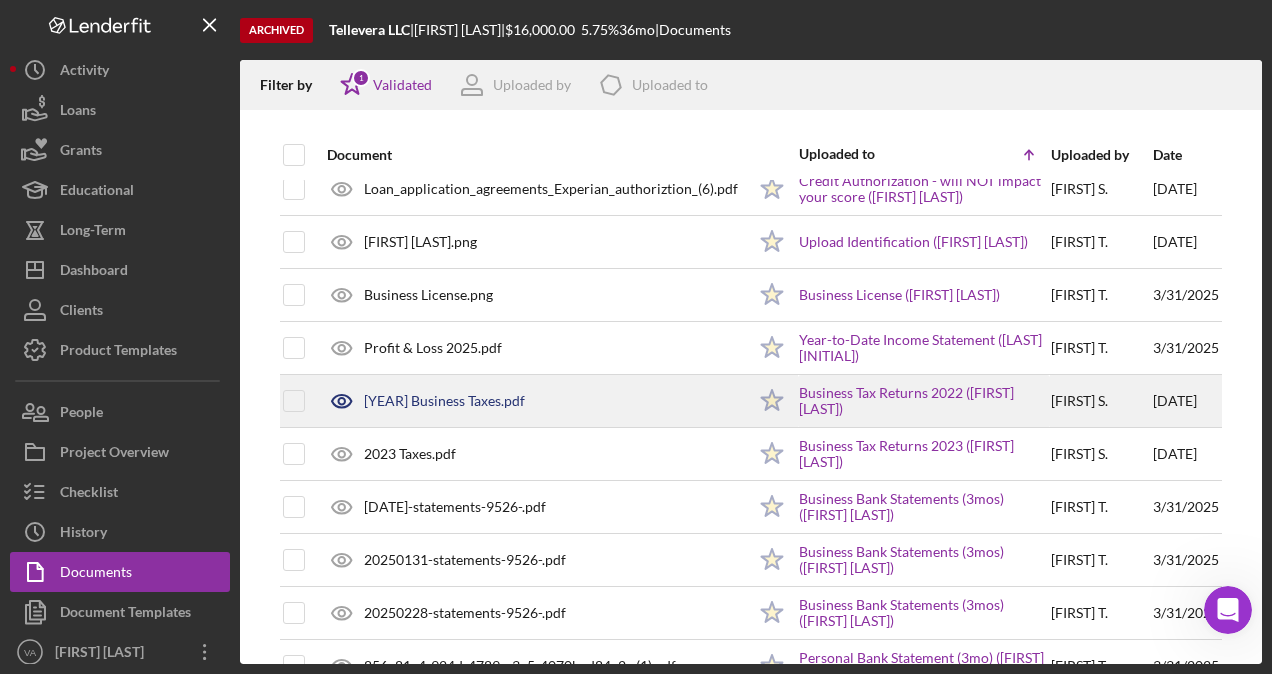 scroll, scrollTop: 0, scrollLeft: 2, axis: horizontal 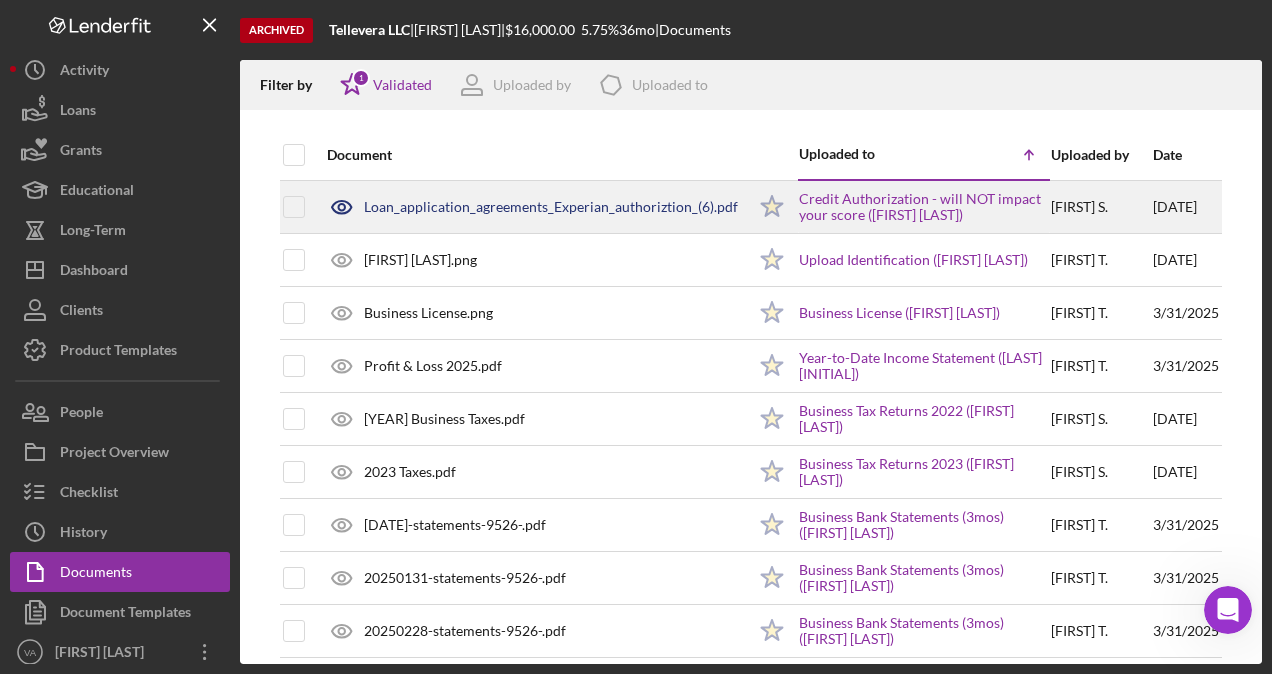 click on "Loan_application_agreements_Experian_authoriztion_(6).pdf" at bounding box center (551, 207) 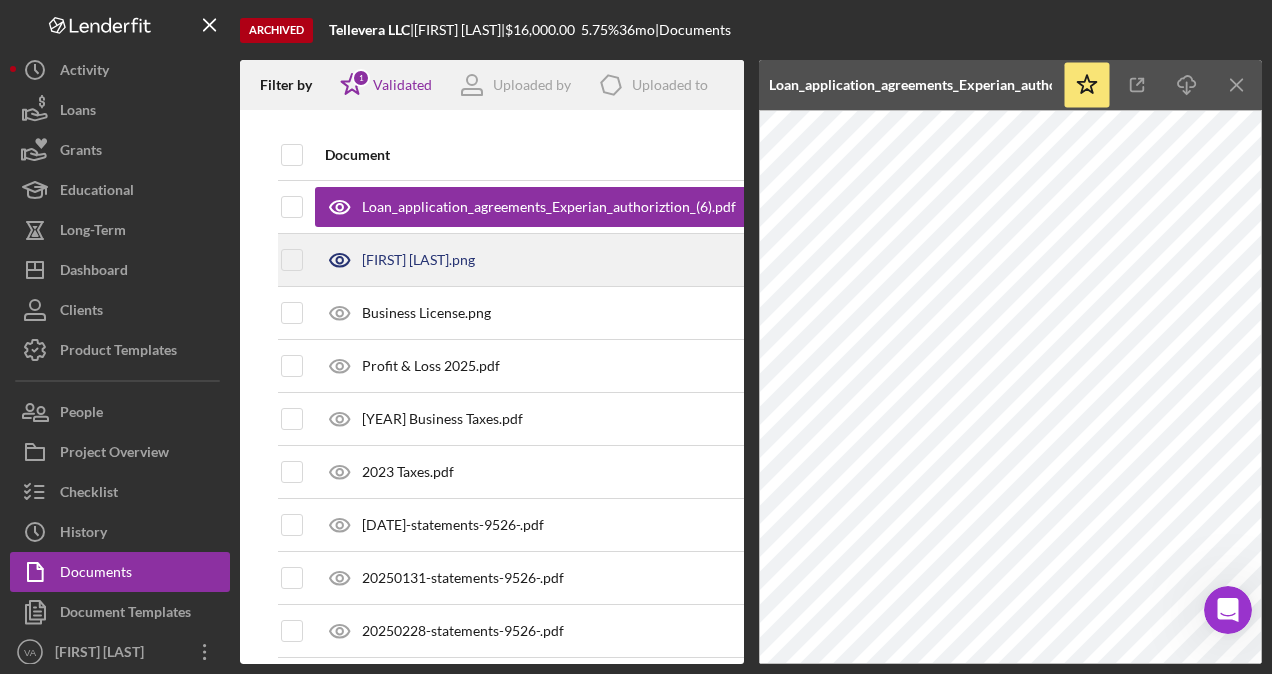 click on "[FIRST] [LAST].png" at bounding box center (535, 260) 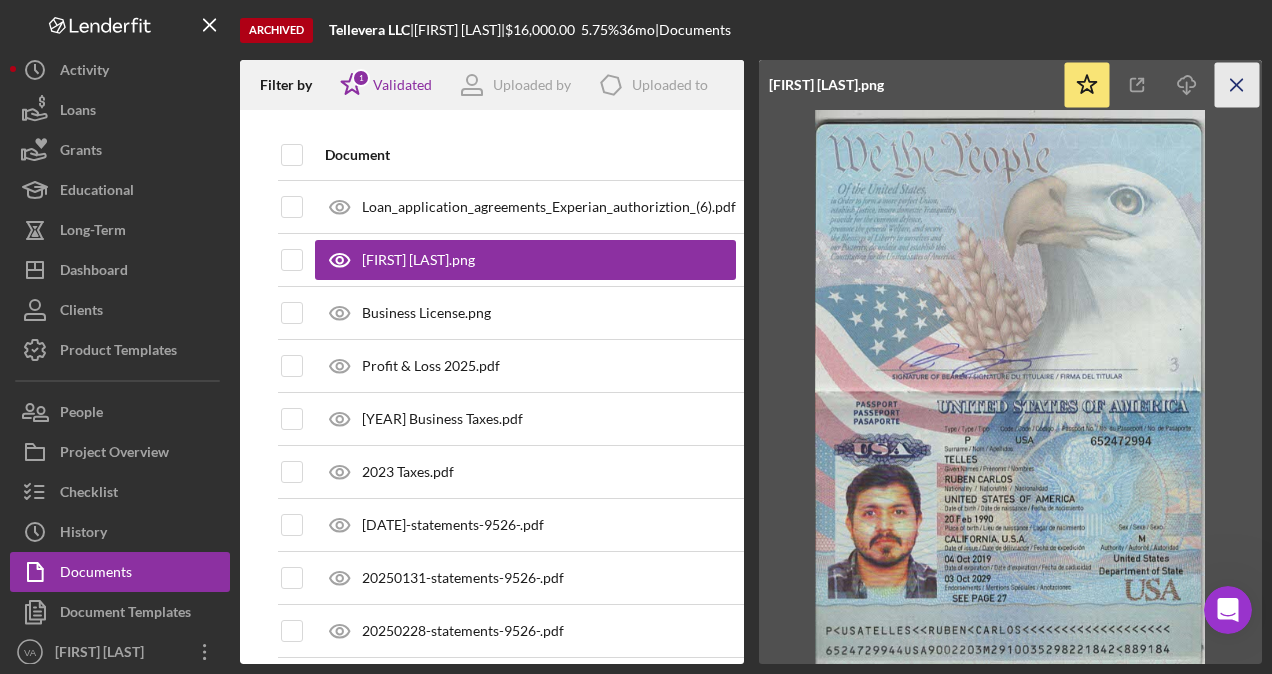 click on "Icon/Menu Close" 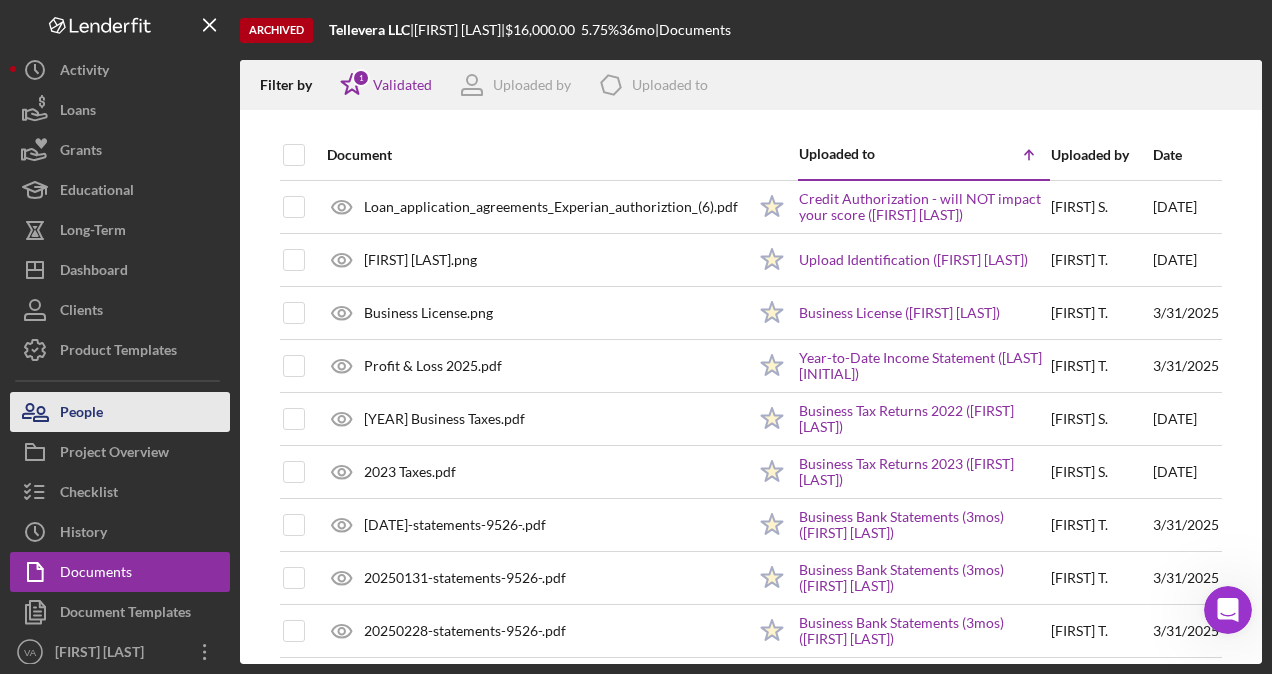 click on "People" at bounding box center (120, 412) 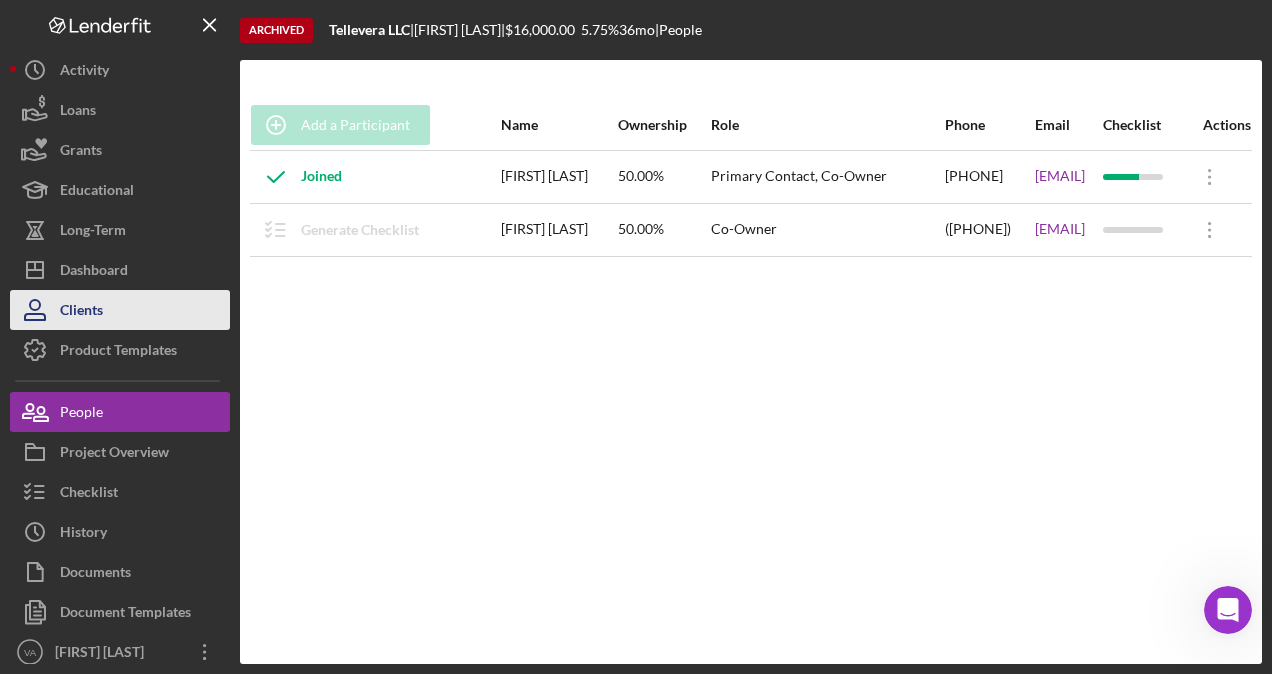 click on "Clients" at bounding box center (120, 310) 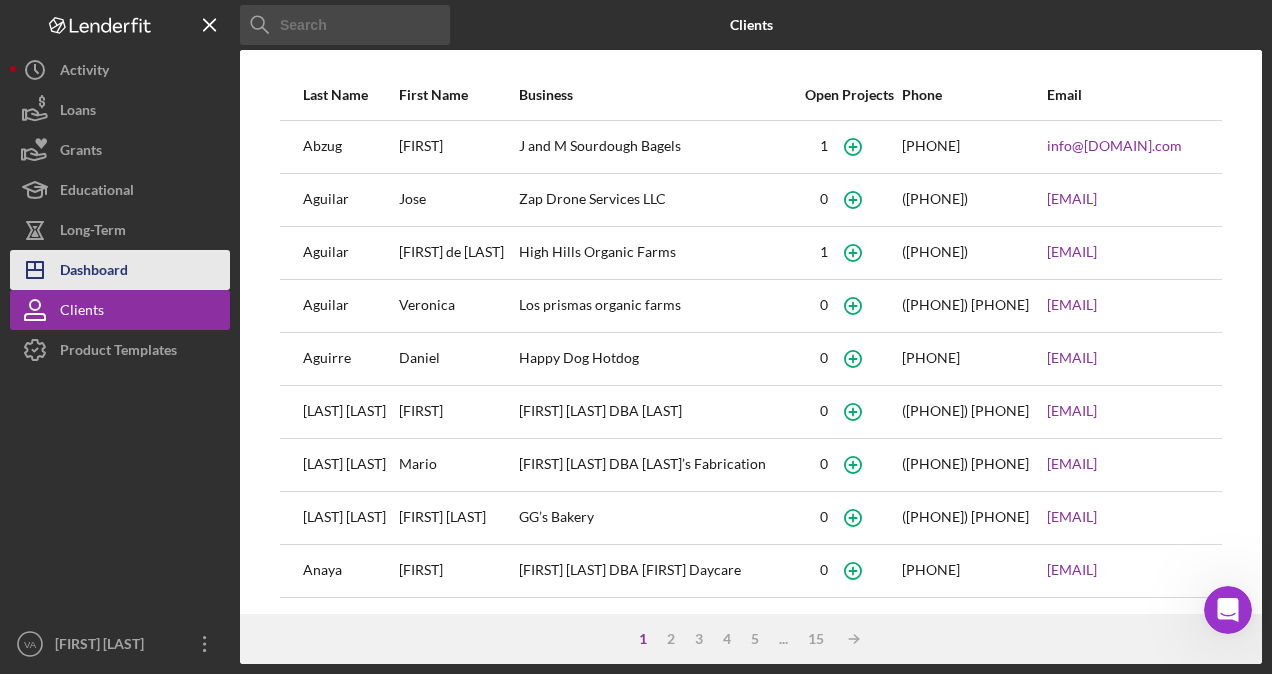 click on "Dashboard" at bounding box center (94, 272) 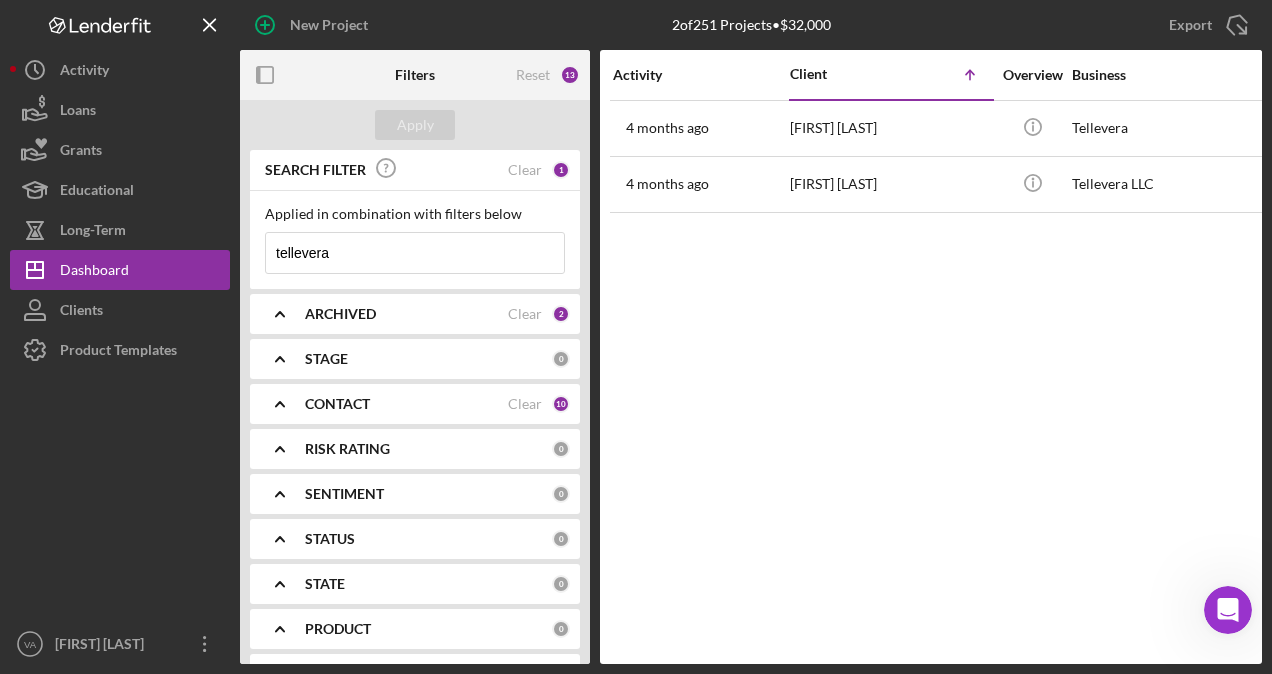 drag, startPoint x: 367, startPoint y: 247, endPoint x: 230, endPoint y: 252, distance: 137.09122 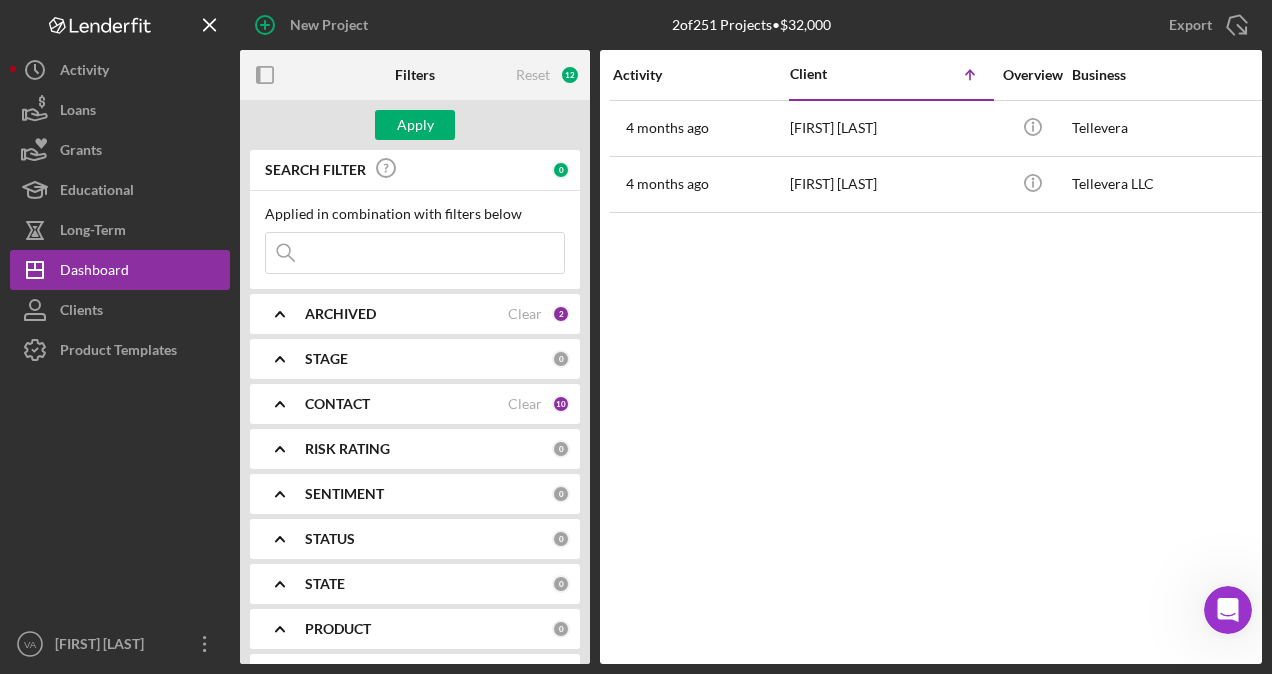 click at bounding box center (415, 253) 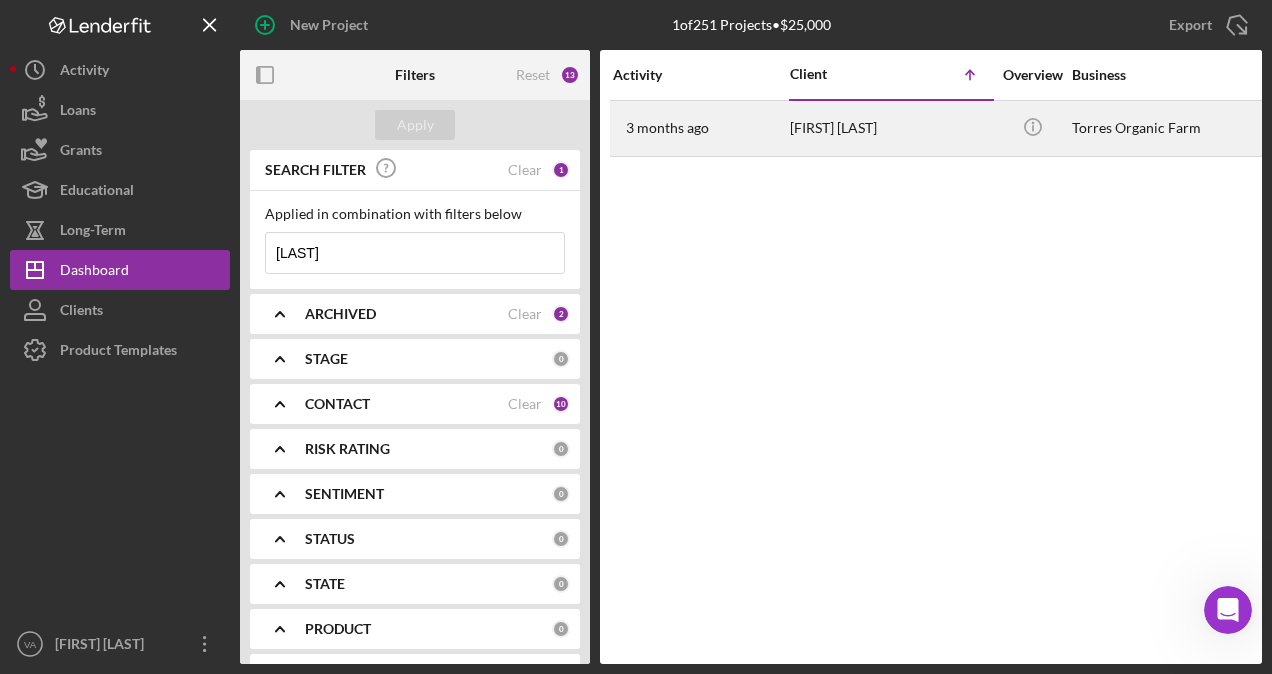 type on "[LAST]" 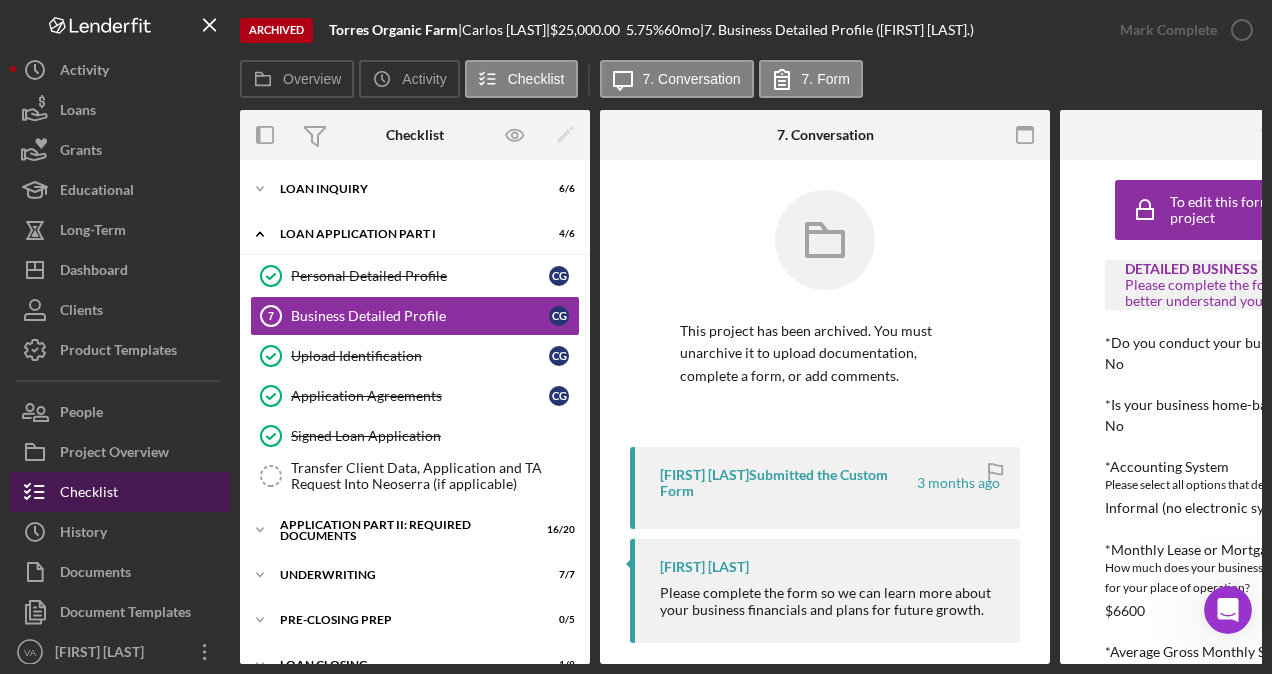 click on "Checklist" at bounding box center (120, 492) 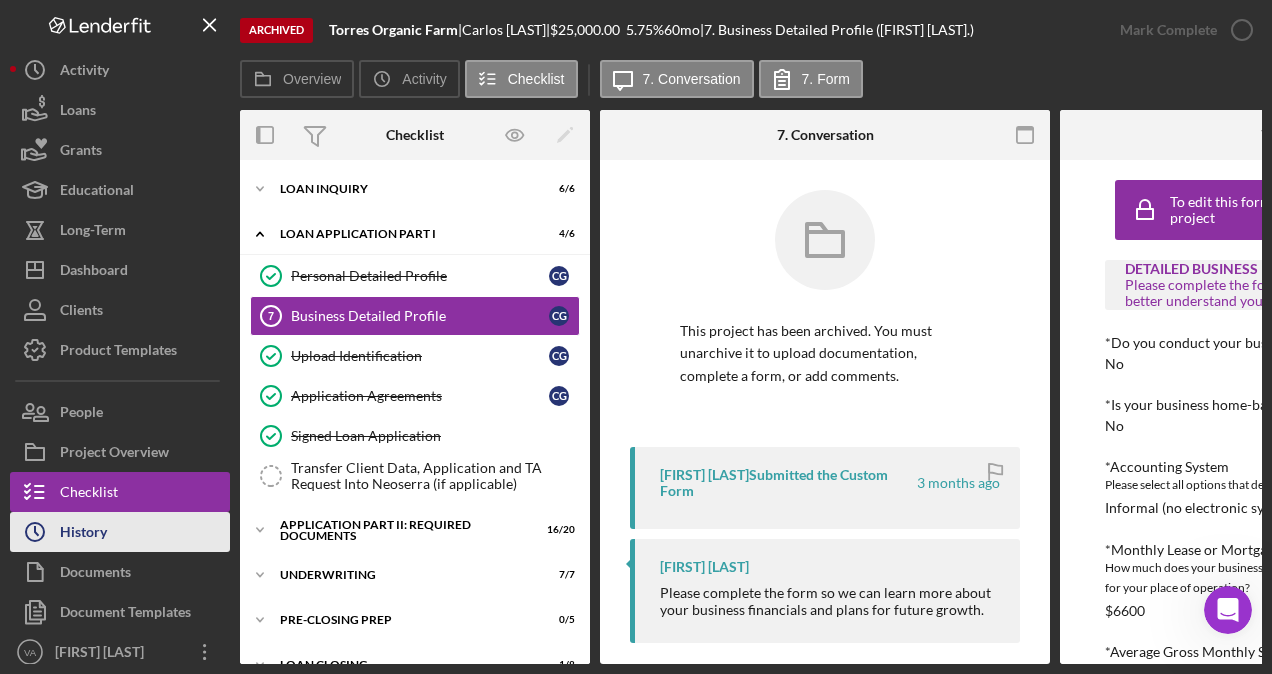 click on "Icon/History History" at bounding box center (120, 532) 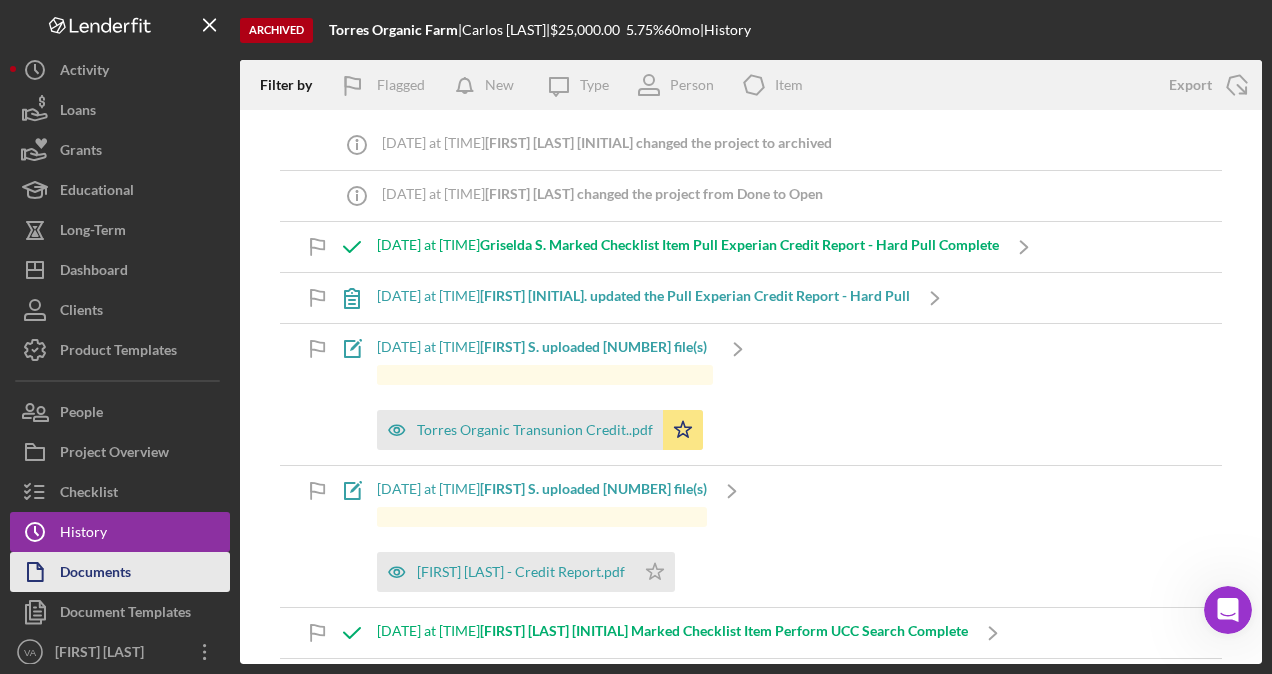 click on "Documents" at bounding box center (120, 572) 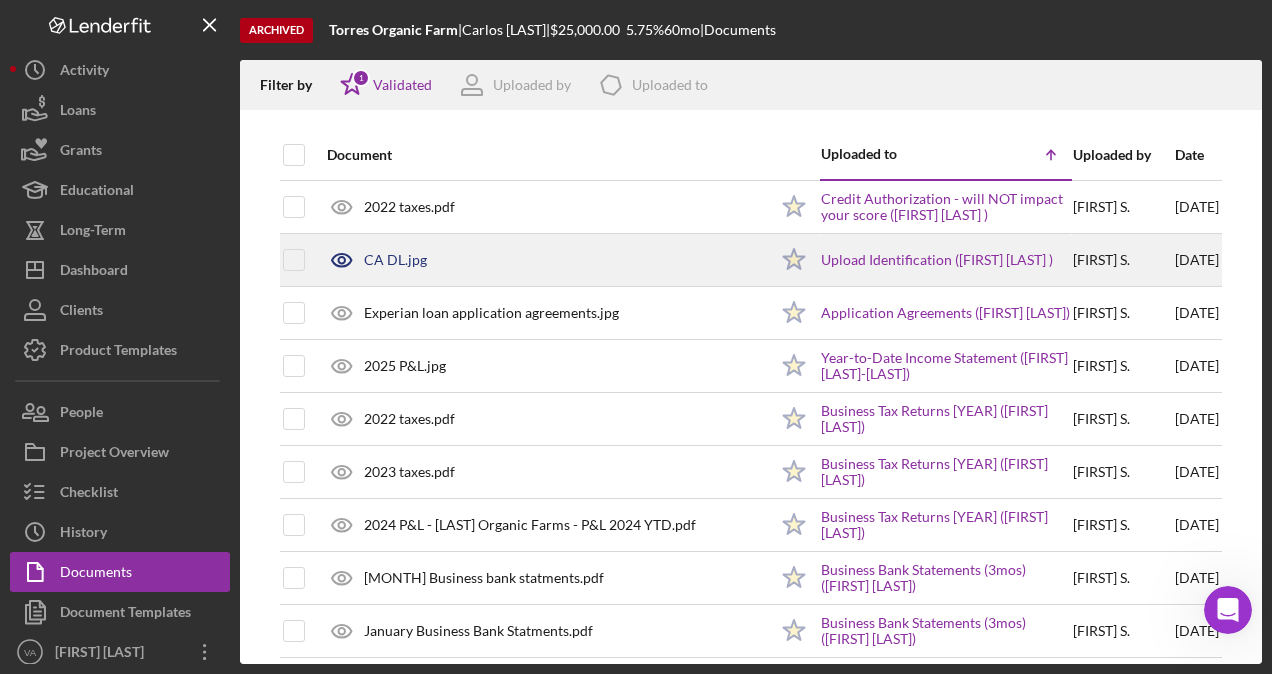 click on "CA DL.jpg" at bounding box center (542, 260) 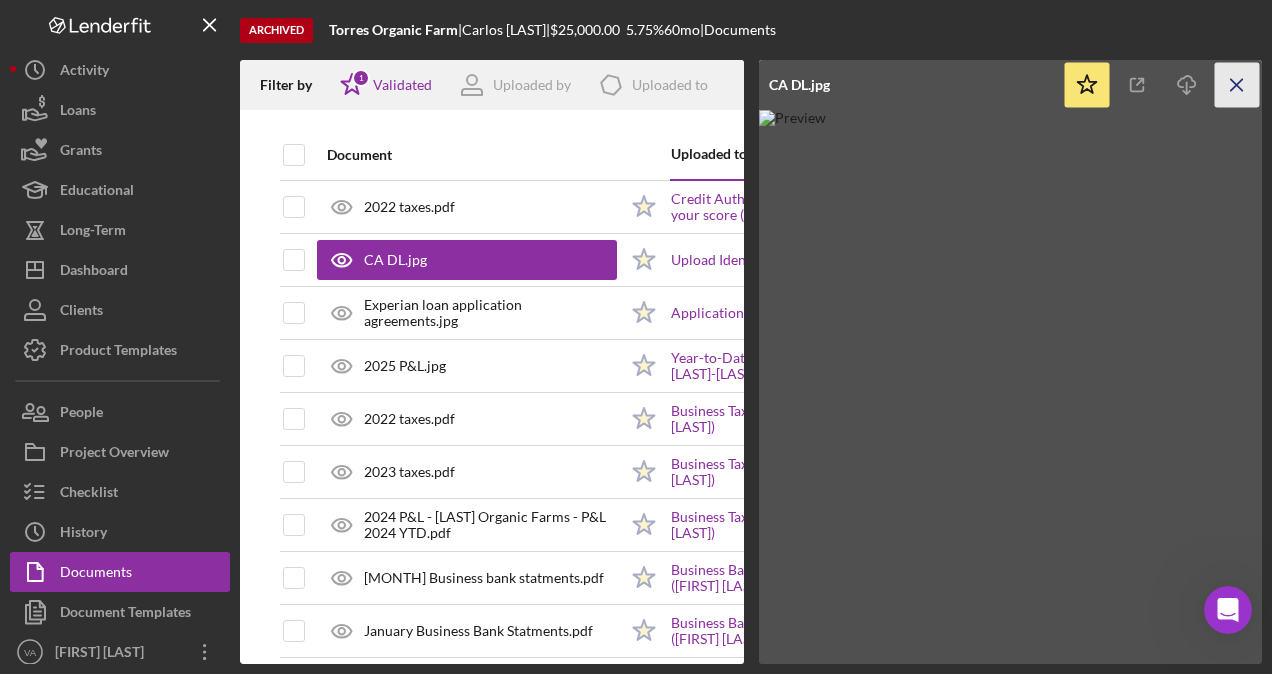click on "Icon/Menu Close" 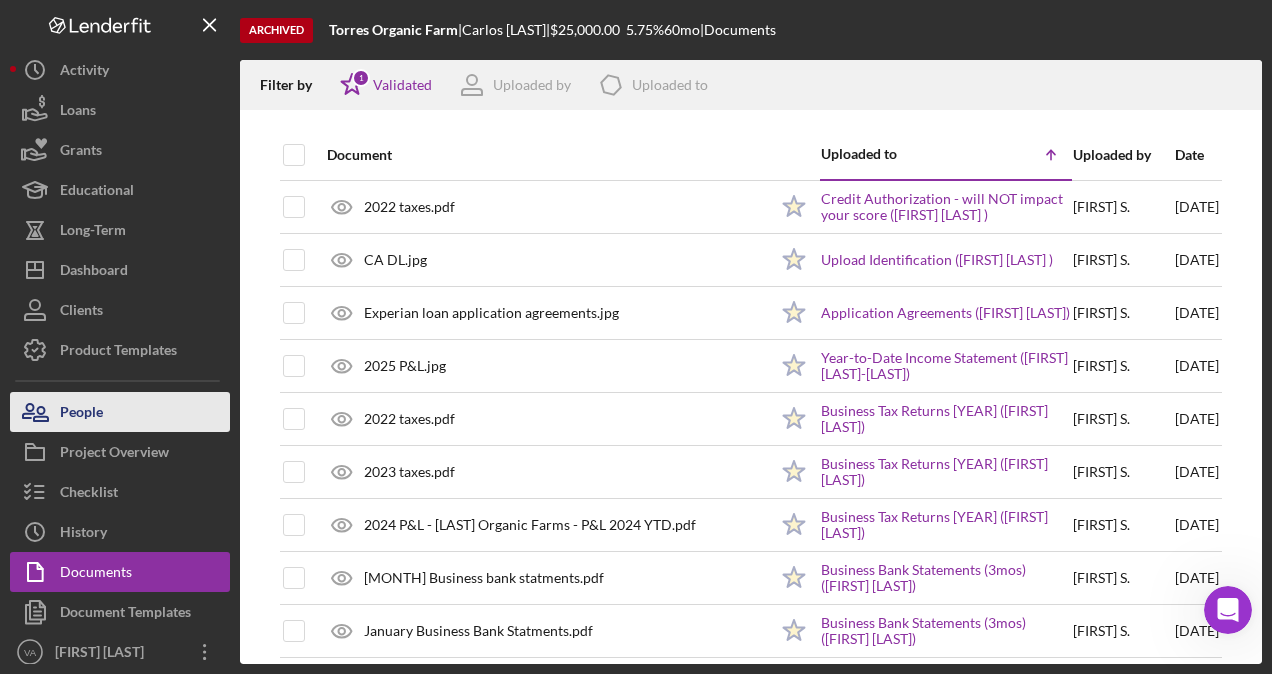 click on "People" at bounding box center (81, 414) 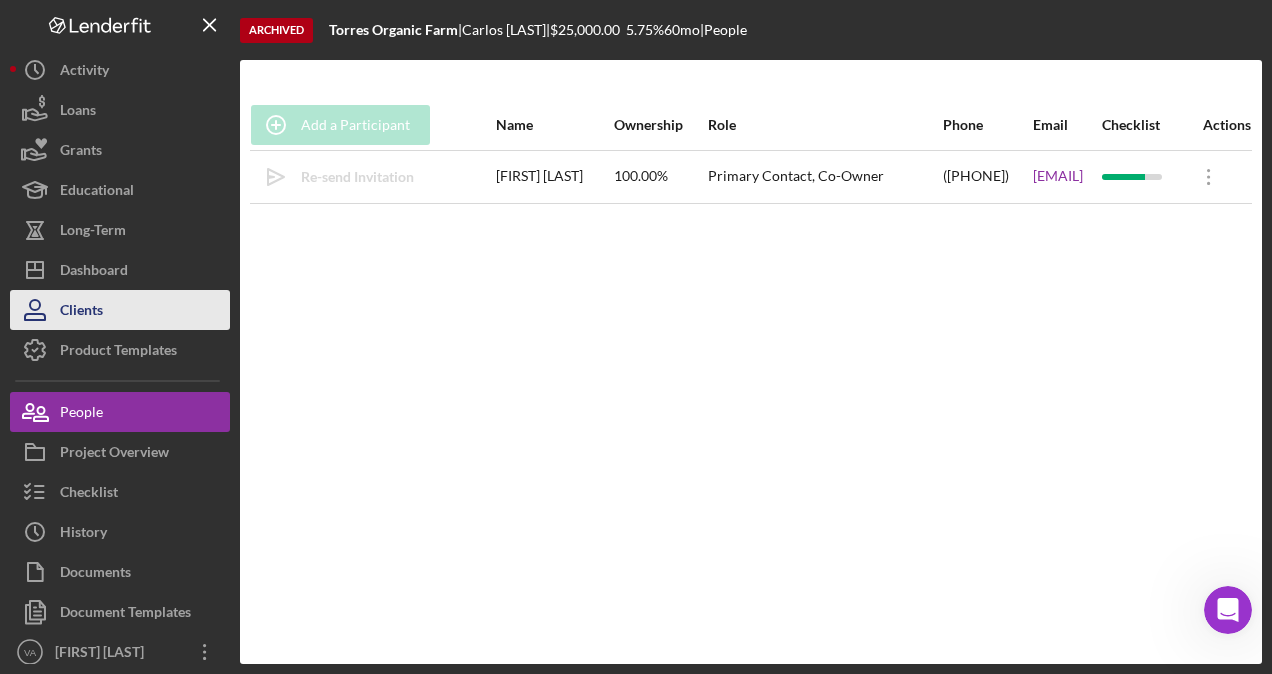 click on "Clients" at bounding box center (120, 310) 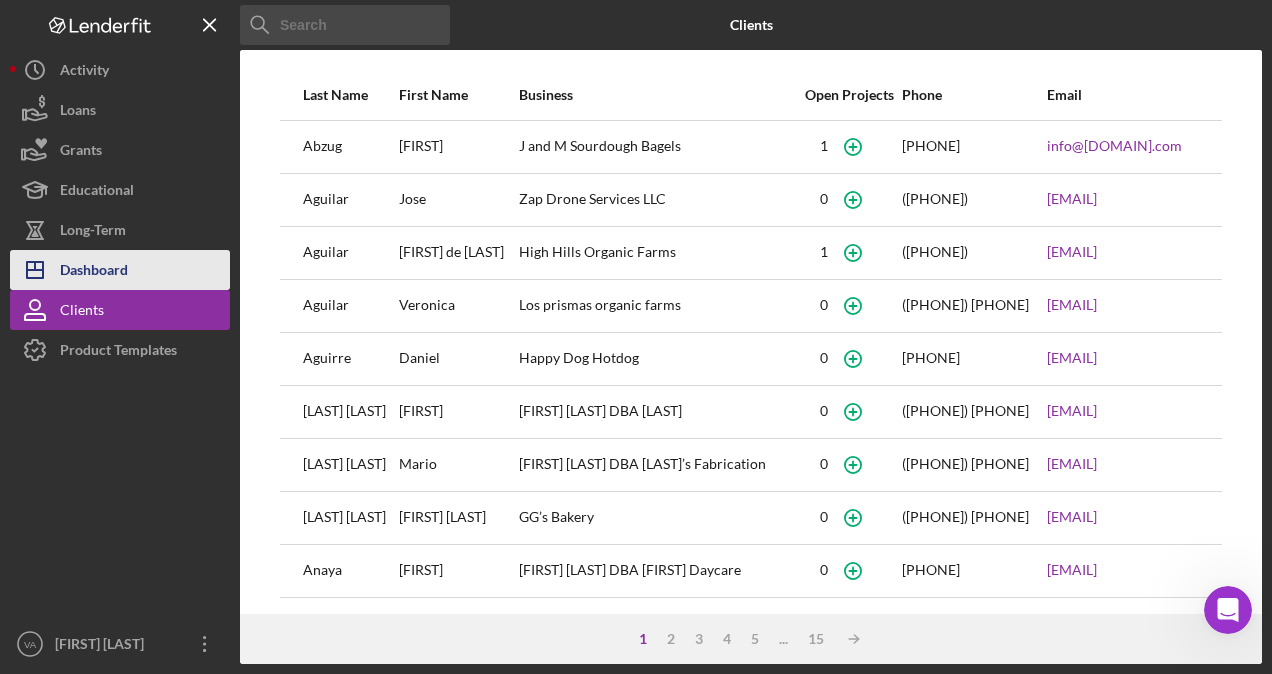click on "Icon/Dashboard Dashboard" at bounding box center [120, 270] 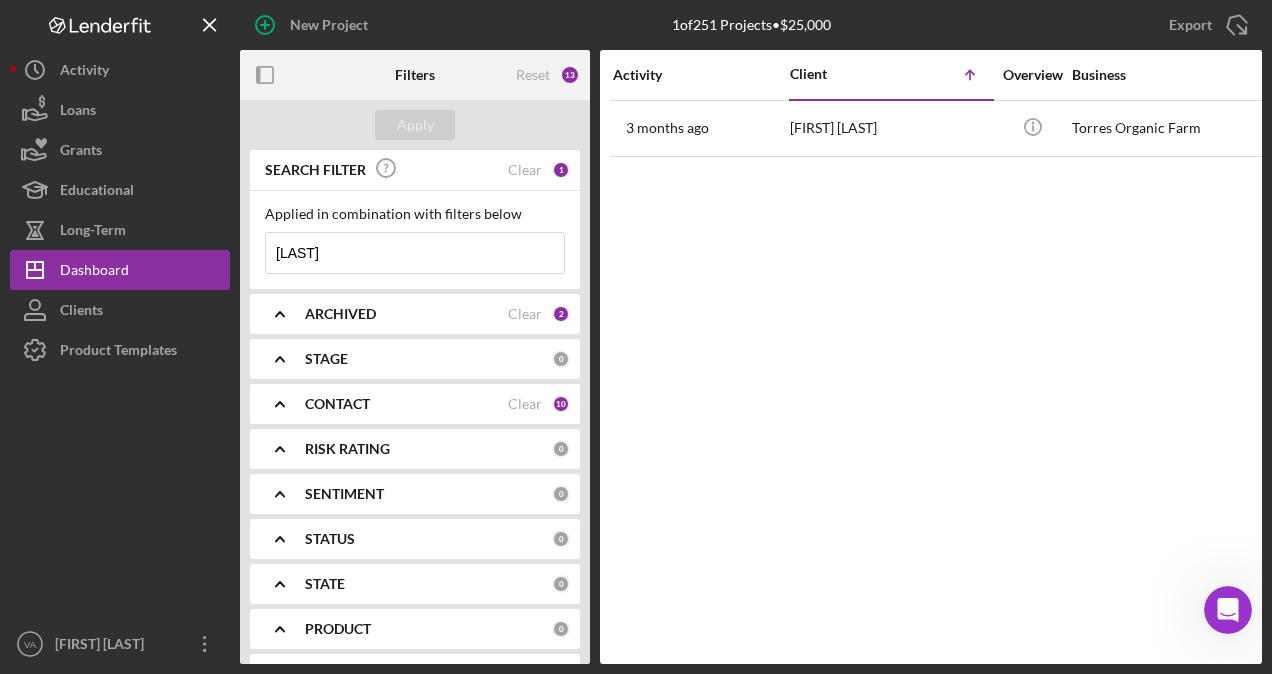 click on "[LAST]" at bounding box center [415, 253] 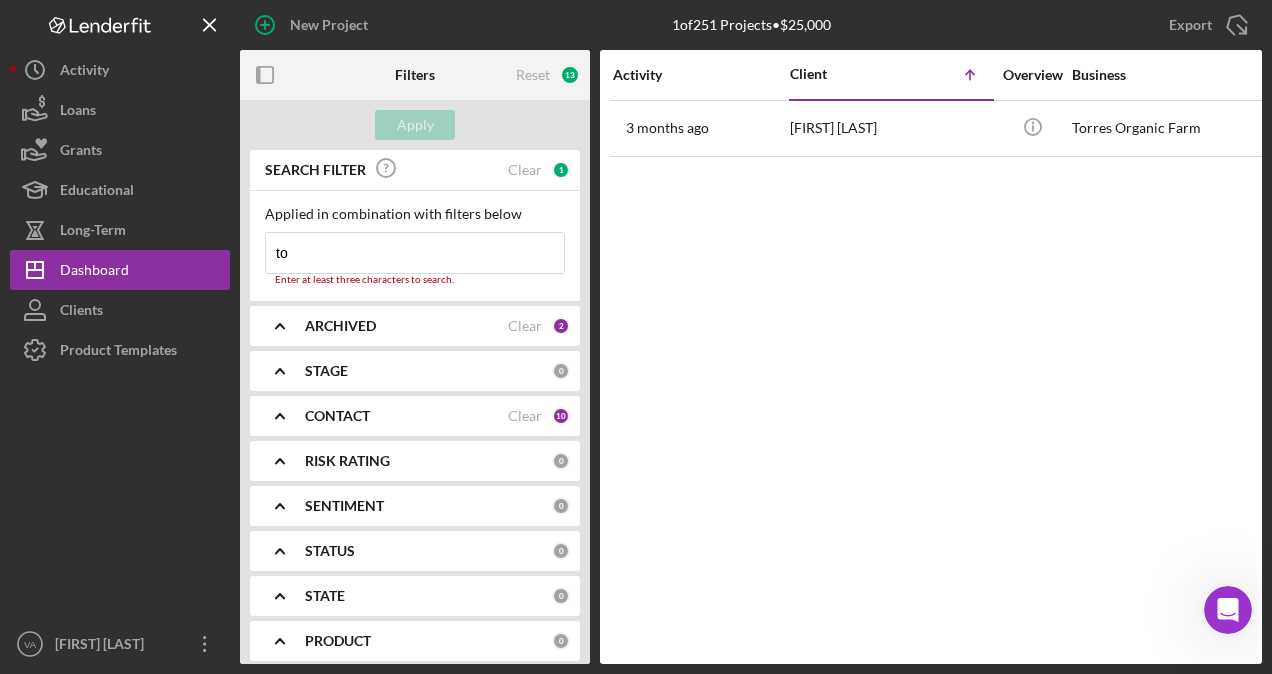 type on "t" 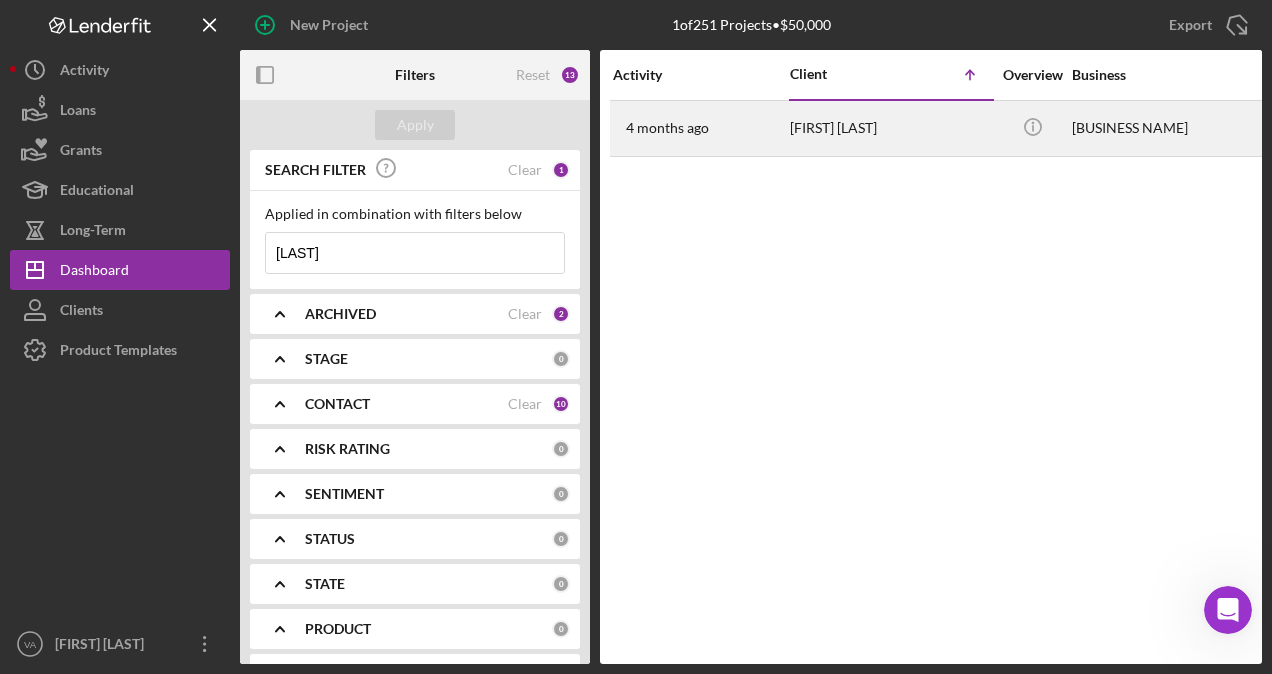 type on "[LAST]" 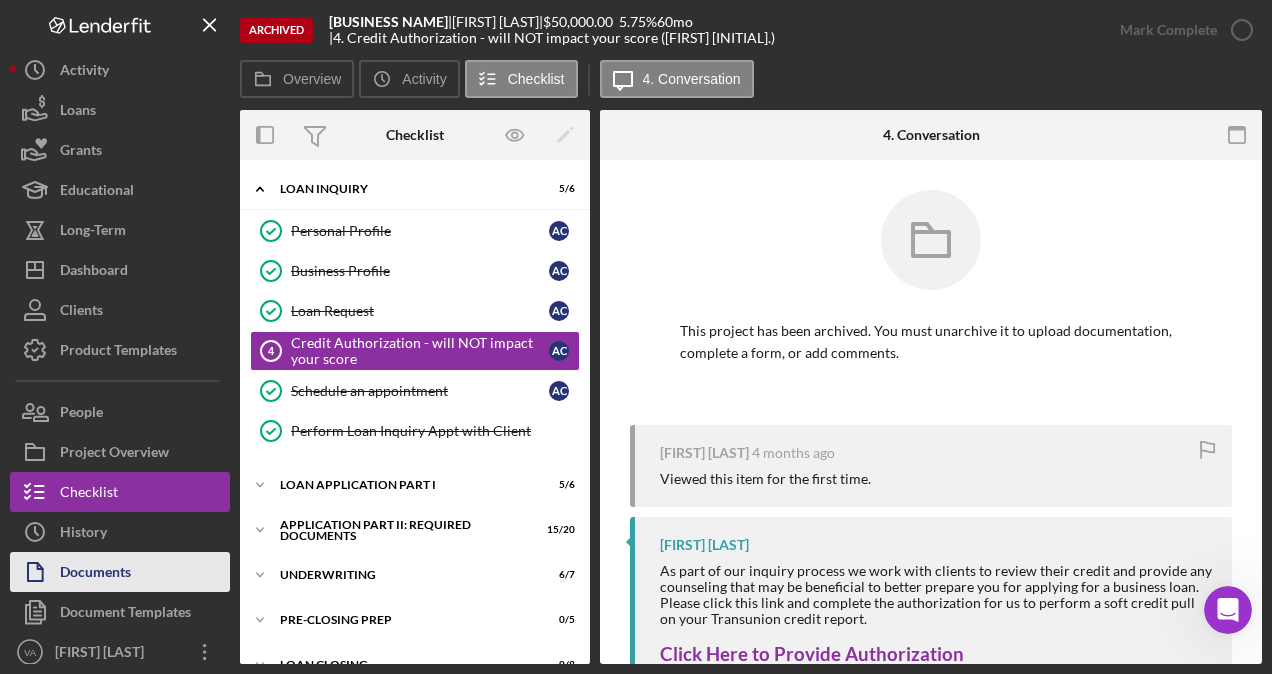 click on "Documents" at bounding box center [95, 574] 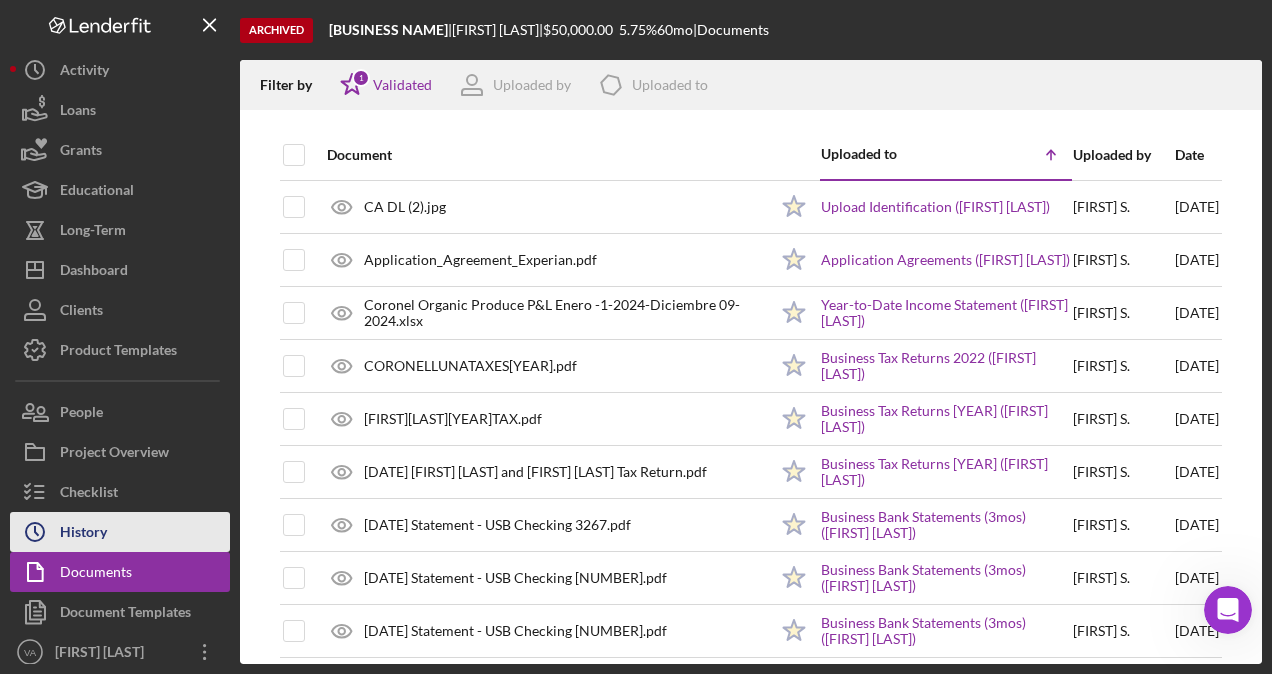 click on "History" at bounding box center [83, 534] 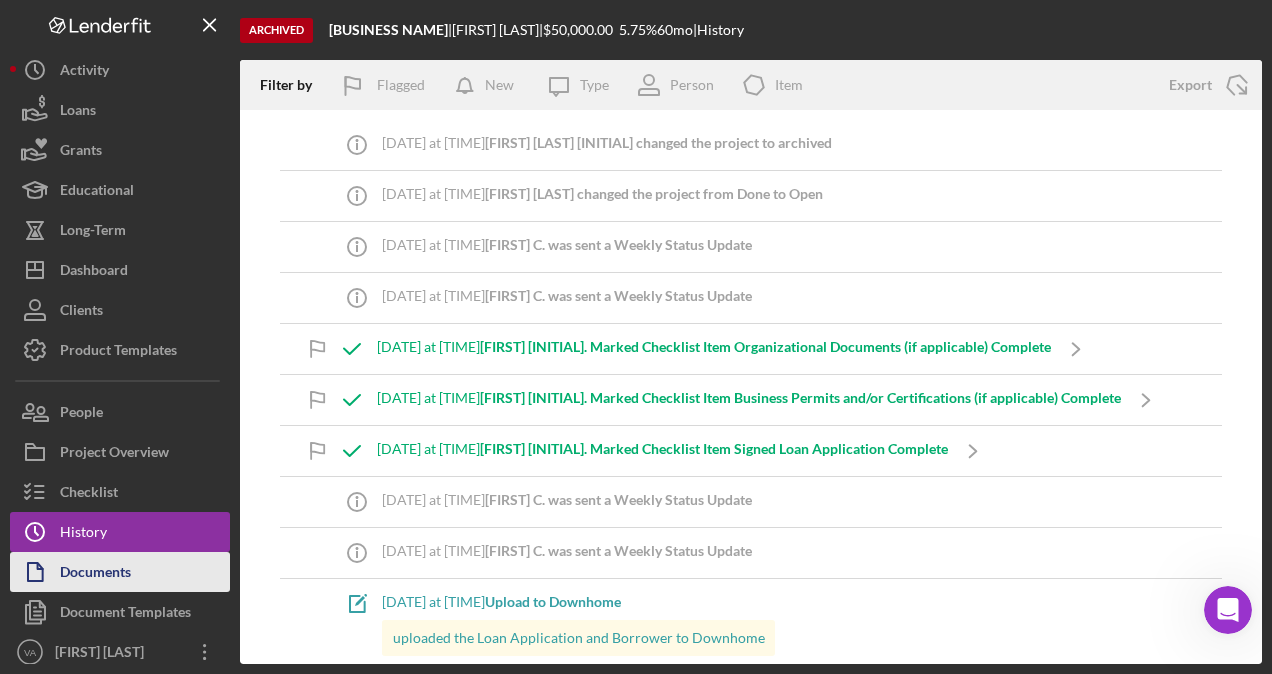 click on "Documents" at bounding box center (95, 574) 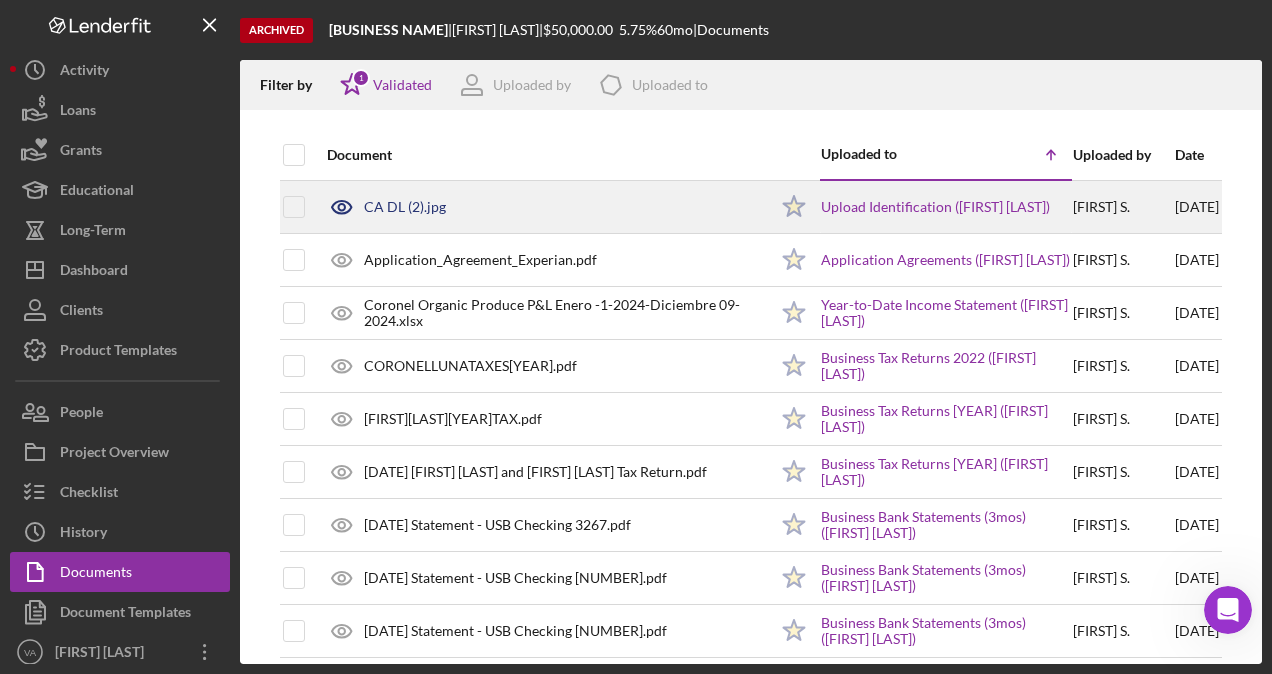 click on "CA DL (2).jpg" at bounding box center [542, 207] 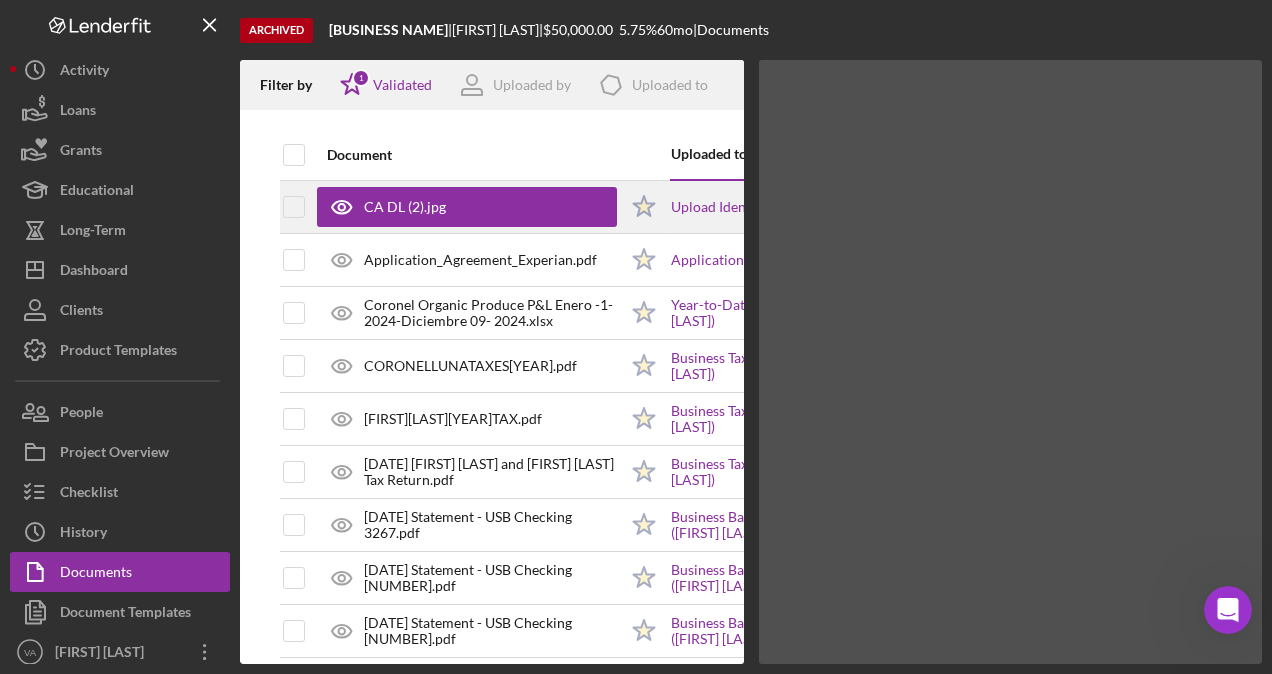 click on "CA DL (2).jpg" at bounding box center [467, 207] 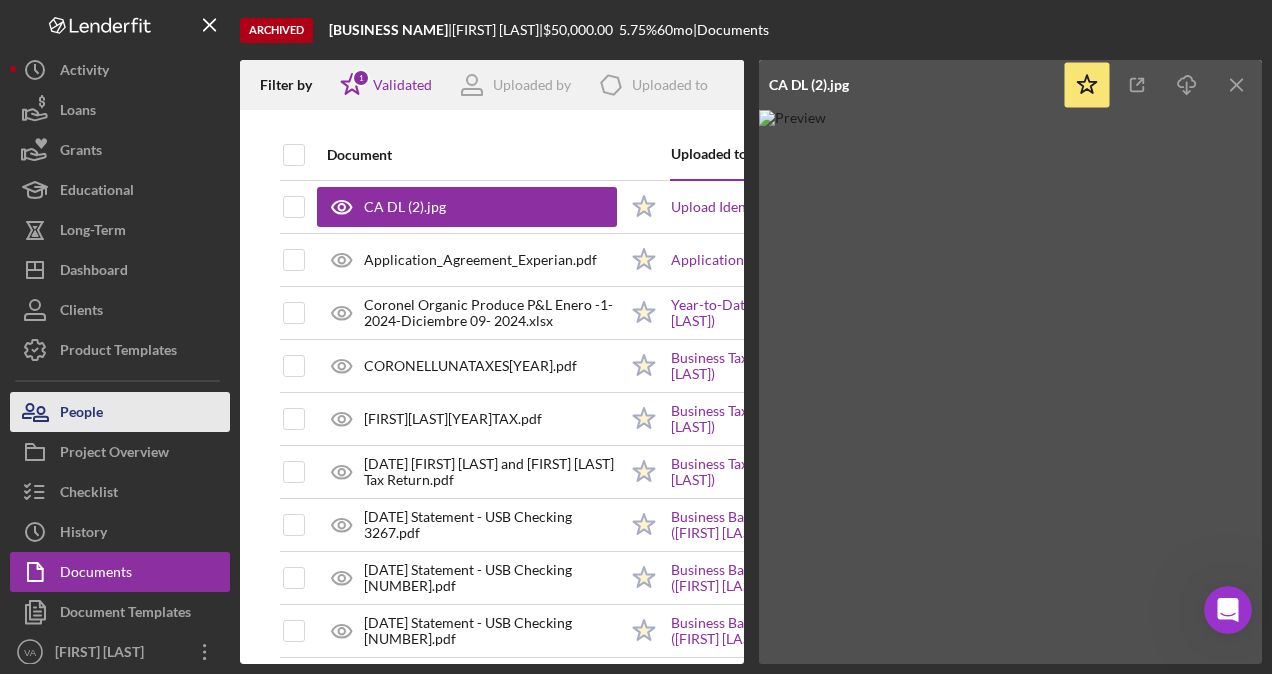 click on "People" at bounding box center (81, 414) 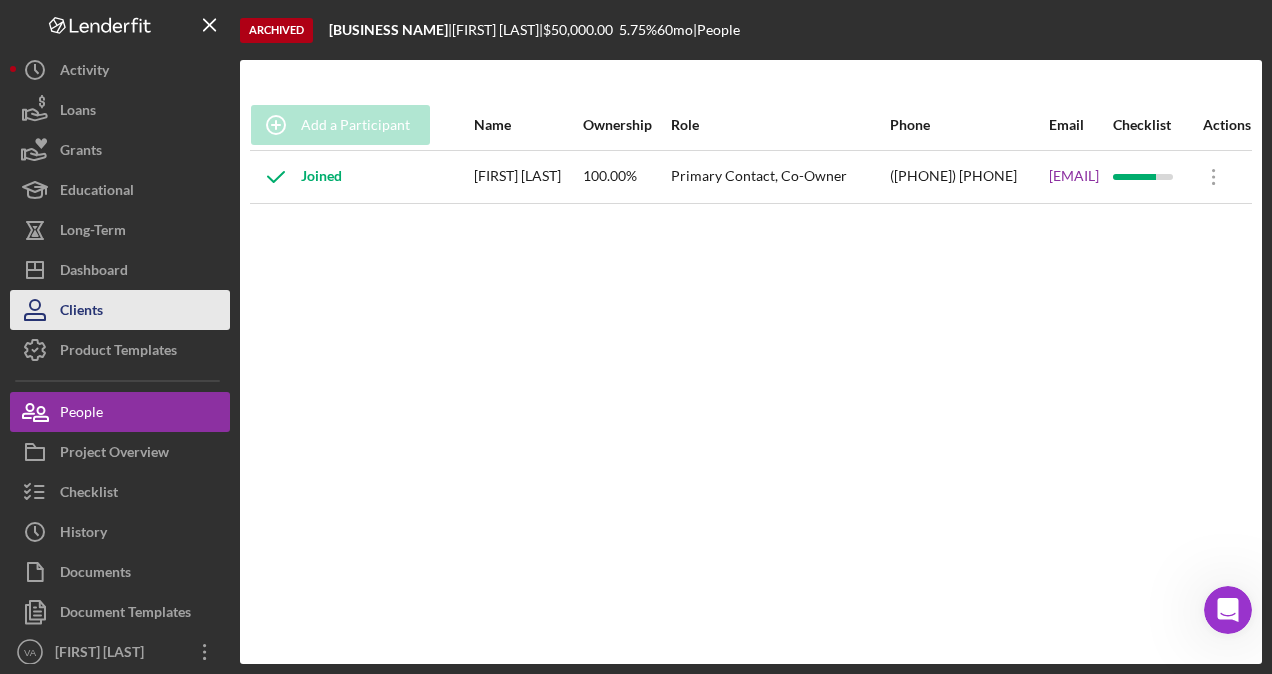click on "Clients" at bounding box center [81, 312] 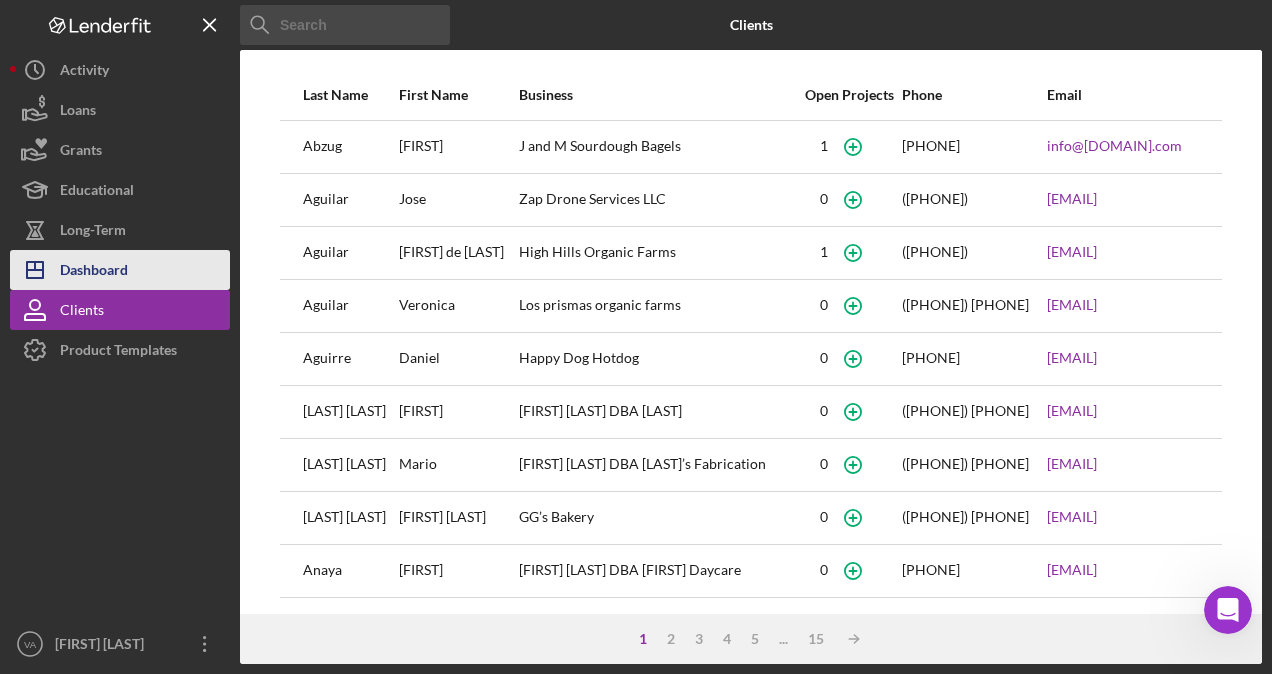click on "Dashboard" at bounding box center (94, 272) 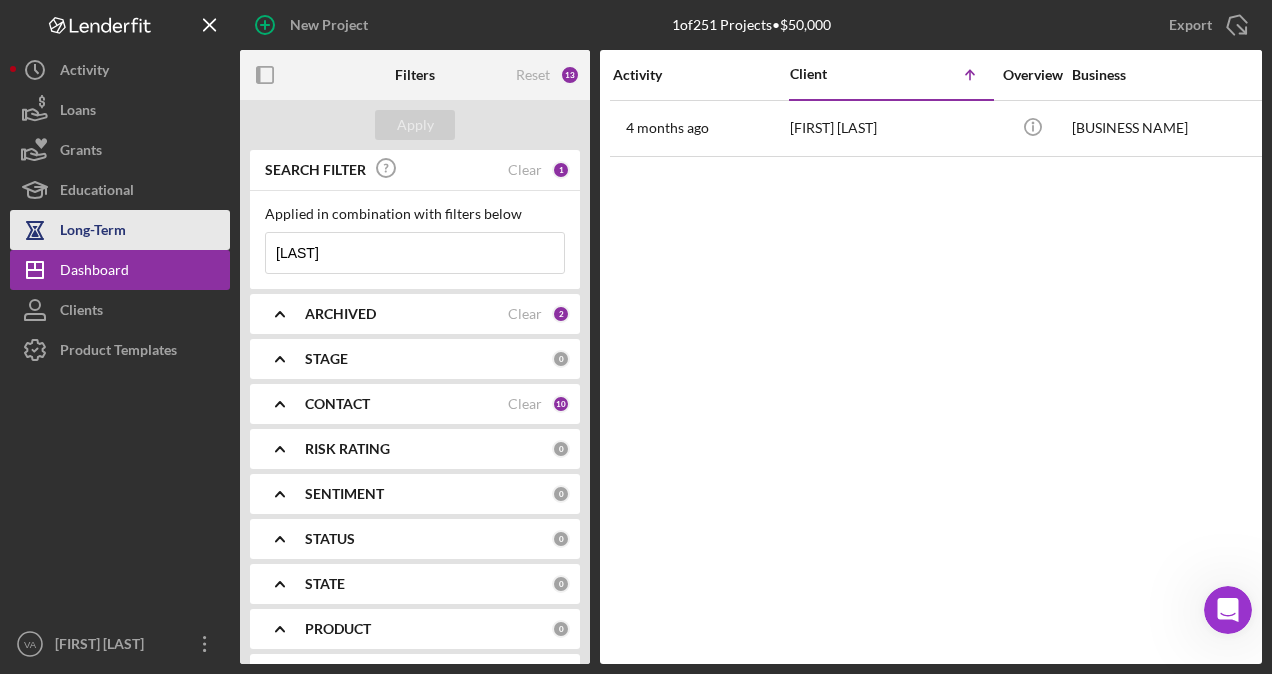 drag, startPoint x: 366, startPoint y: 254, endPoint x: 185, endPoint y: 226, distance: 183.15294 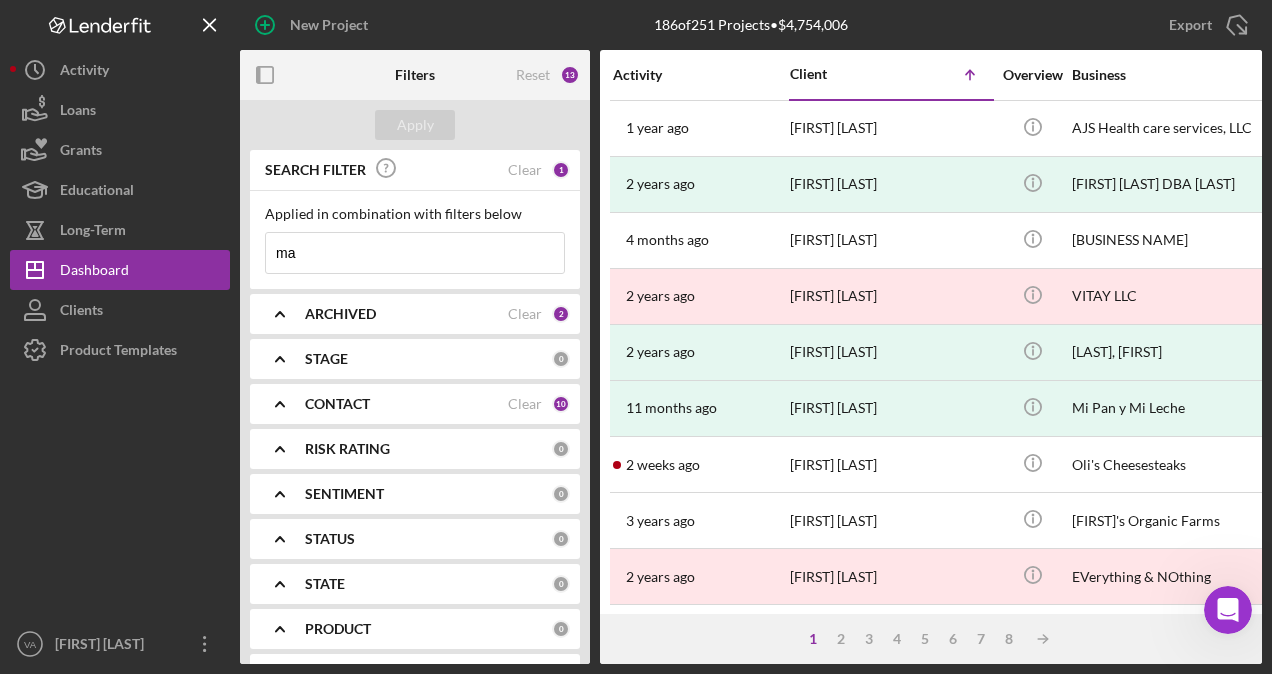click on "Applied in combination with filters below [FIRST] Icon/Menu Close" at bounding box center (415, 240) 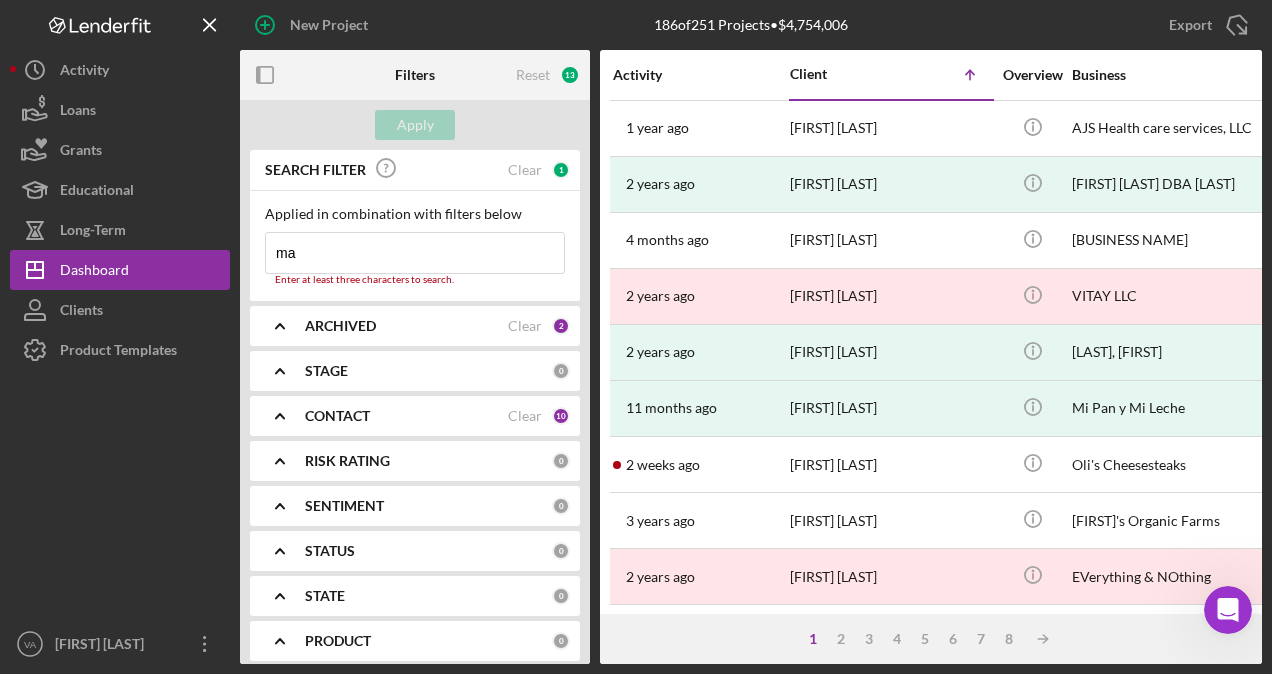 type on "m" 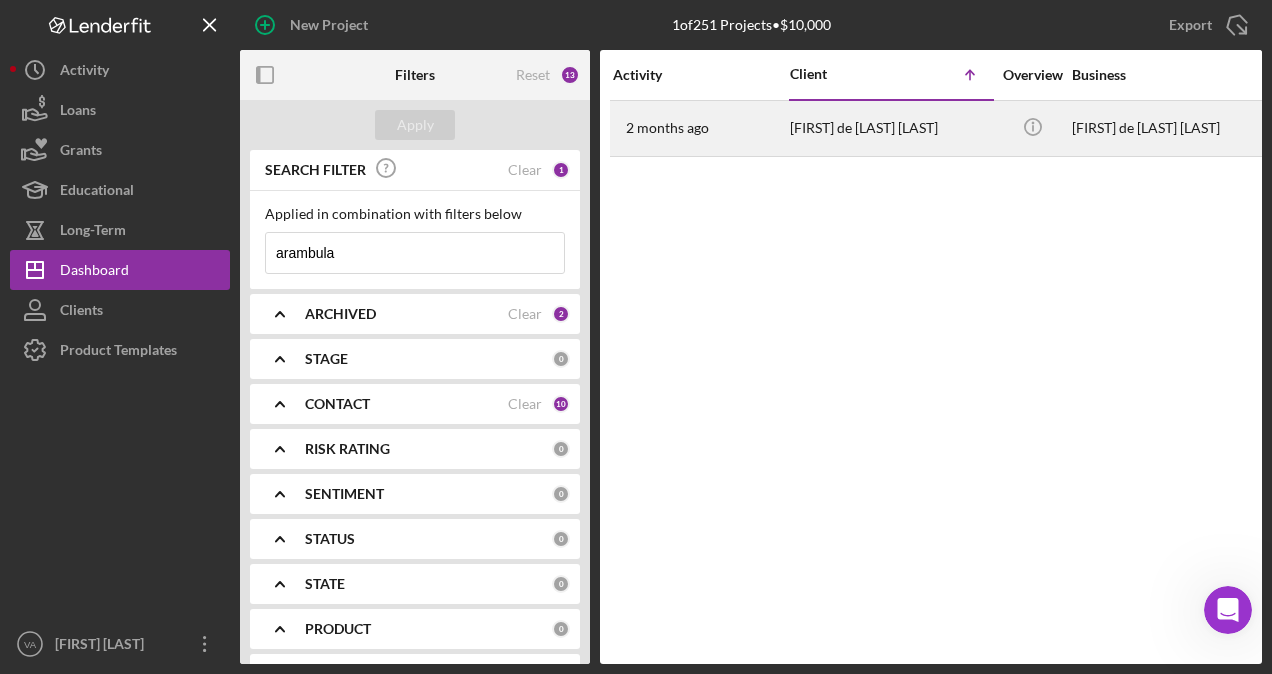 type on "arambula" 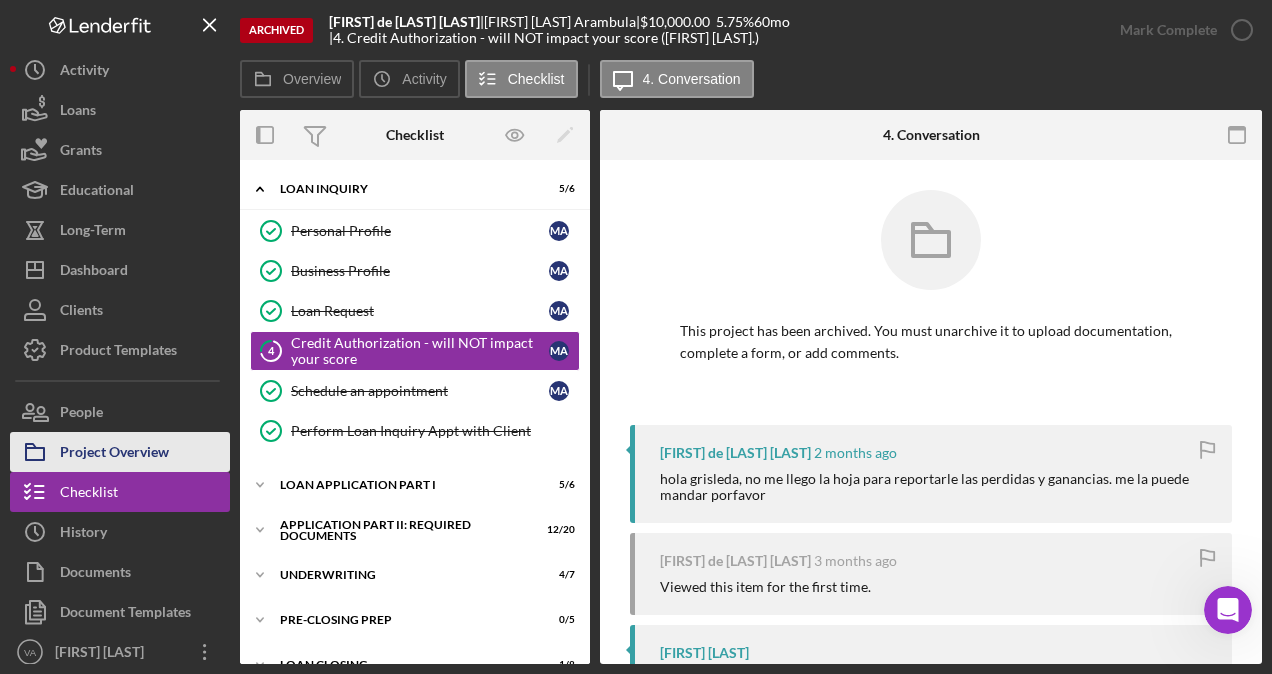 scroll, scrollTop: 8, scrollLeft: 0, axis: vertical 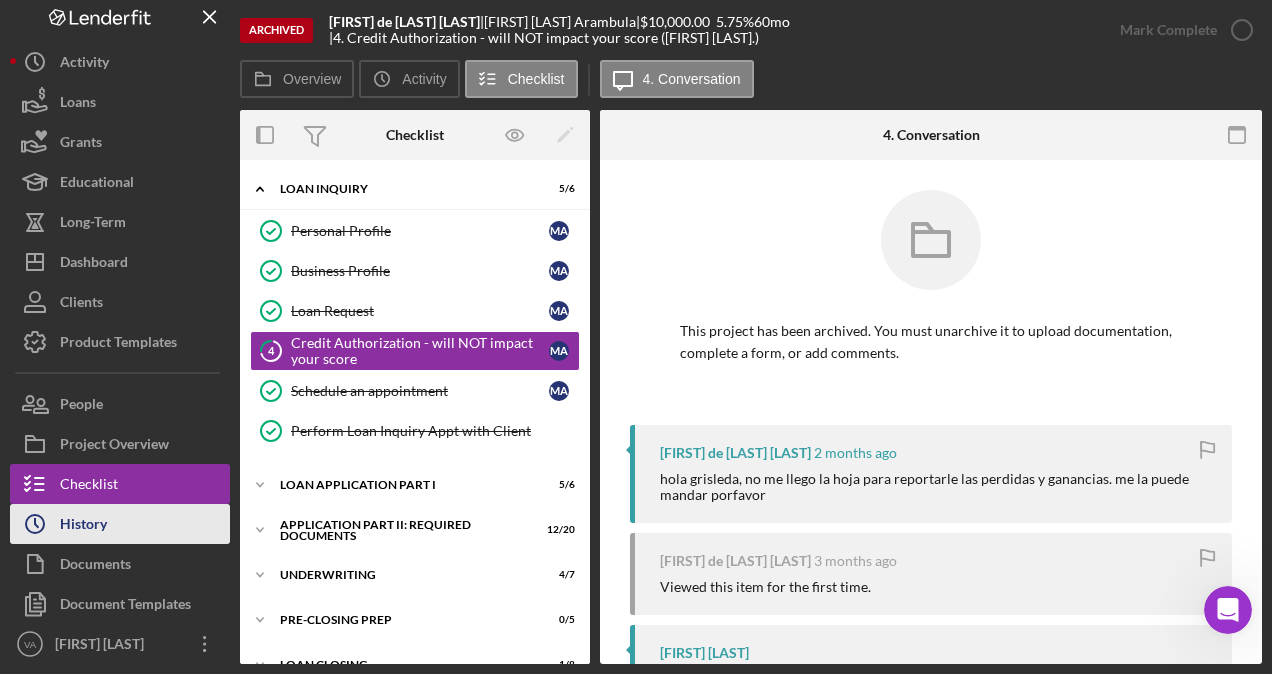 click on "Icon/History History" at bounding box center (120, 524) 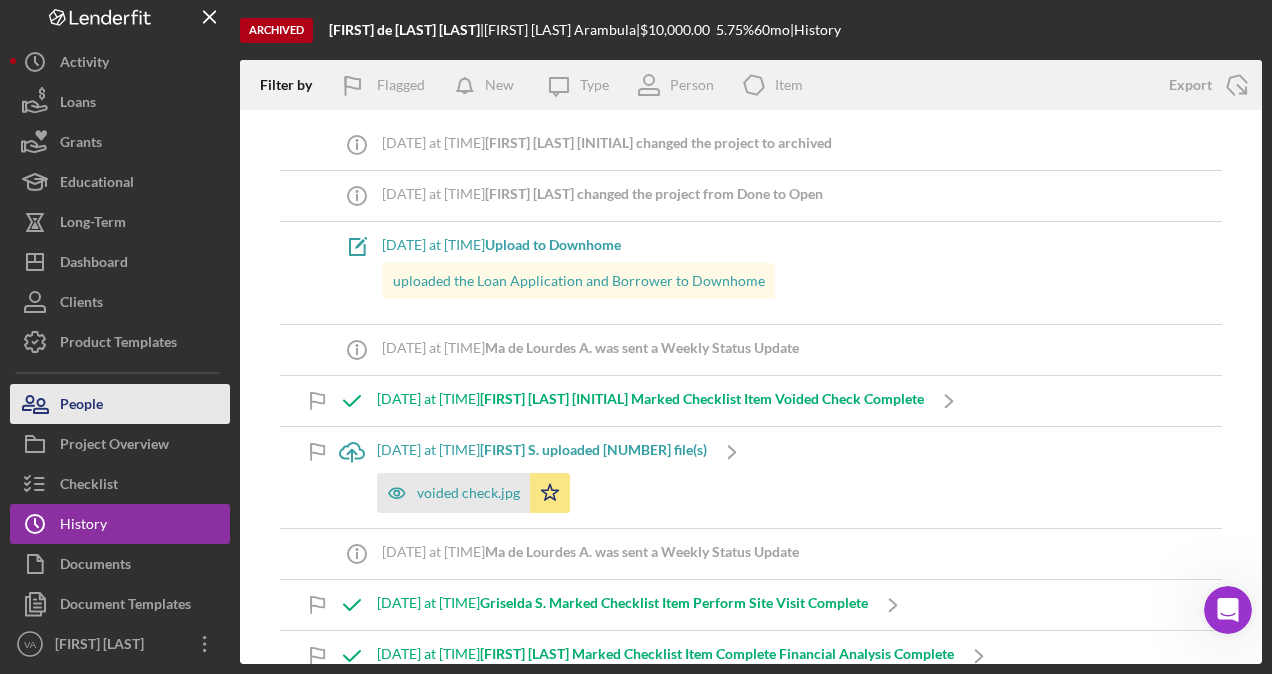 click on "People" at bounding box center [120, 404] 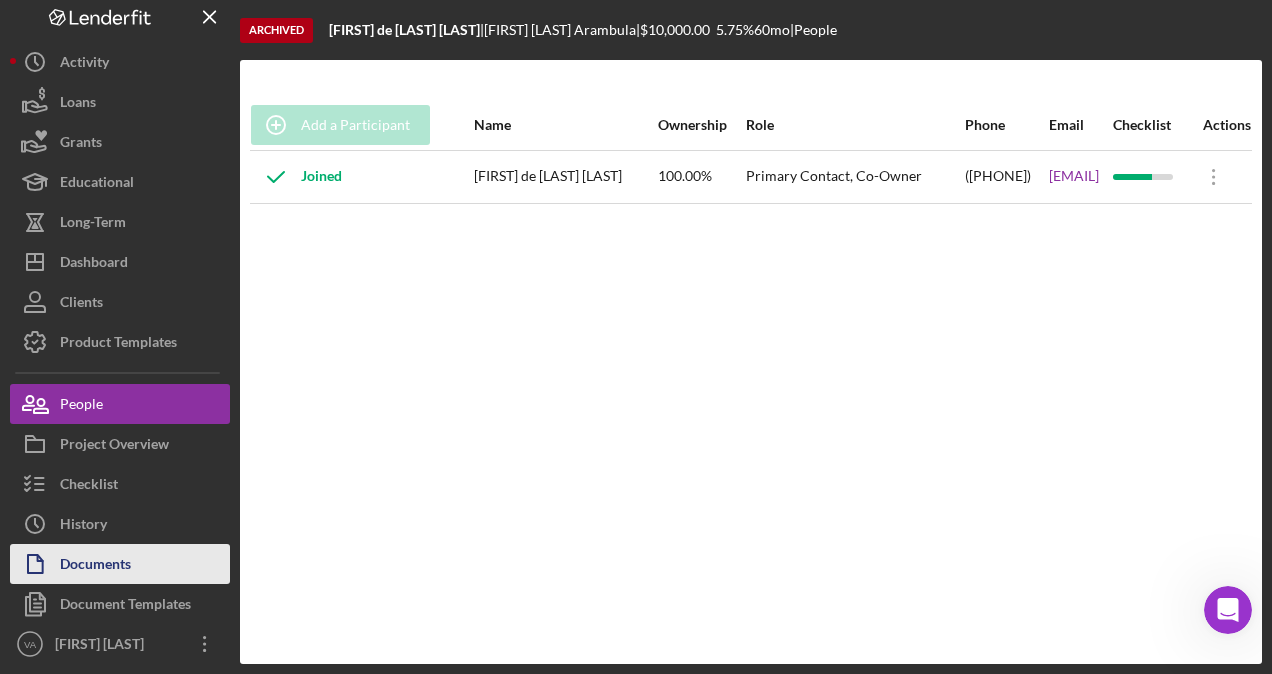 click on "Documents" at bounding box center [120, 564] 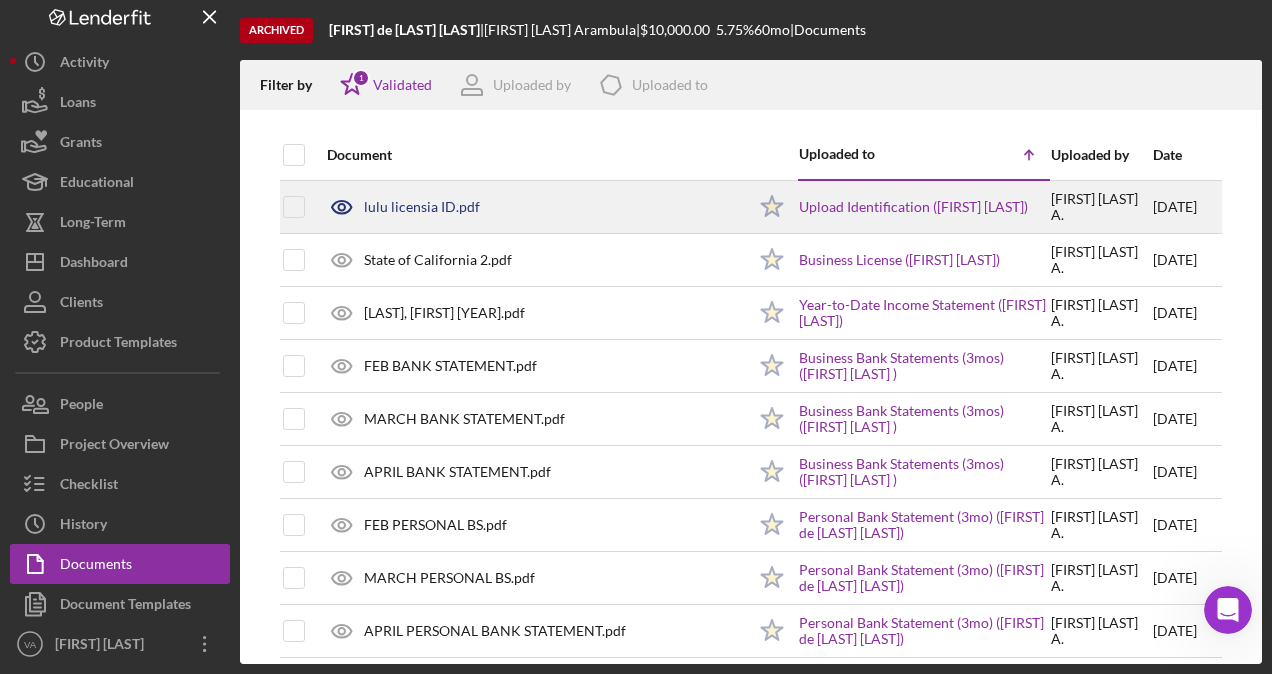 click on "lulu licensia ID.pdf" at bounding box center [531, 207] 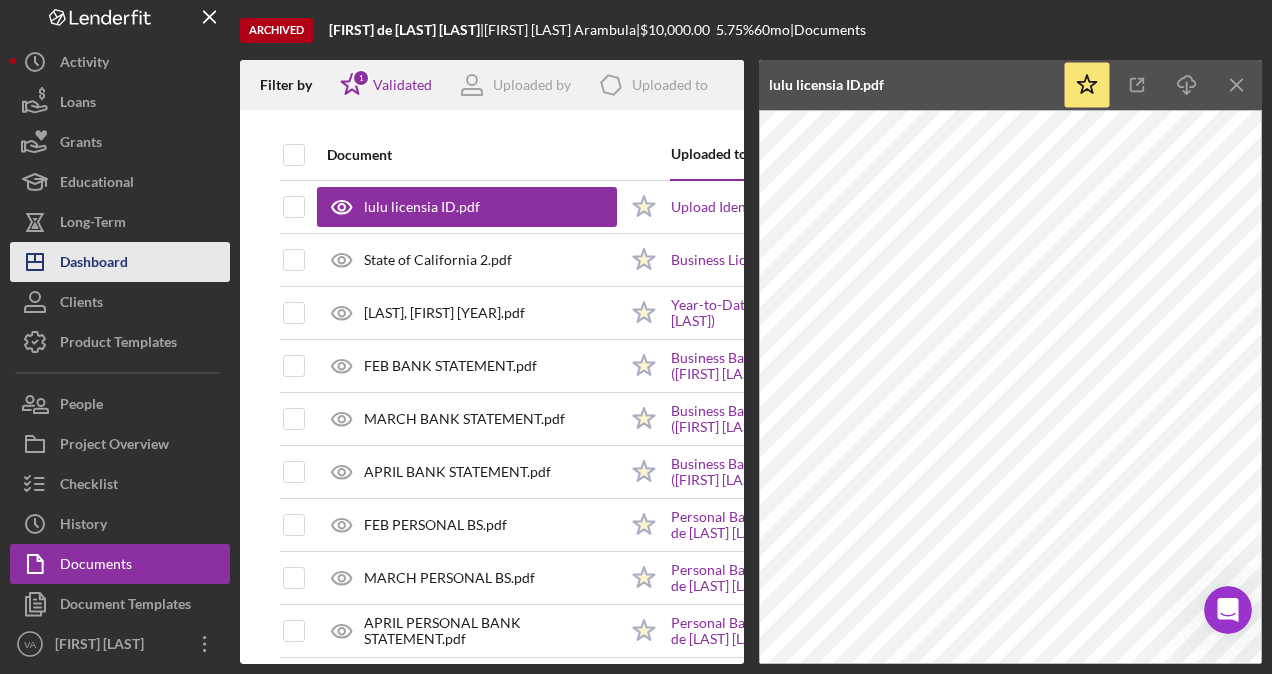 click on "Dashboard" at bounding box center [94, 264] 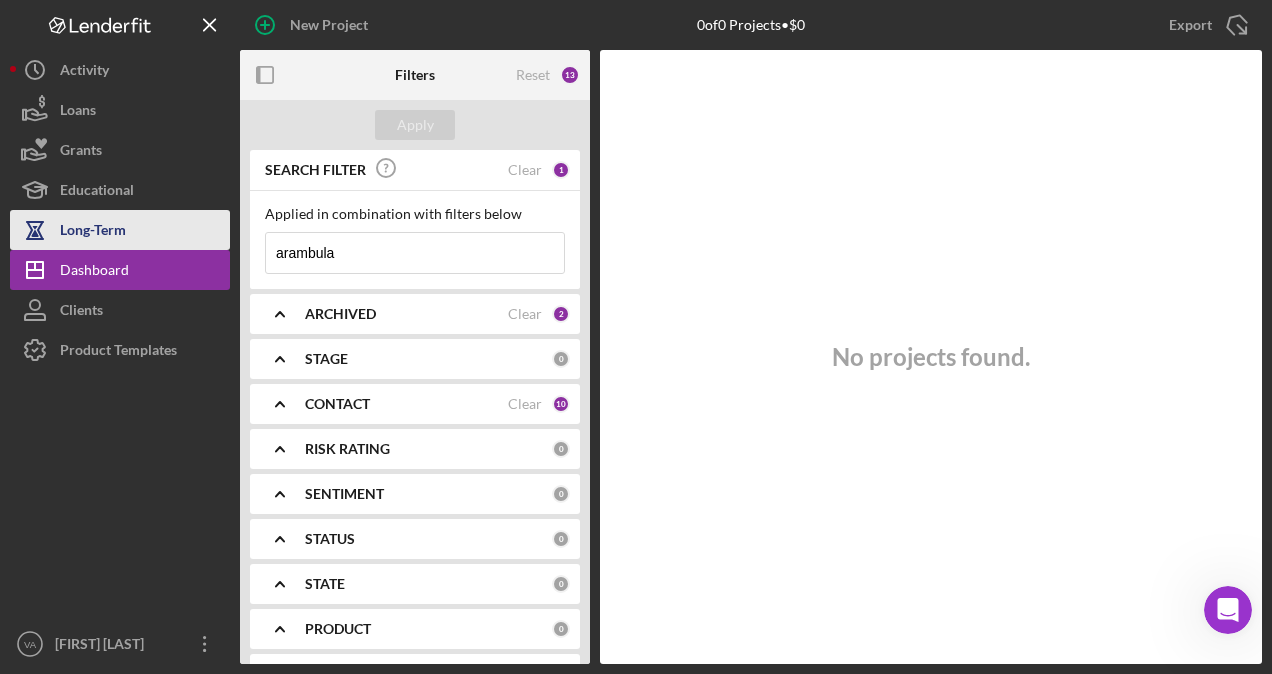 scroll, scrollTop: 0, scrollLeft: 0, axis: both 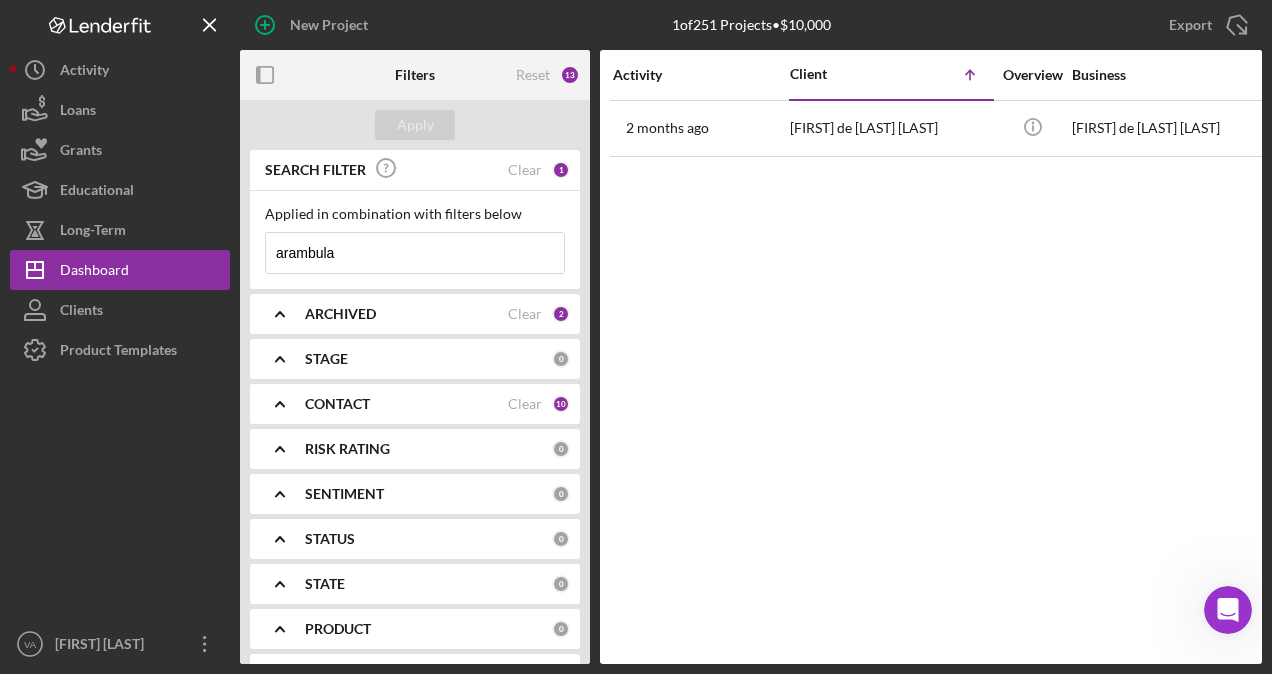 drag, startPoint x: 362, startPoint y: 252, endPoint x: 252, endPoint y: 258, distance: 110.16351 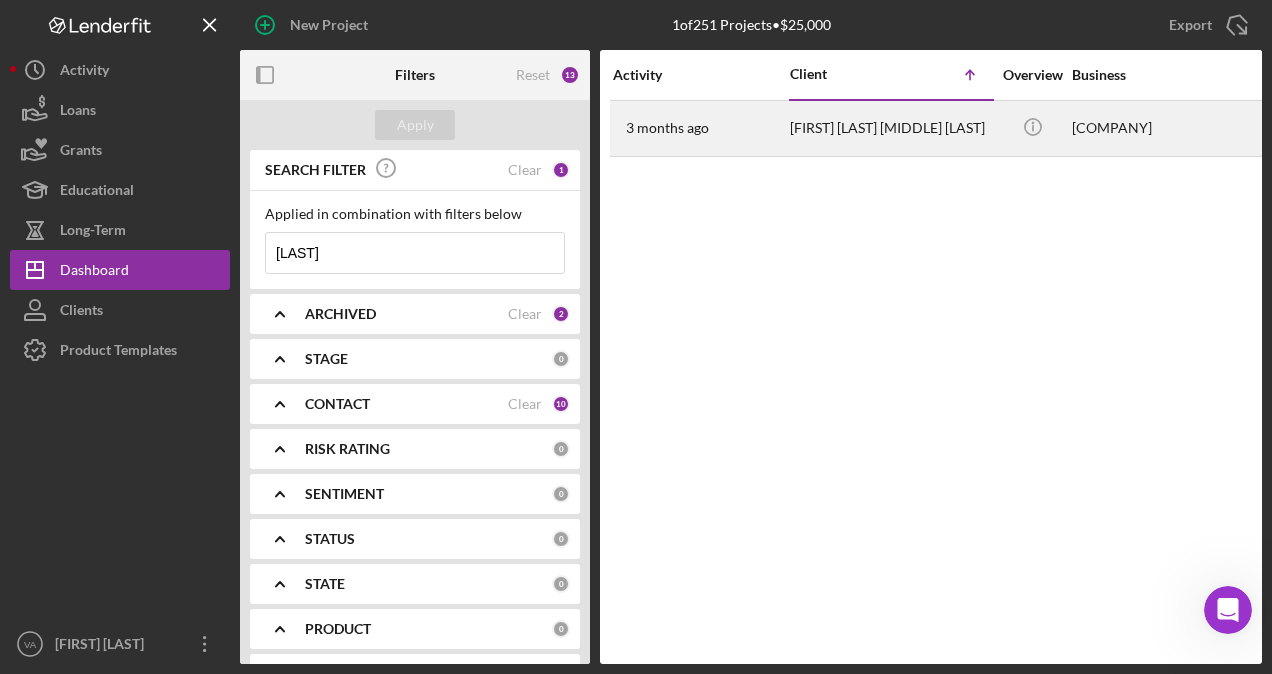 type on "[LAST]" 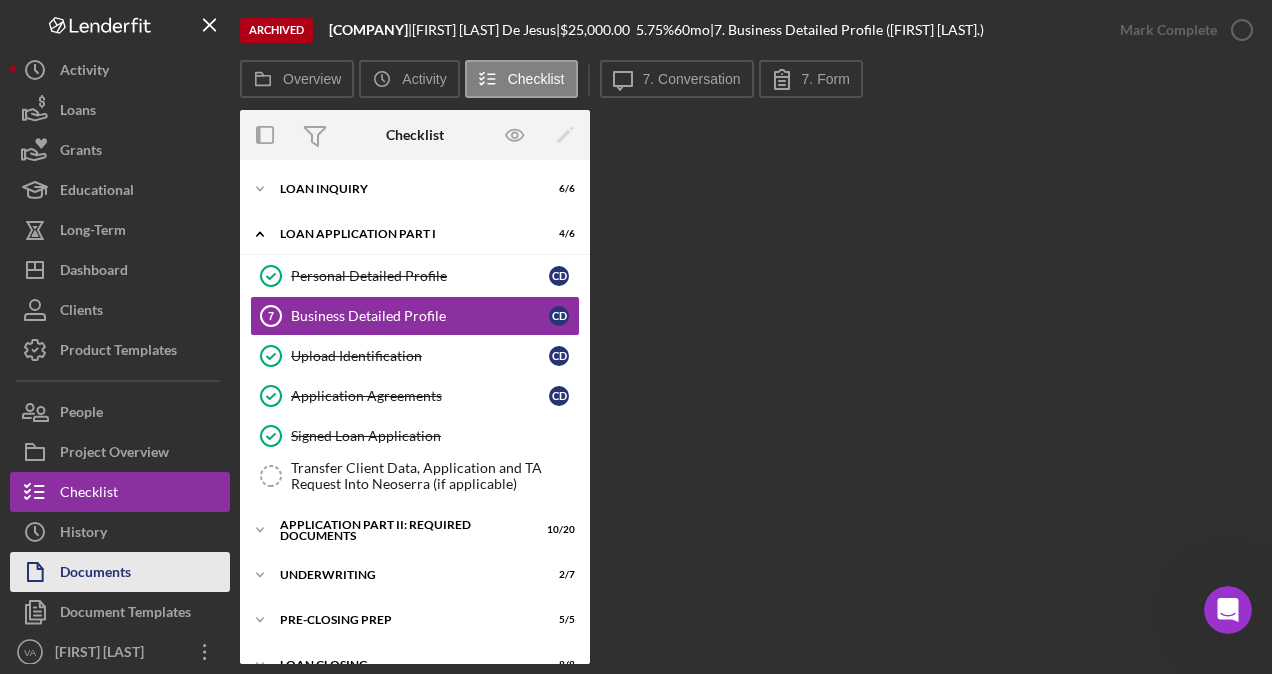 click on "Documents" at bounding box center (120, 572) 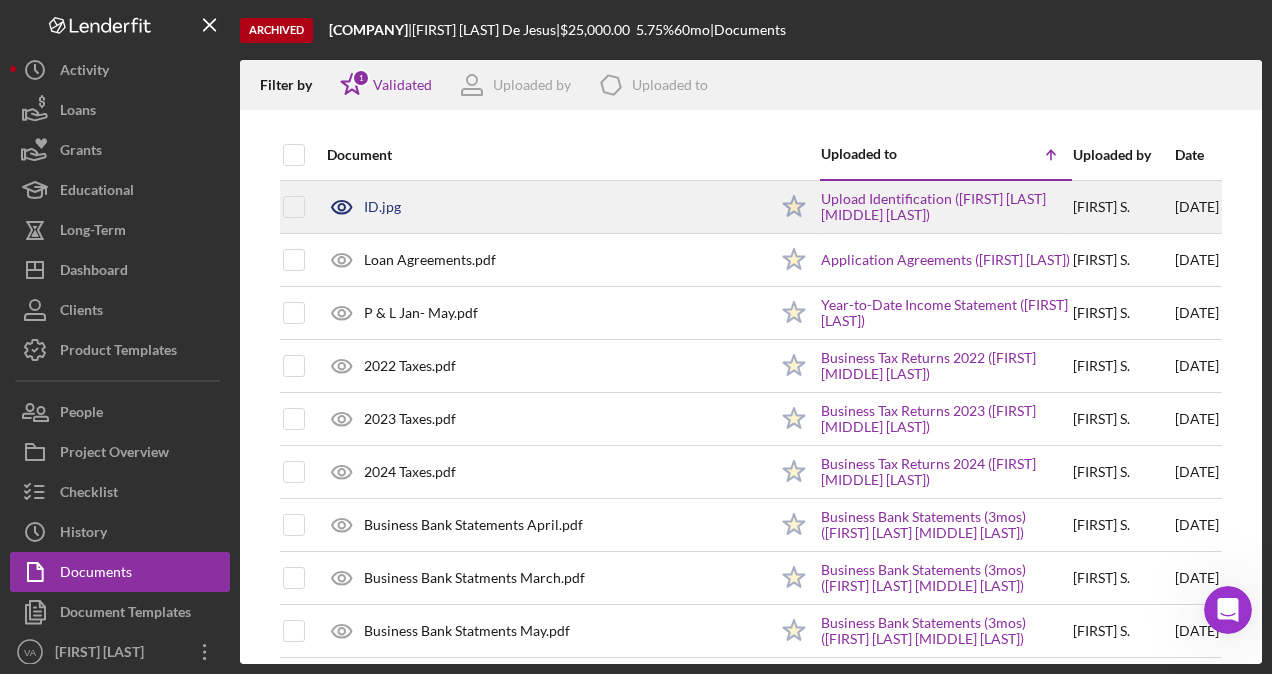 click on "ID.jpg" at bounding box center (542, 207) 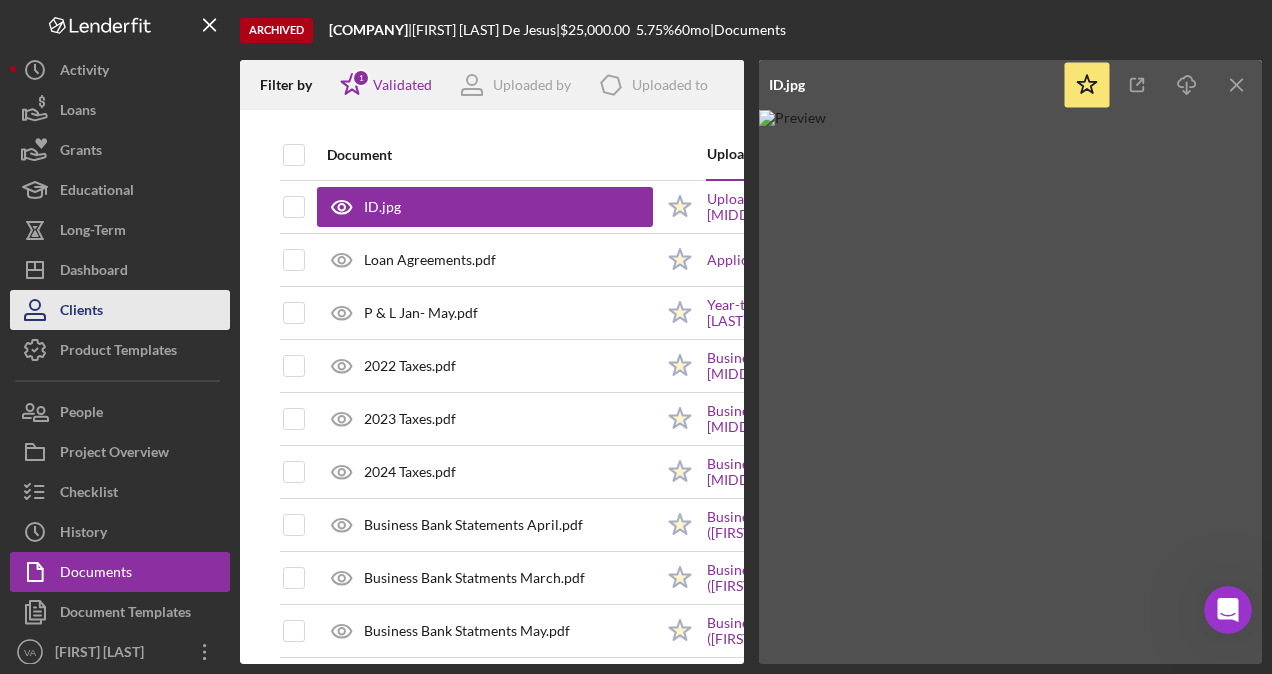 click on "Clients" at bounding box center [120, 310] 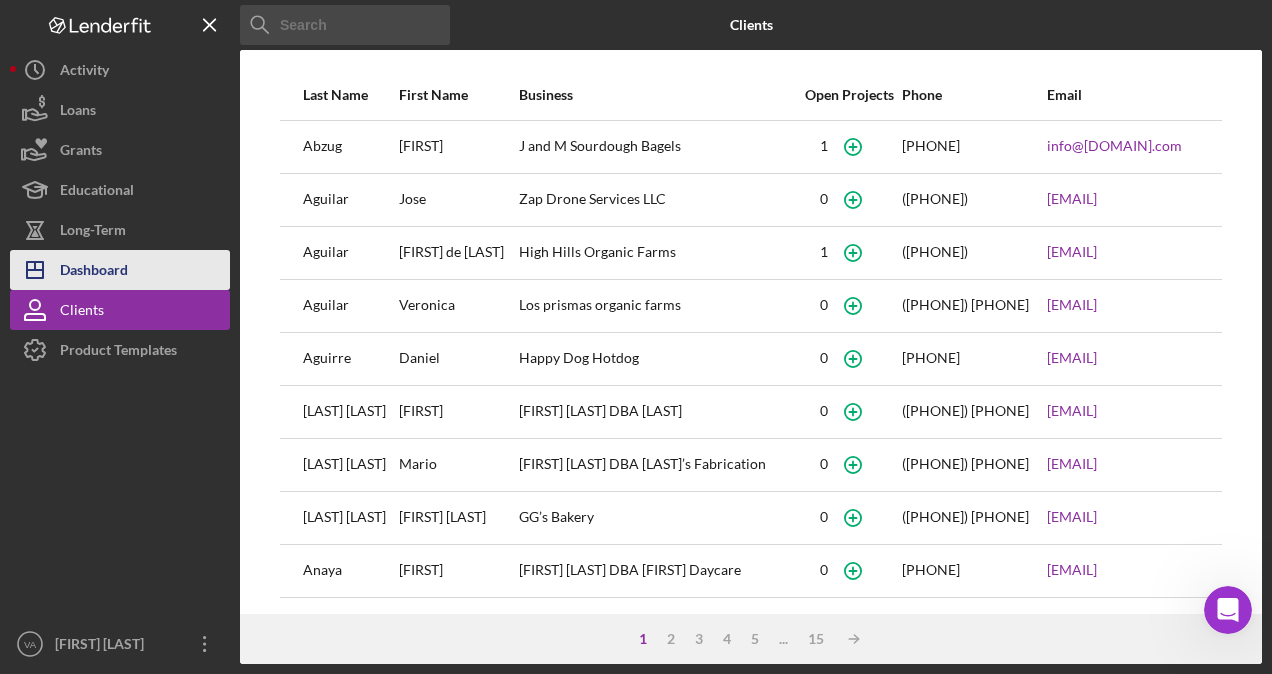 click on "Dashboard" at bounding box center (94, 272) 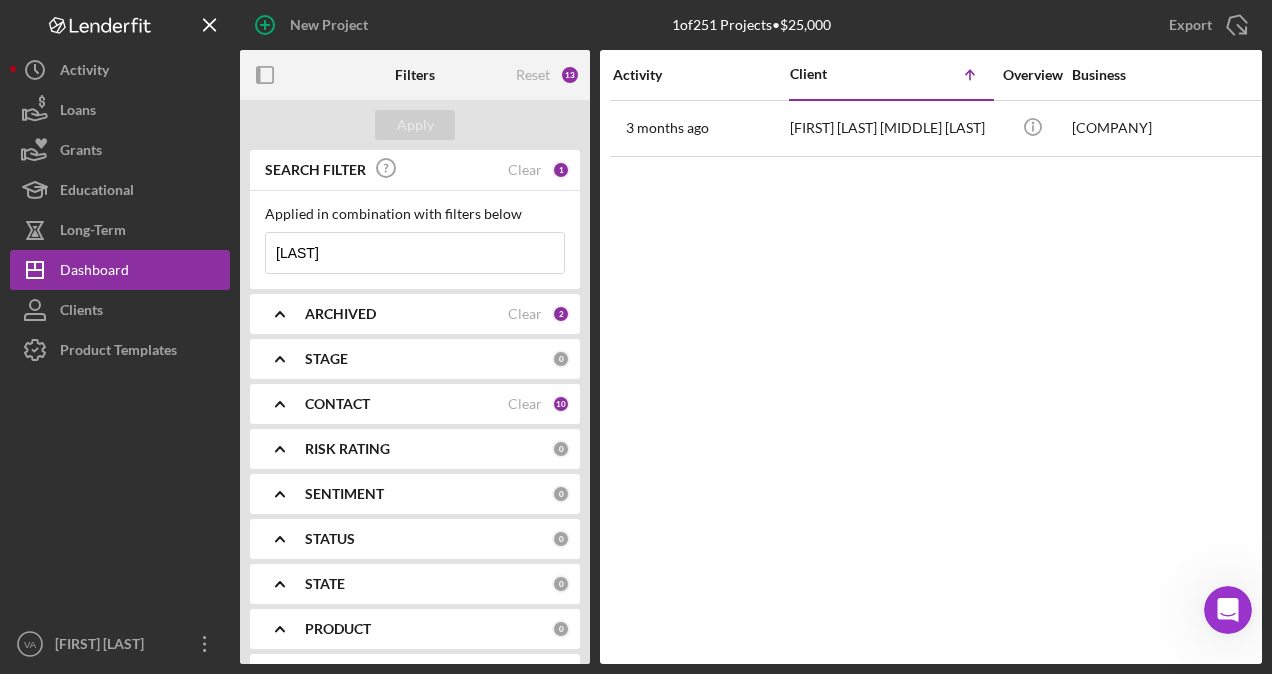 drag, startPoint x: 380, startPoint y: 242, endPoint x: 370, endPoint y: 244, distance: 10.198039 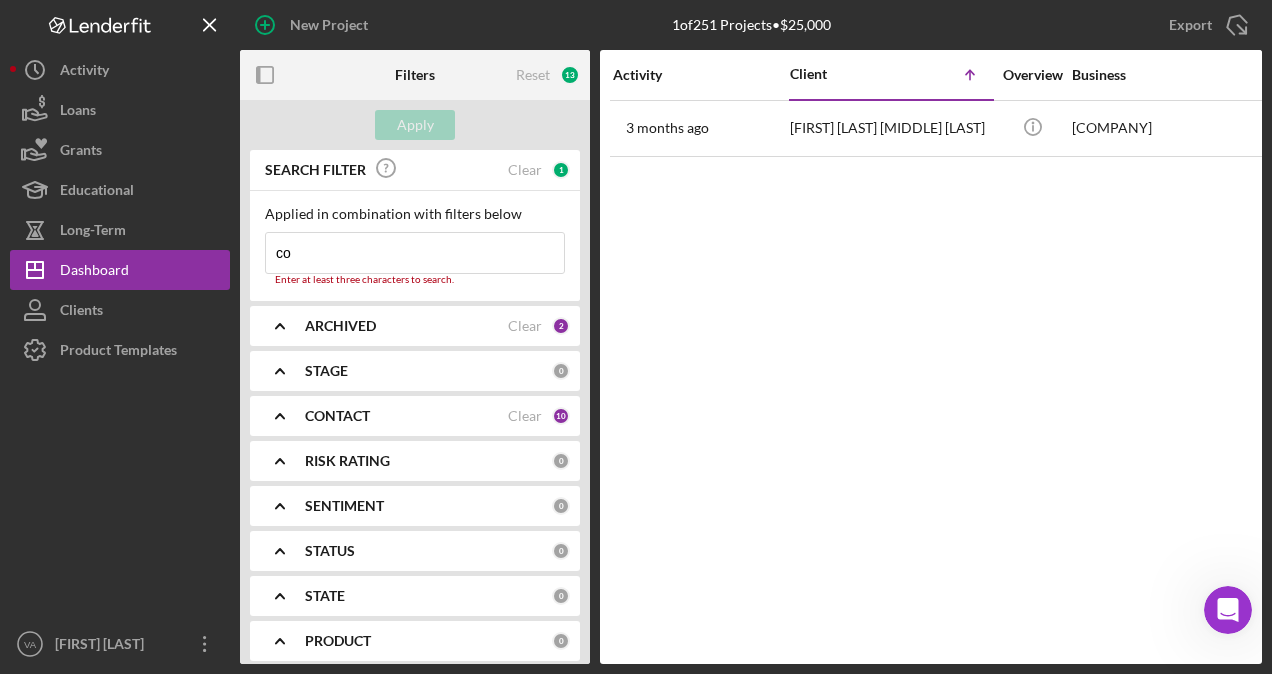 type on "c" 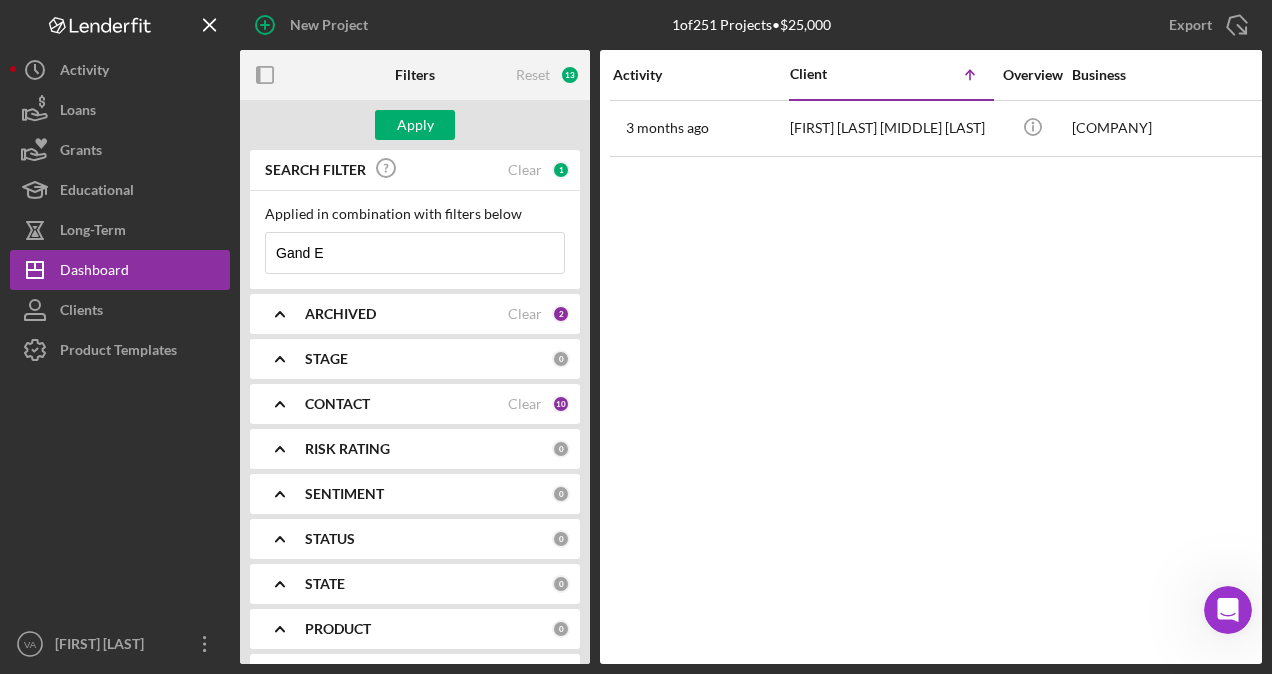 type on "Gand E" 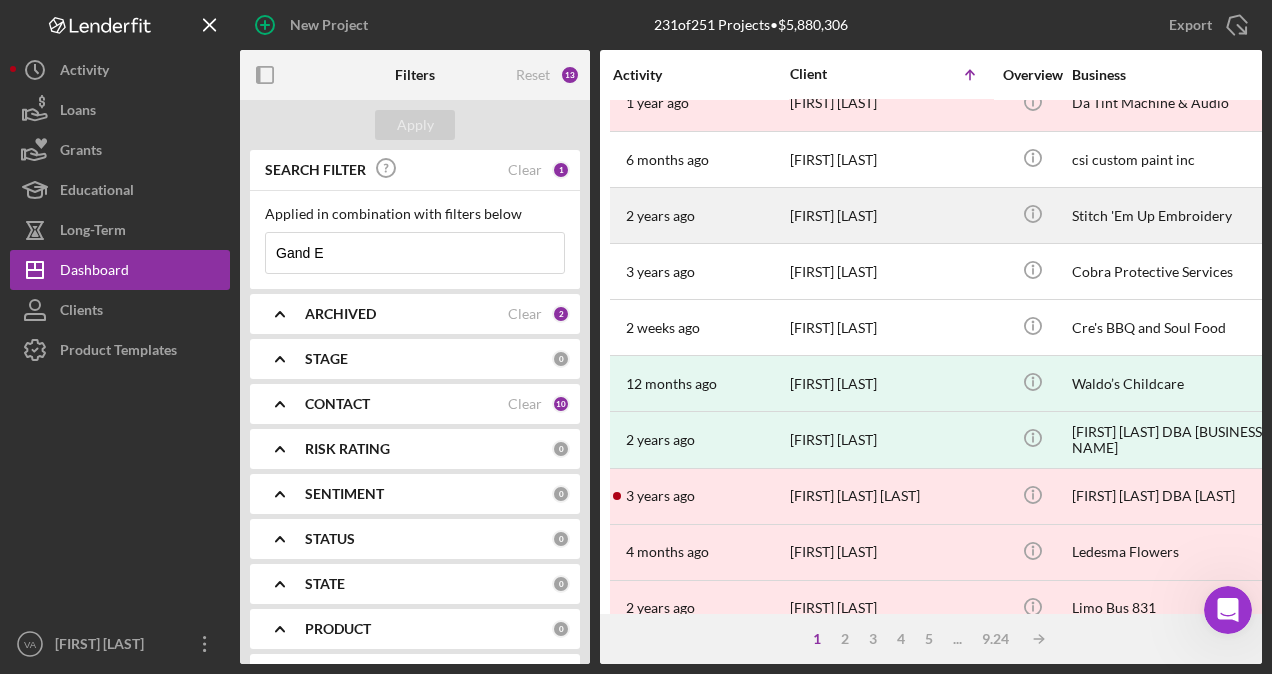 scroll, scrollTop: 897, scrollLeft: 0, axis: vertical 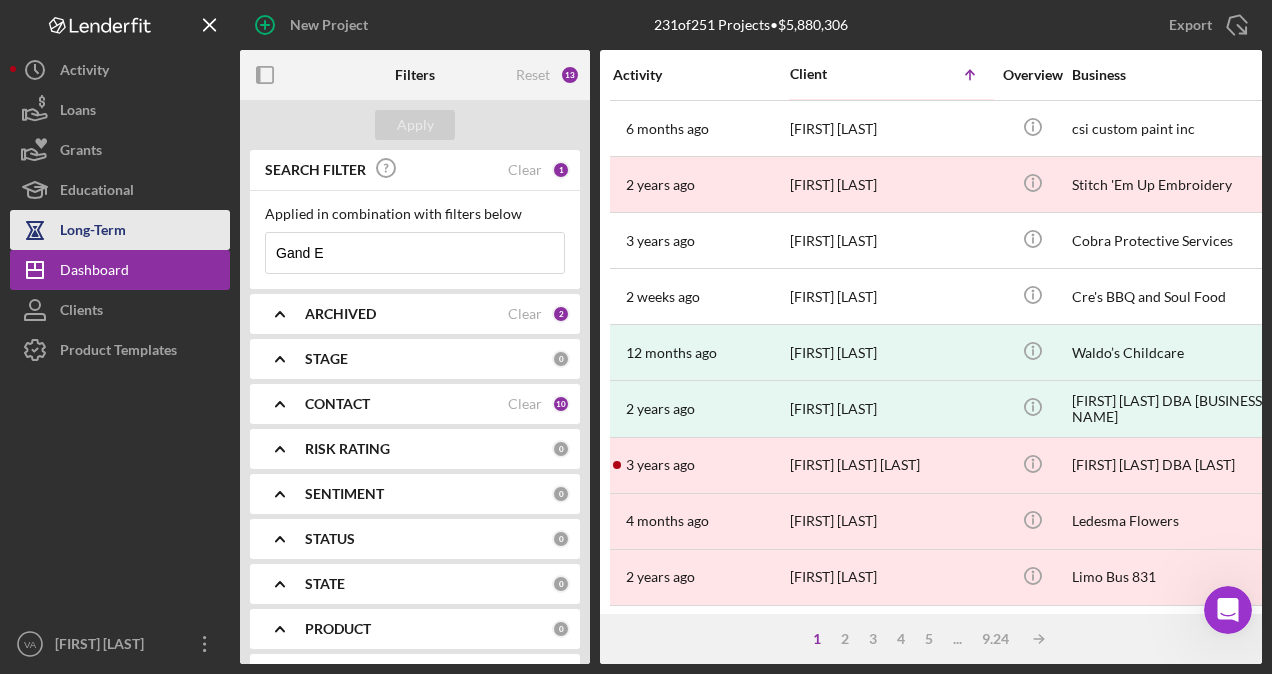 drag, startPoint x: 348, startPoint y: 251, endPoint x: 203, endPoint y: 238, distance: 145.58159 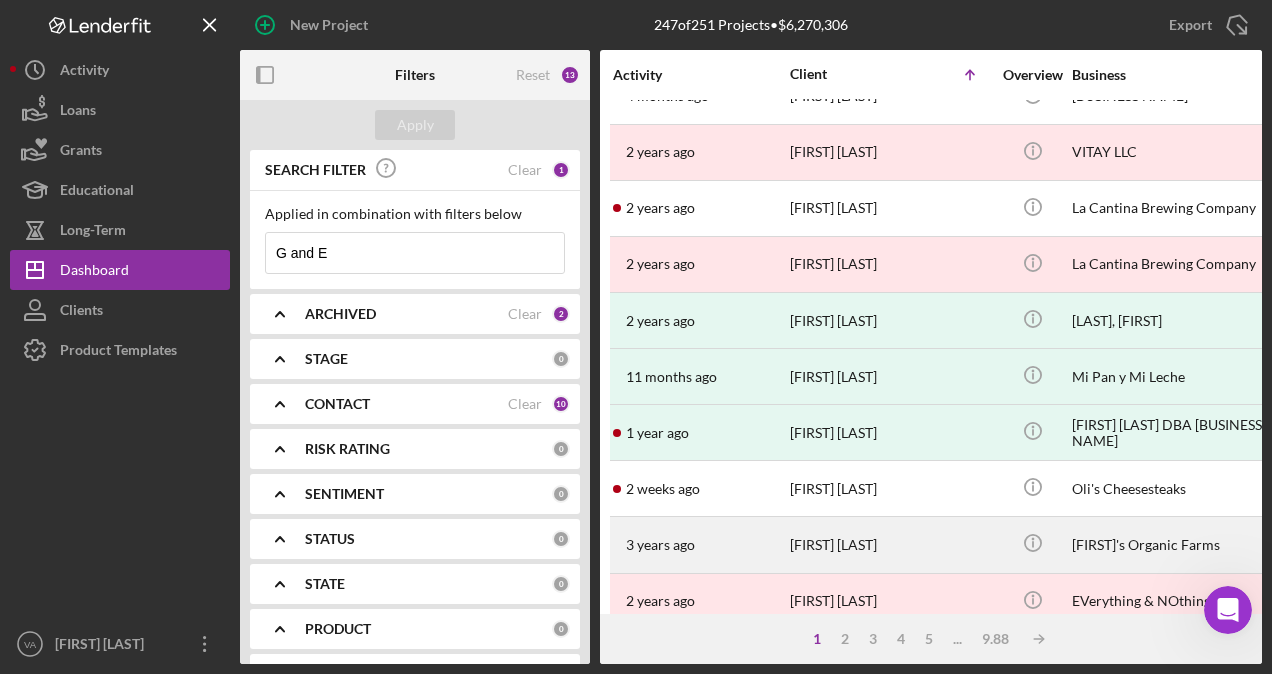 scroll, scrollTop: 0, scrollLeft: 0, axis: both 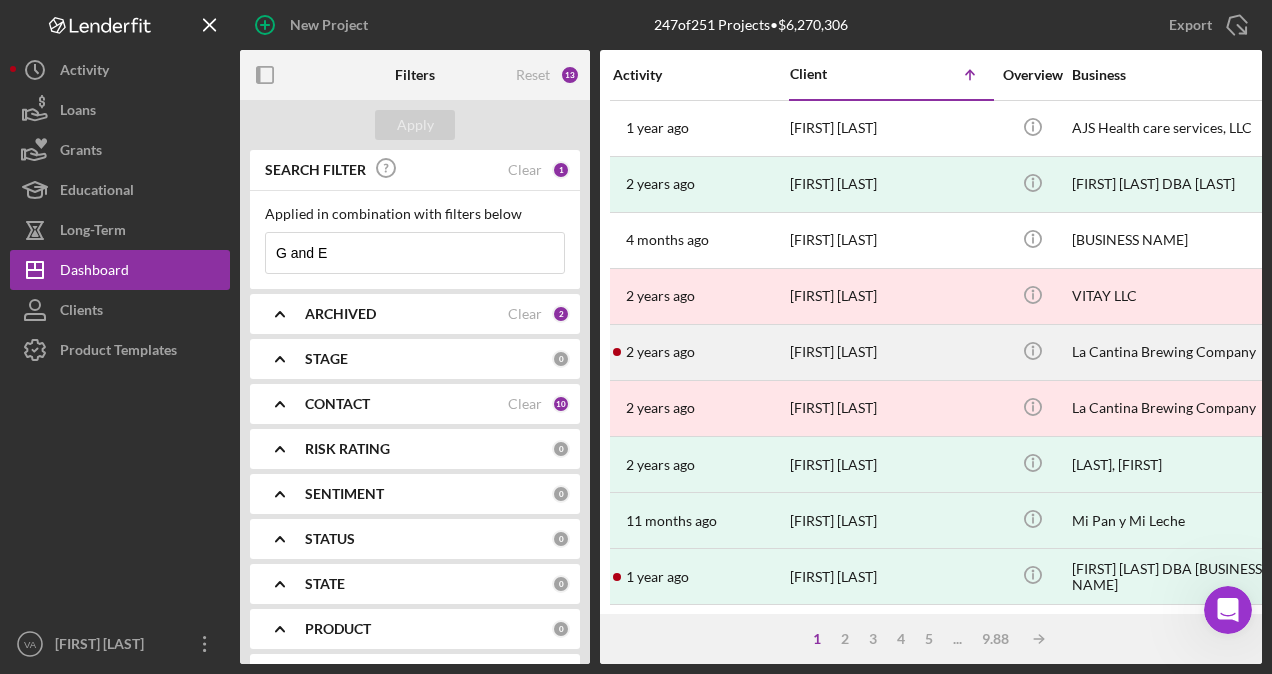 type on "G and E" 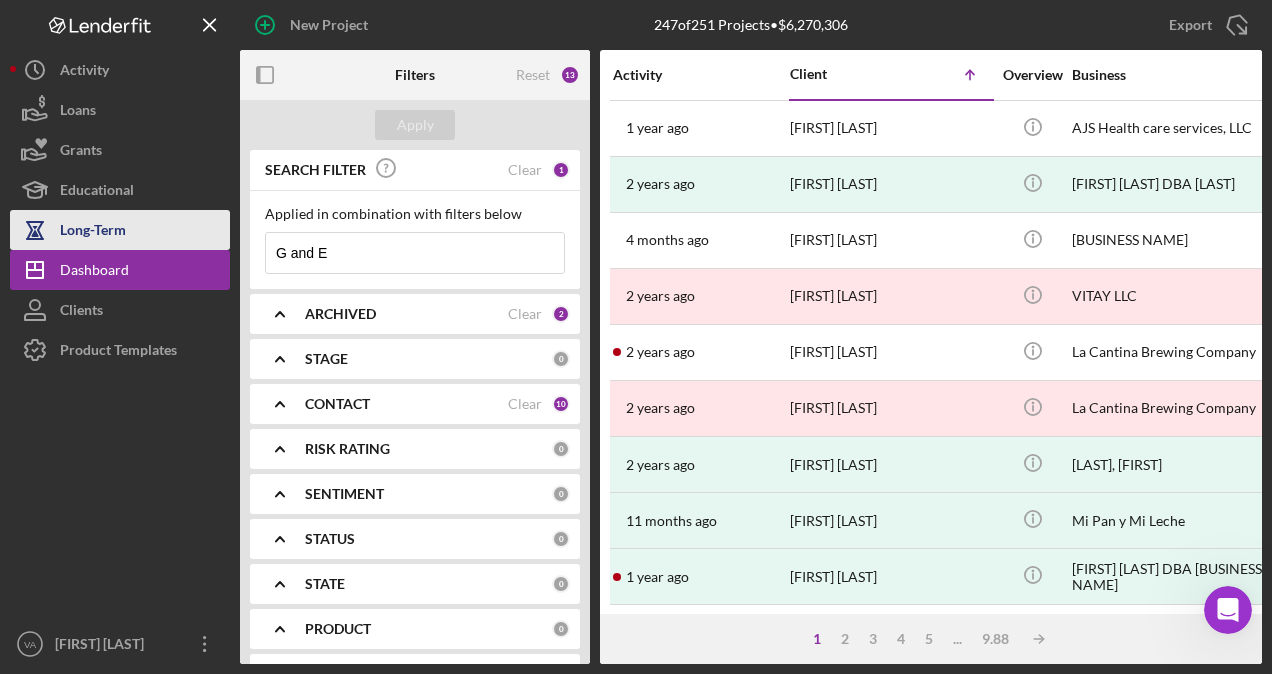 drag, startPoint x: 366, startPoint y: 248, endPoint x: 216, endPoint y: 249, distance: 150.00333 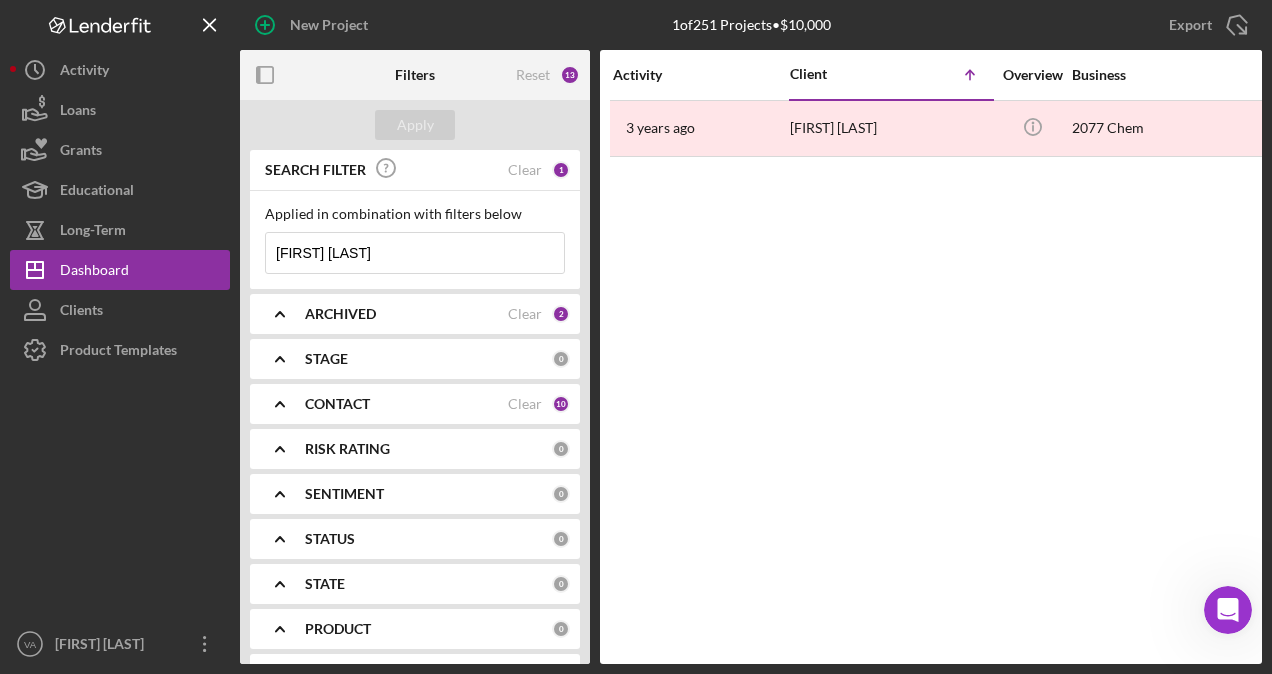 drag, startPoint x: 404, startPoint y: 248, endPoint x: 307, endPoint y: 263, distance: 98.15294 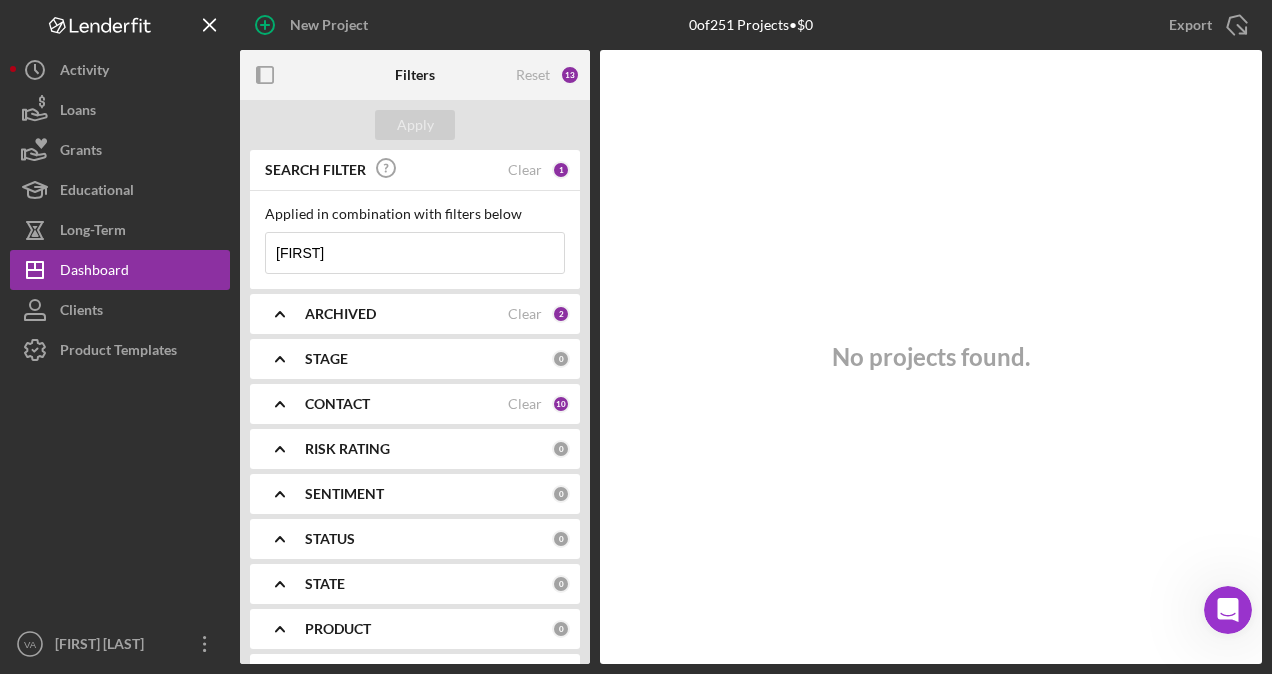type on "[FIRST]" 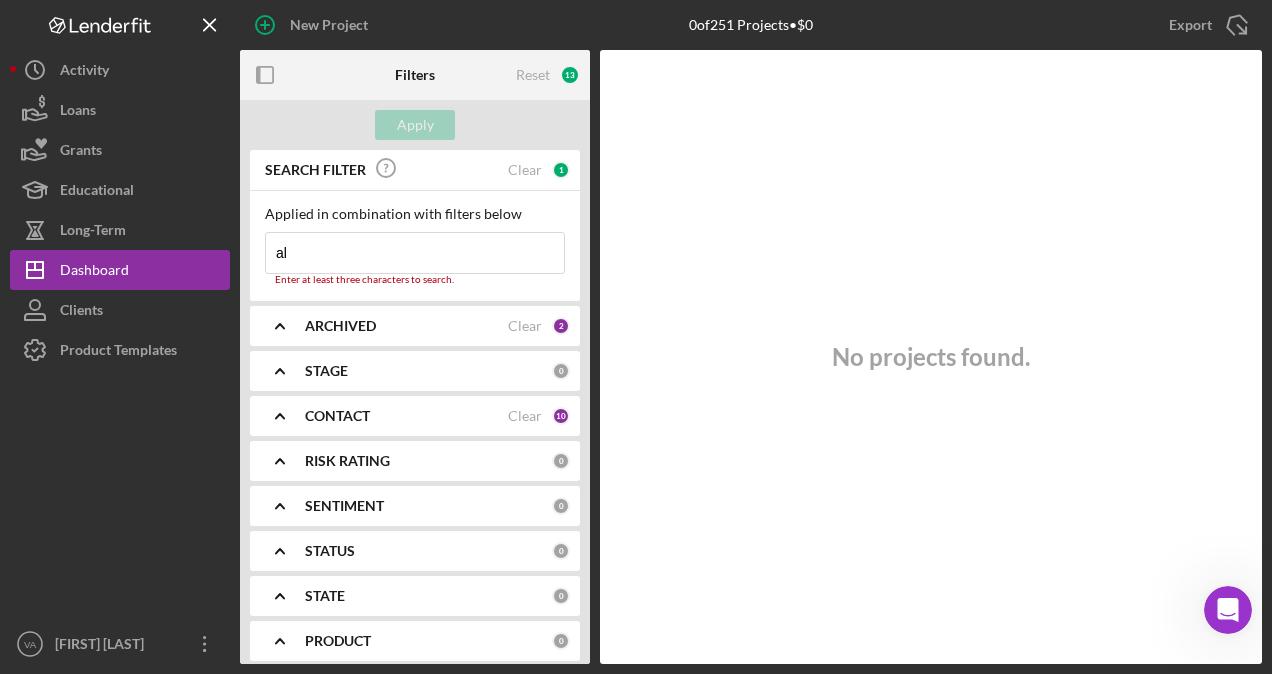 type on "a" 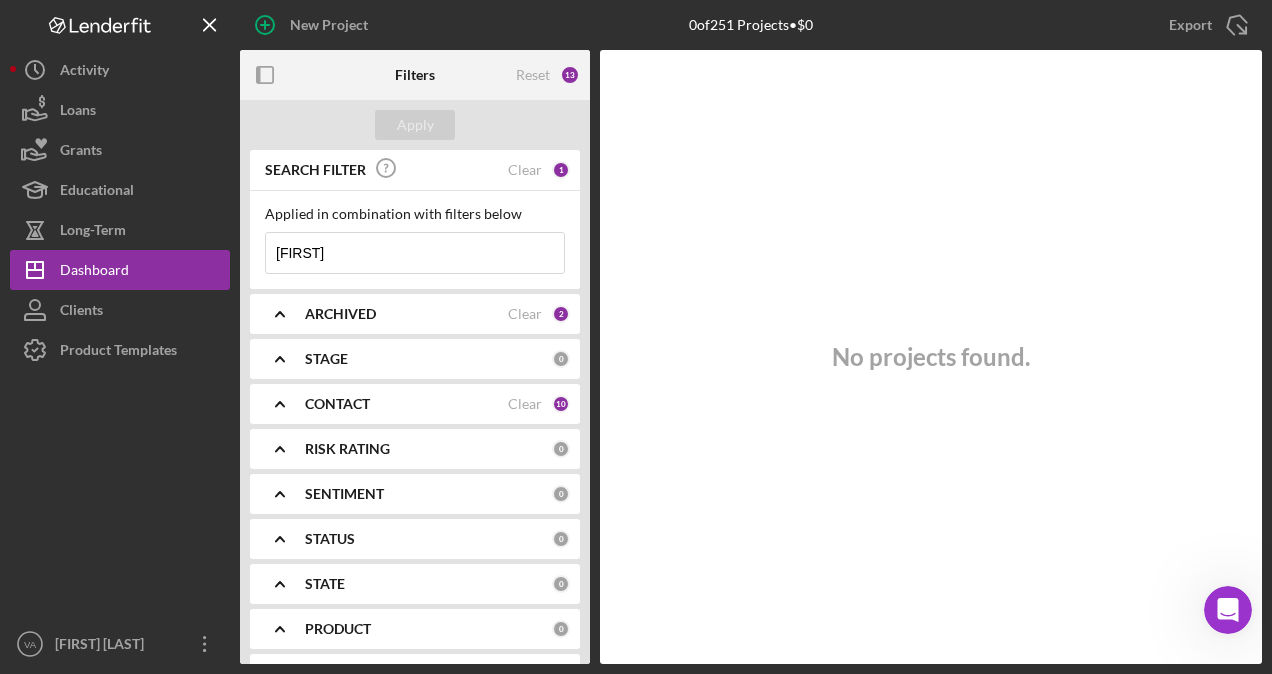 click on "ARCHIVED   Clear 2" at bounding box center (437, 314) 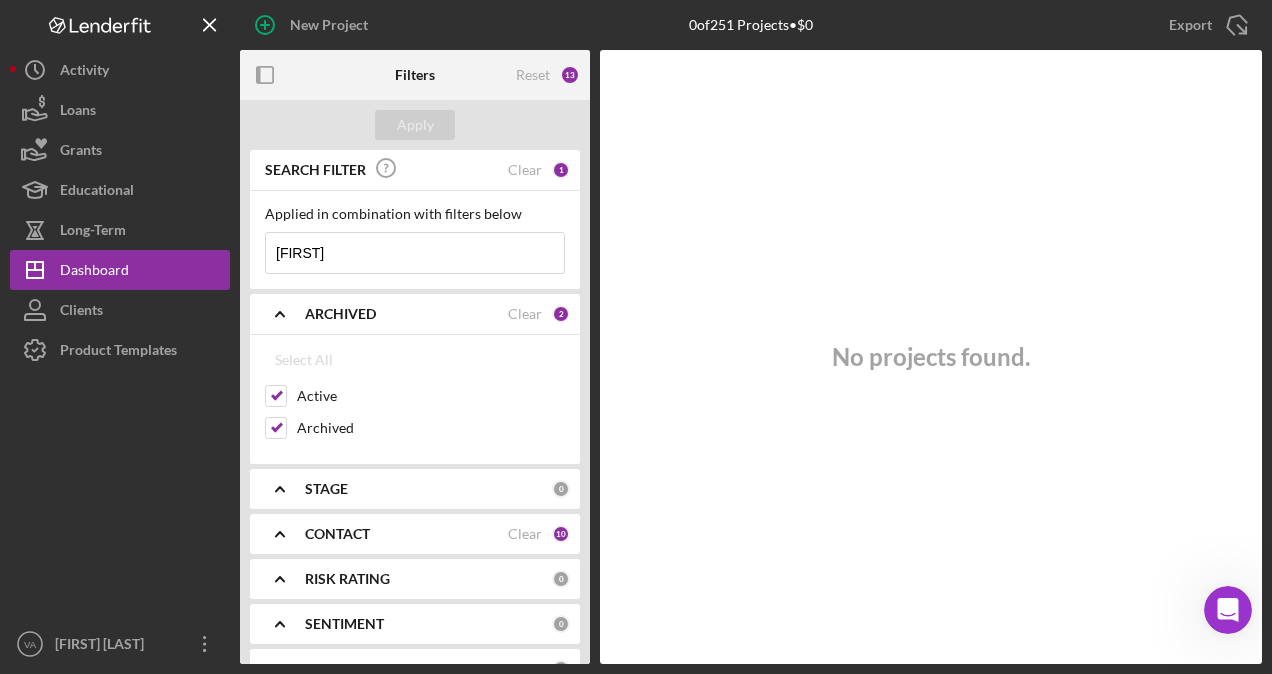 click on "[FIRST]" at bounding box center [415, 253] 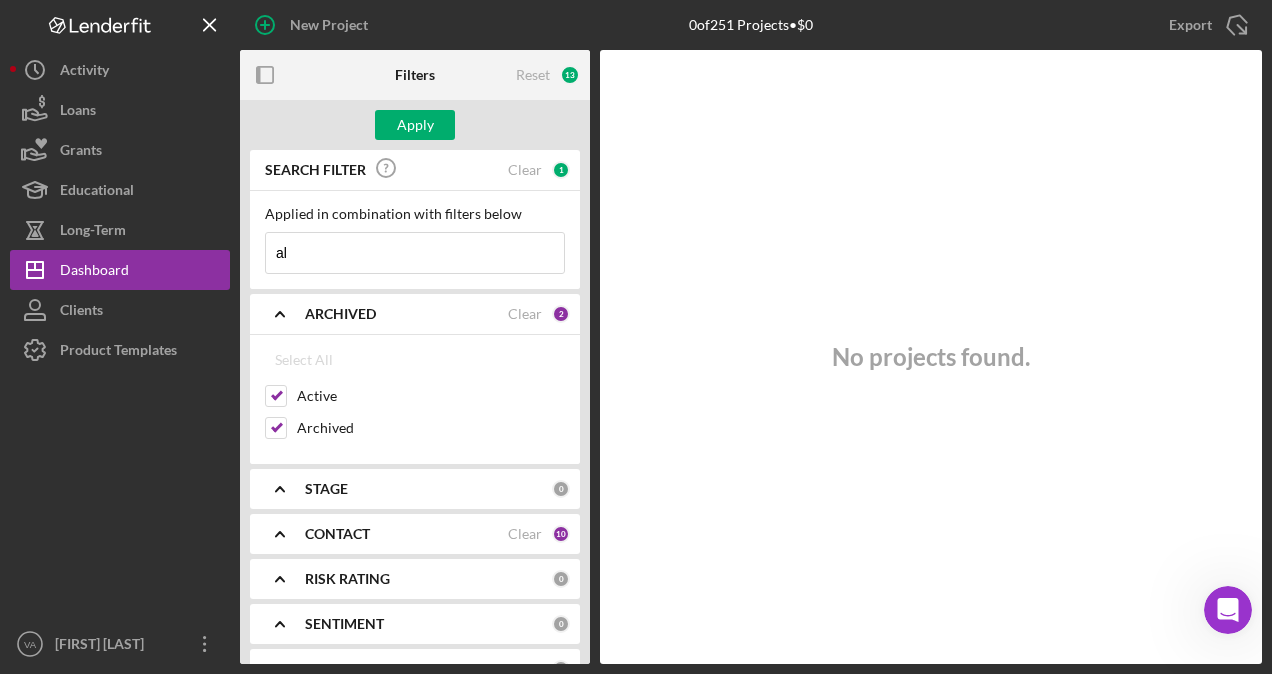 type on "a" 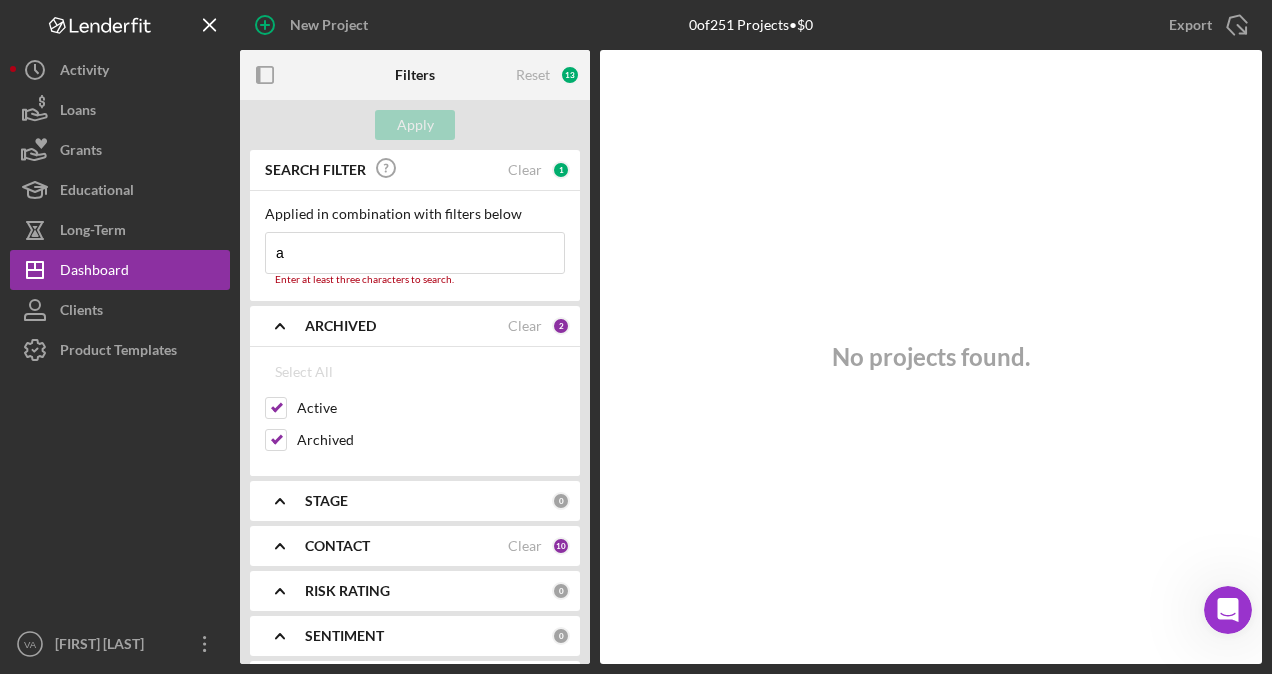 click on "a" at bounding box center [415, 253] 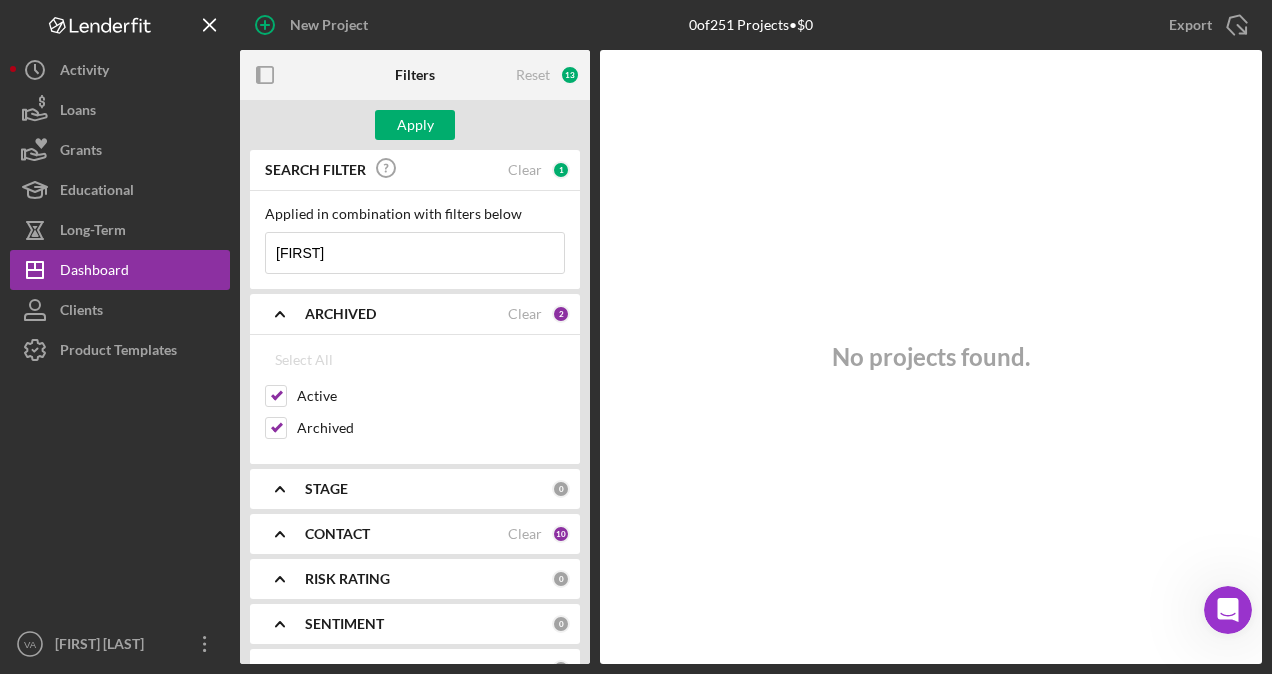 click on "[FIRST]" at bounding box center (415, 253) 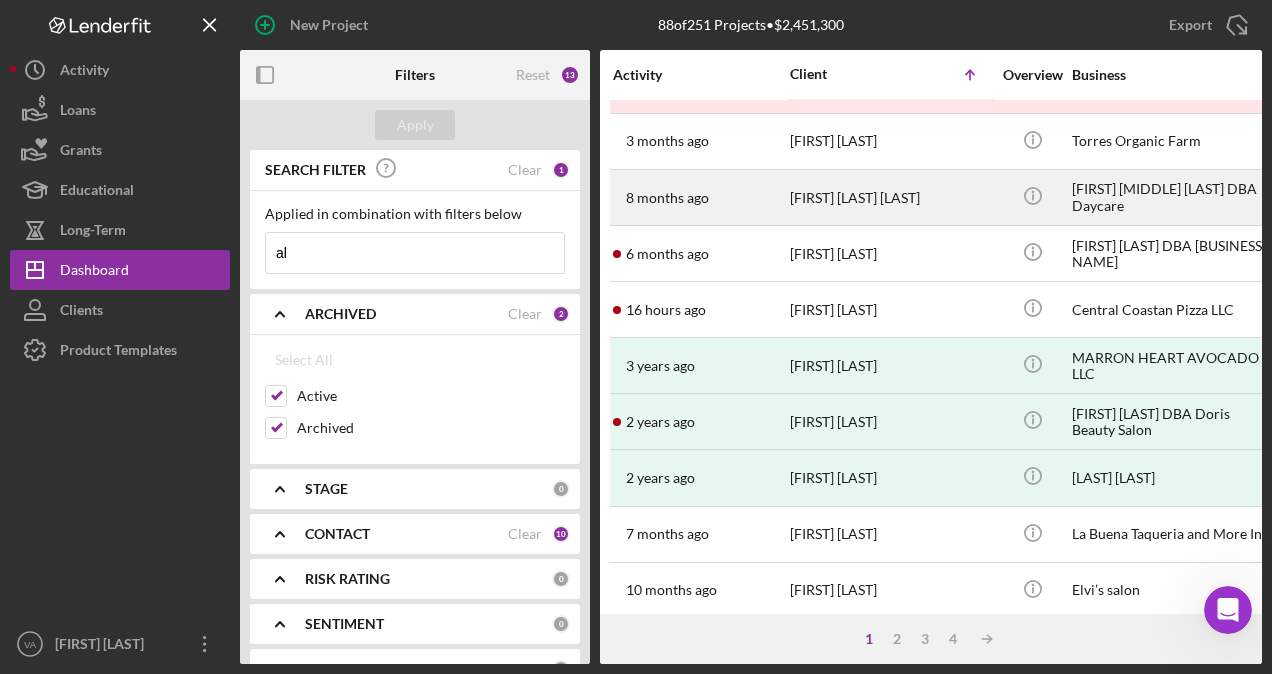 scroll, scrollTop: 897, scrollLeft: 0, axis: vertical 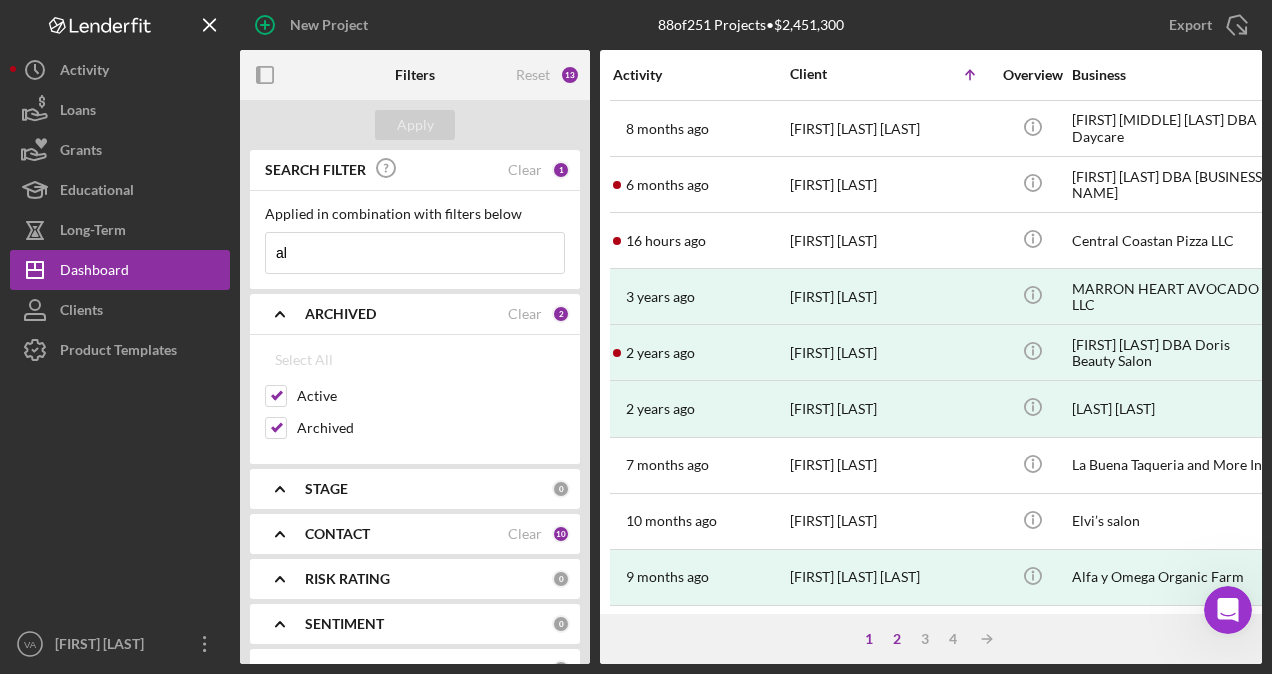 click on "2" at bounding box center [897, 639] 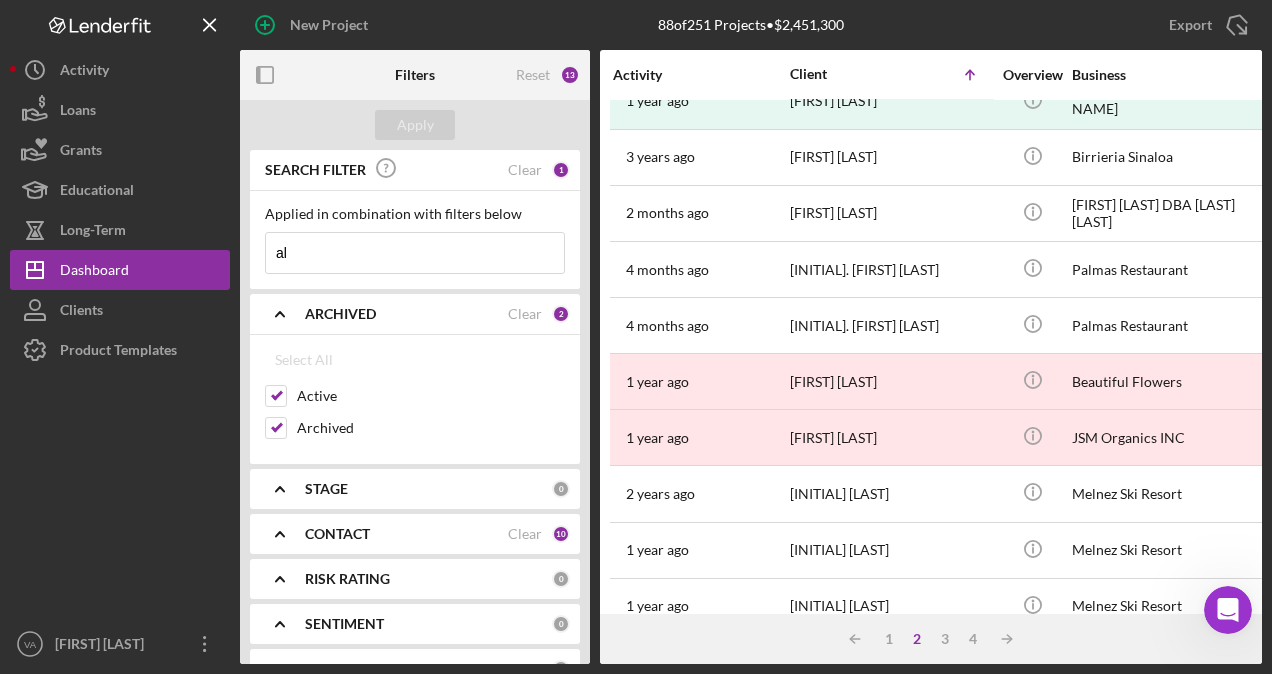 scroll, scrollTop: 200, scrollLeft: 0, axis: vertical 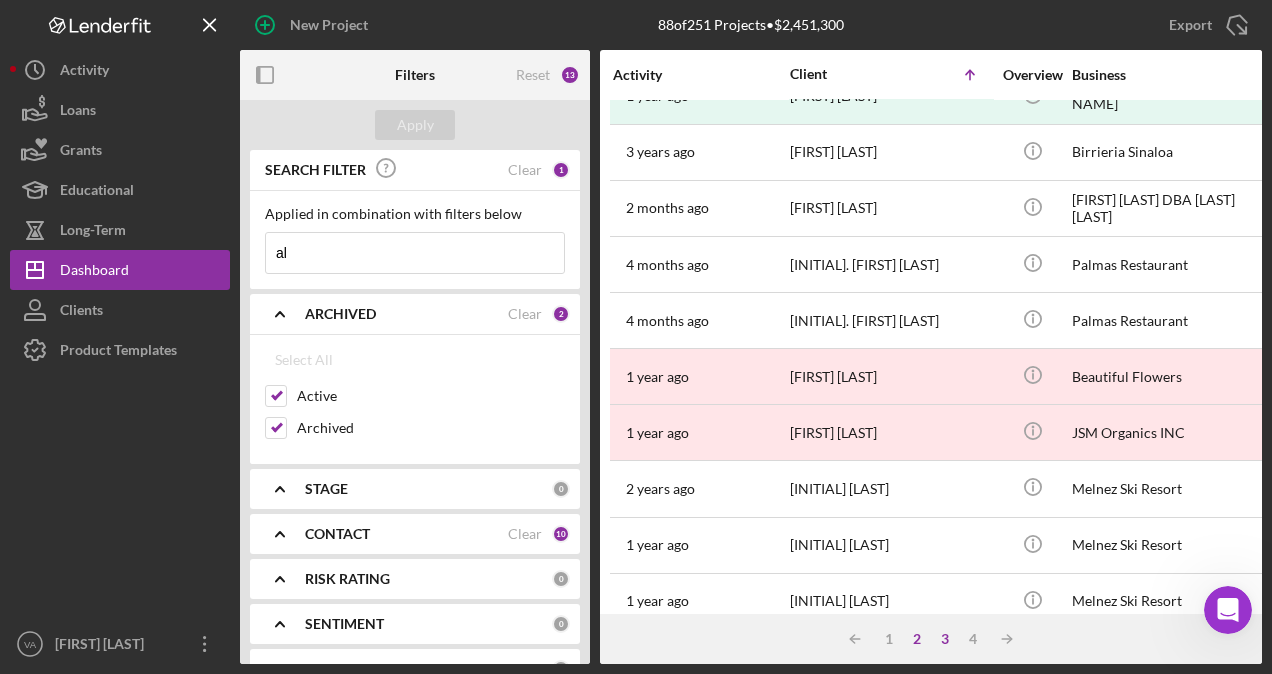 click on "3" at bounding box center [945, 639] 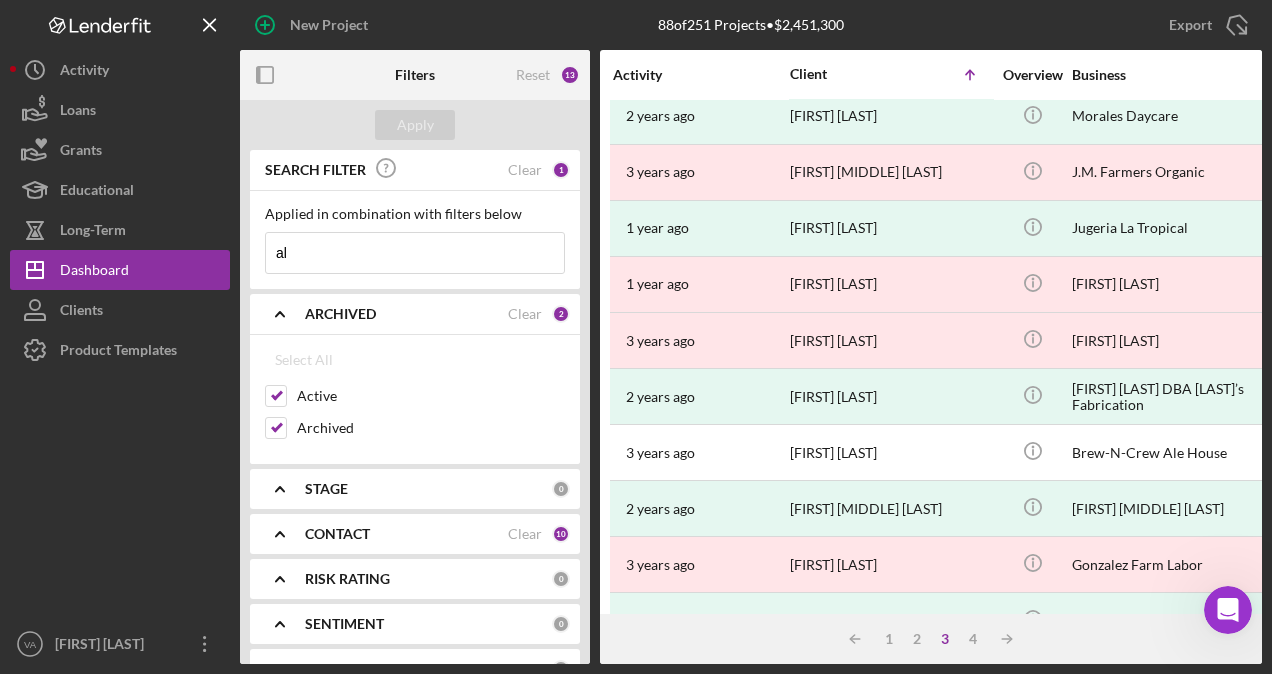 scroll, scrollTop: 897, scrollLeft: 0, axis: vertical 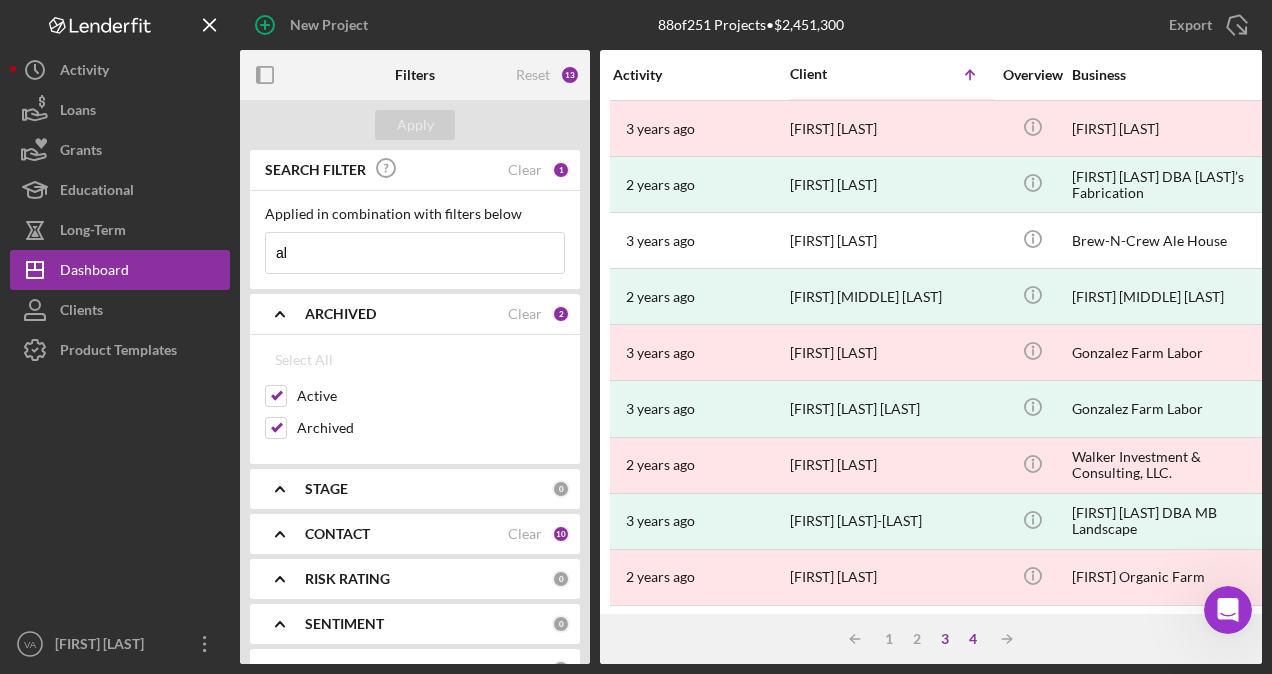 click on "4" at bounding box center [973, 639] 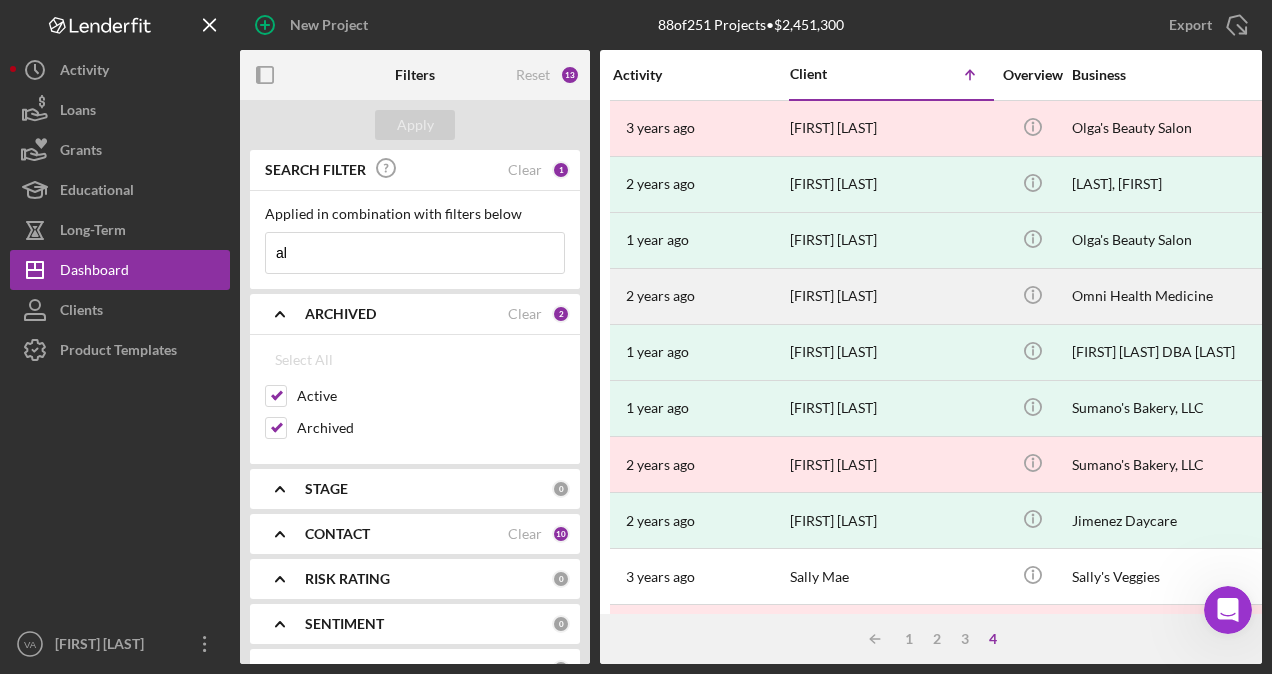 scroll, scrollTop: 232, scrollLeft: 0, axis: vertical 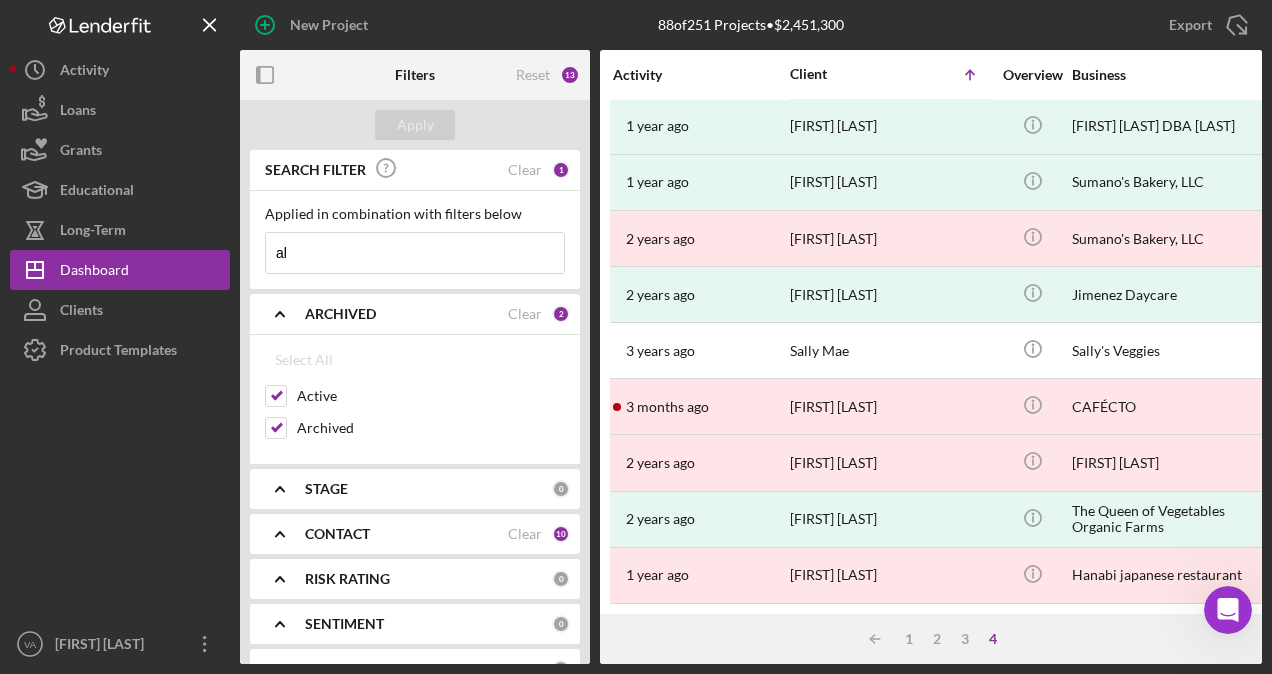 click on "al" at bounding box center (415, 253) 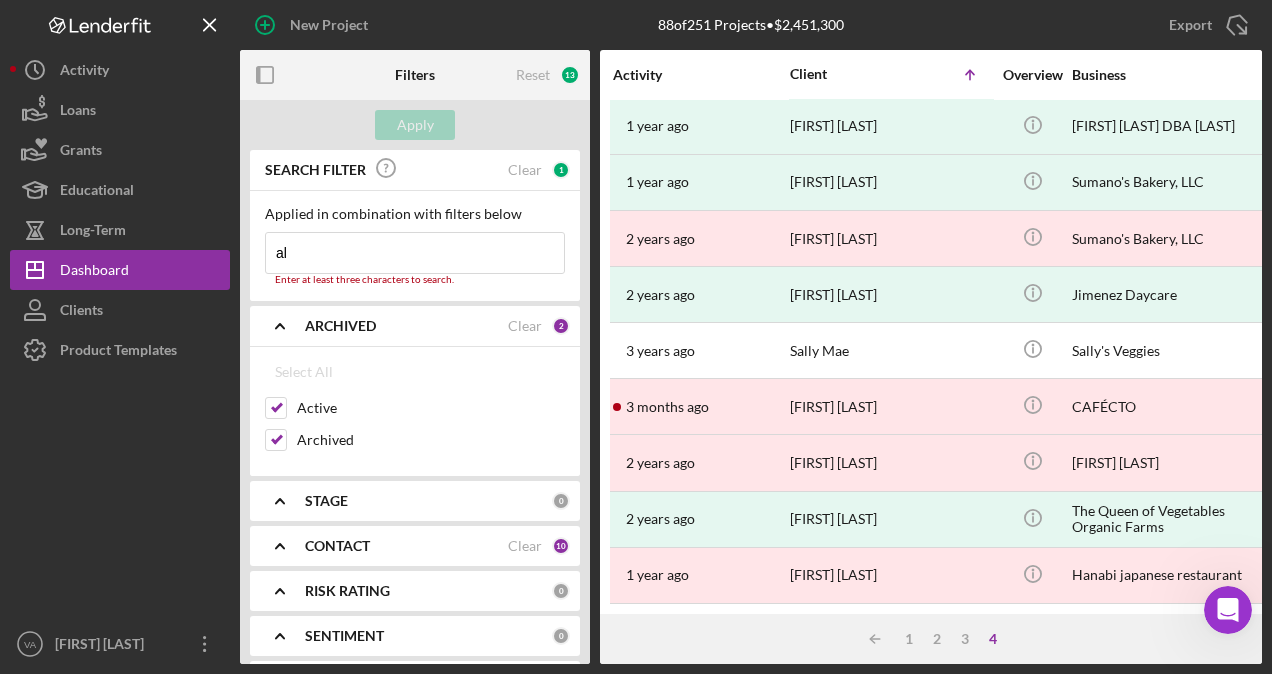 type on "a" 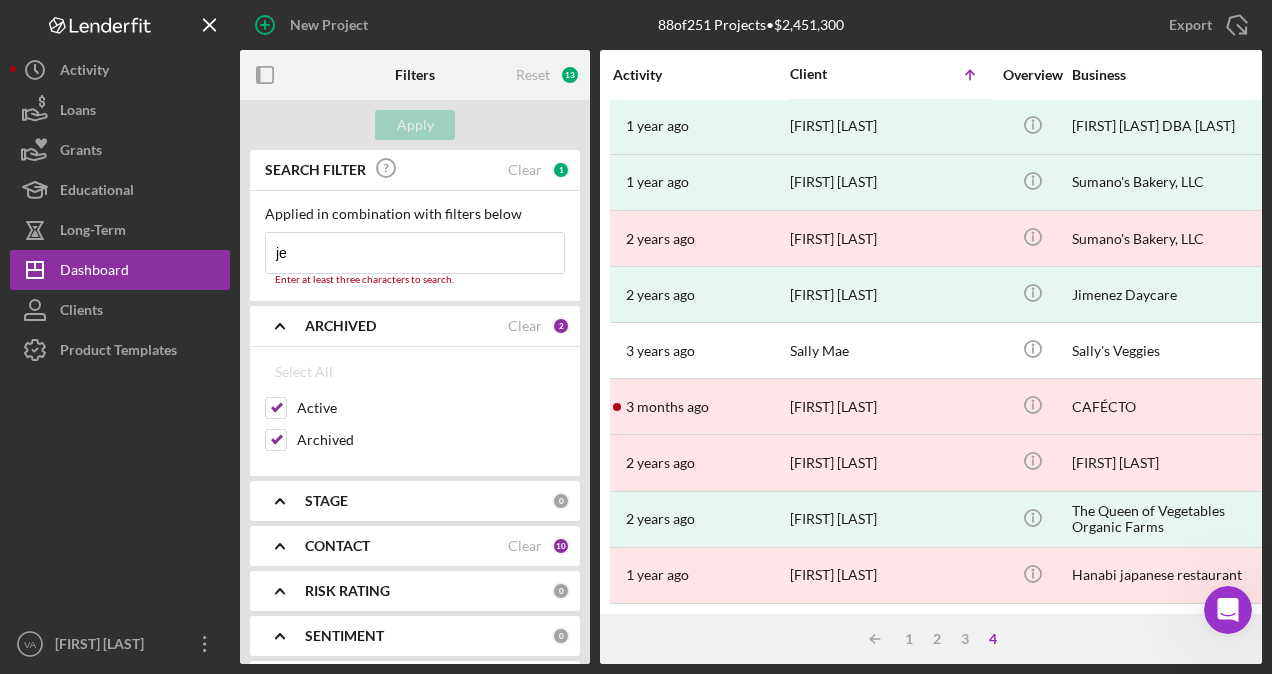 type on "j" 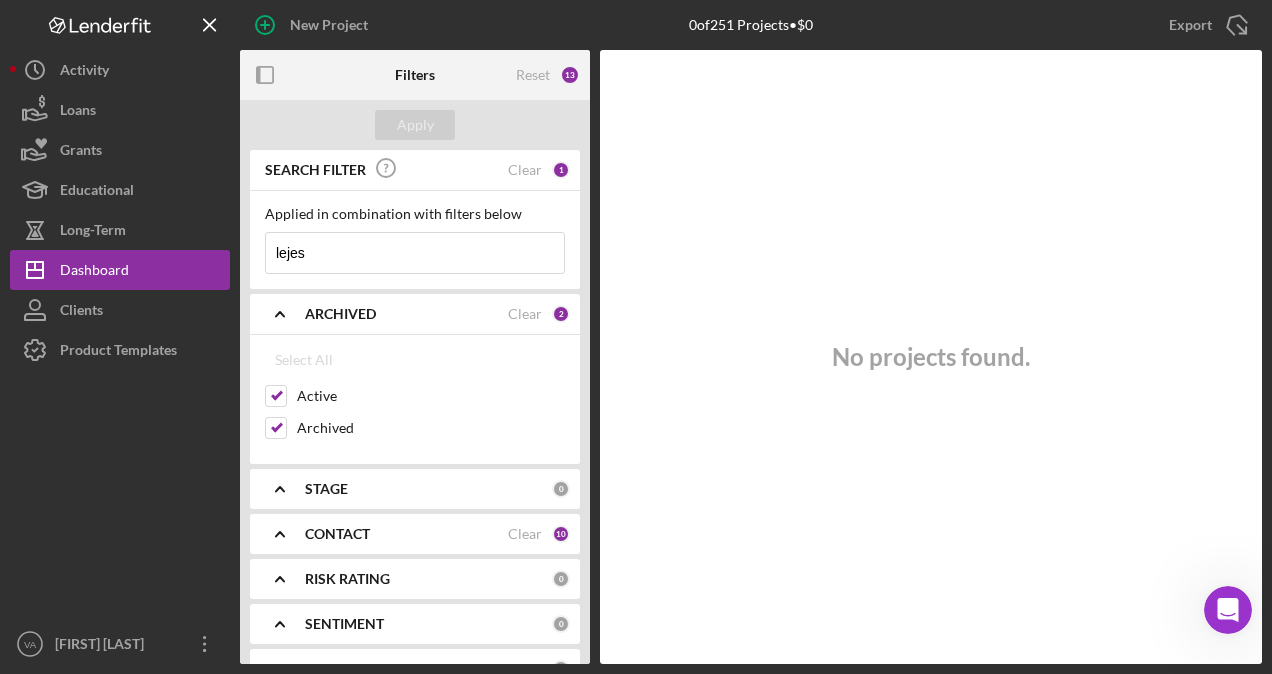 drag, startPoint x: 414, startPoint y: 249, endPoint x: 296, endPoint y: 257, distance: 118.270874 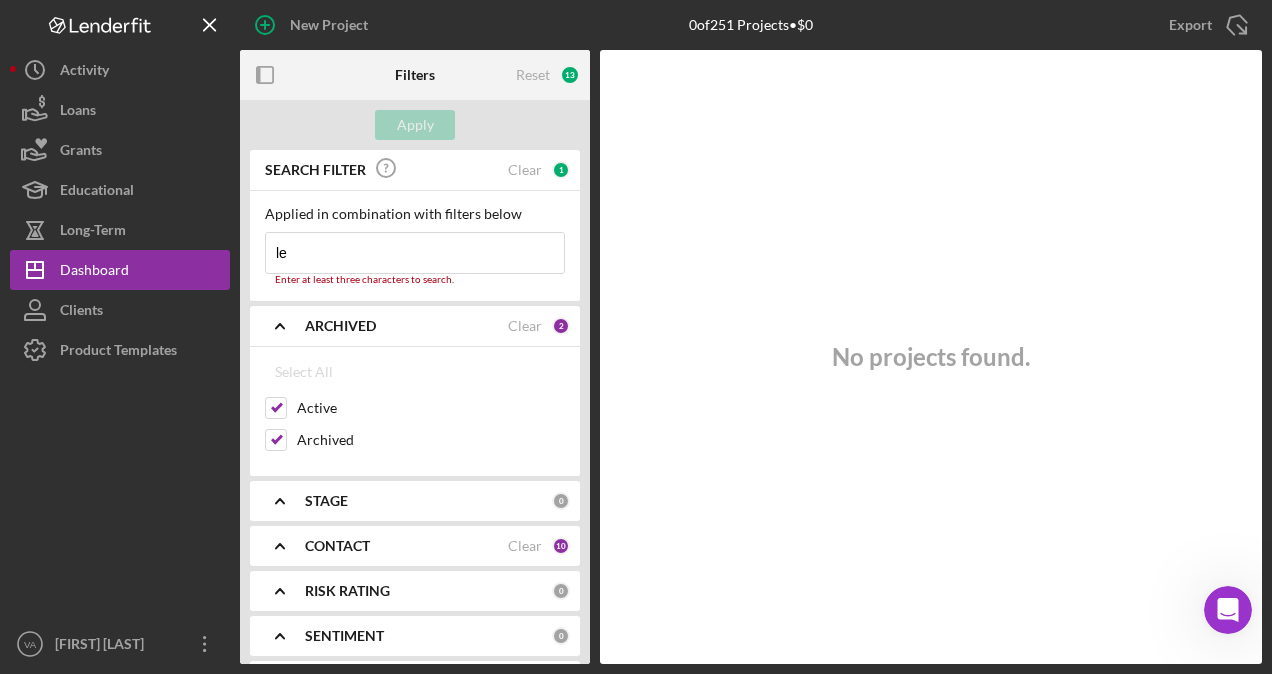 type on "l" 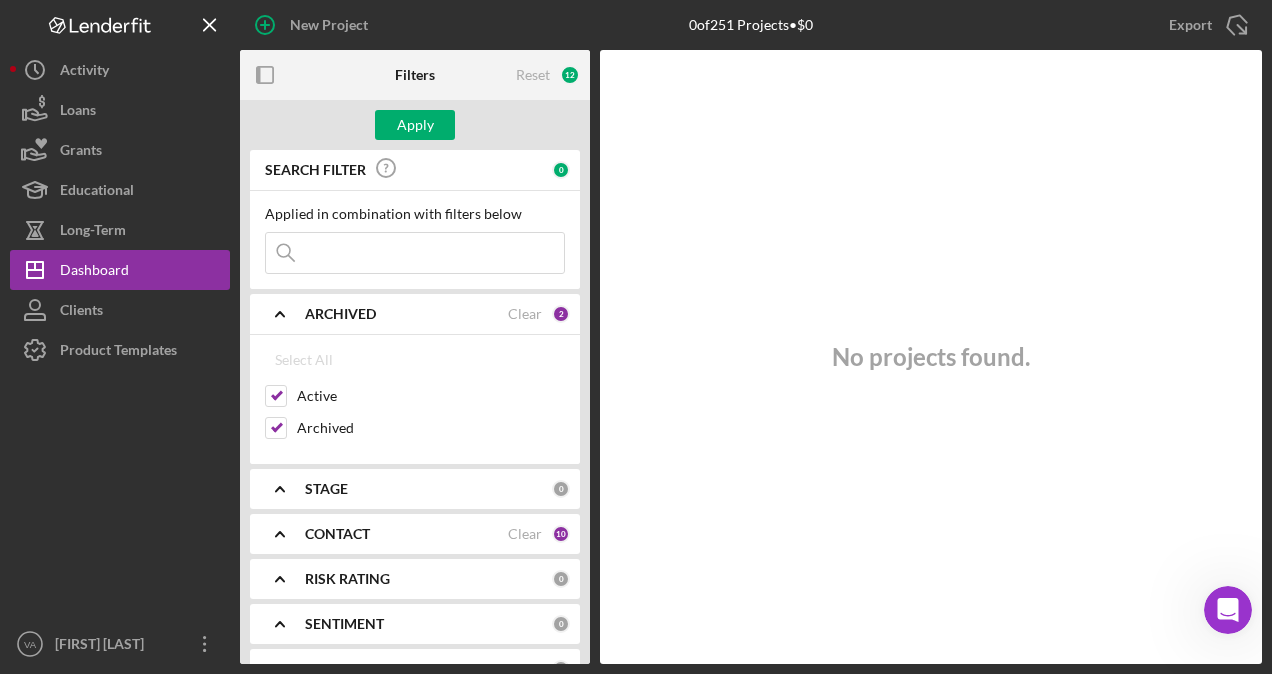 type 